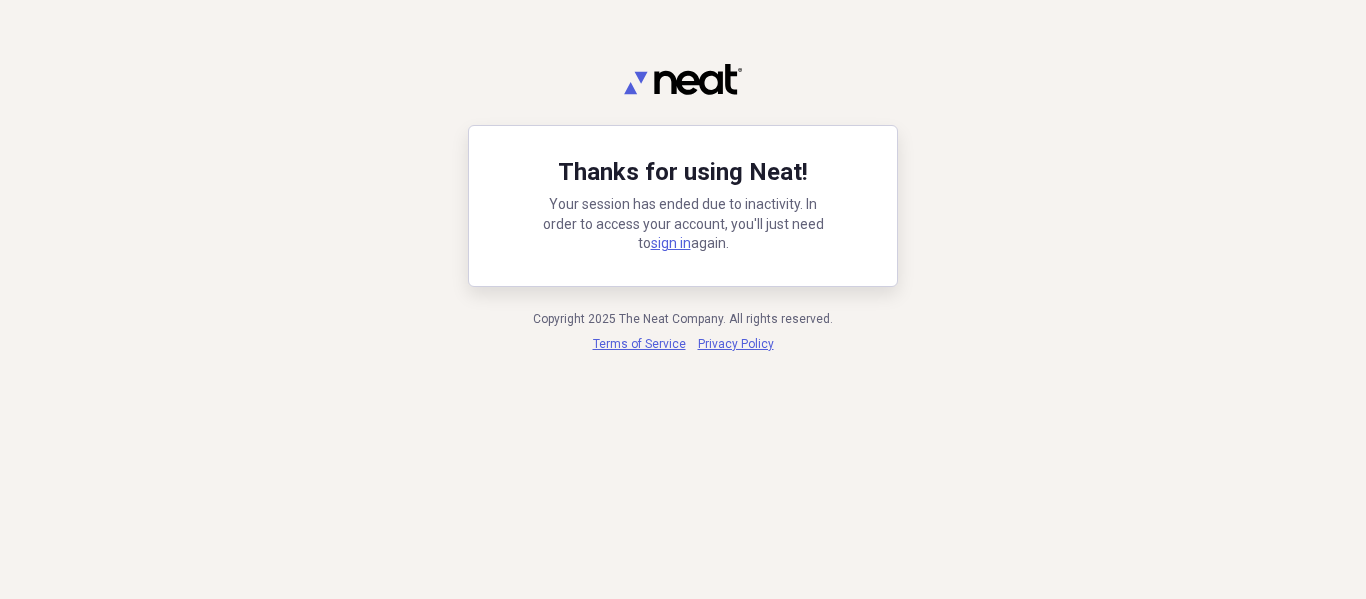 scroll, scrollTop: 0, scrollLeft: 0, axis: both 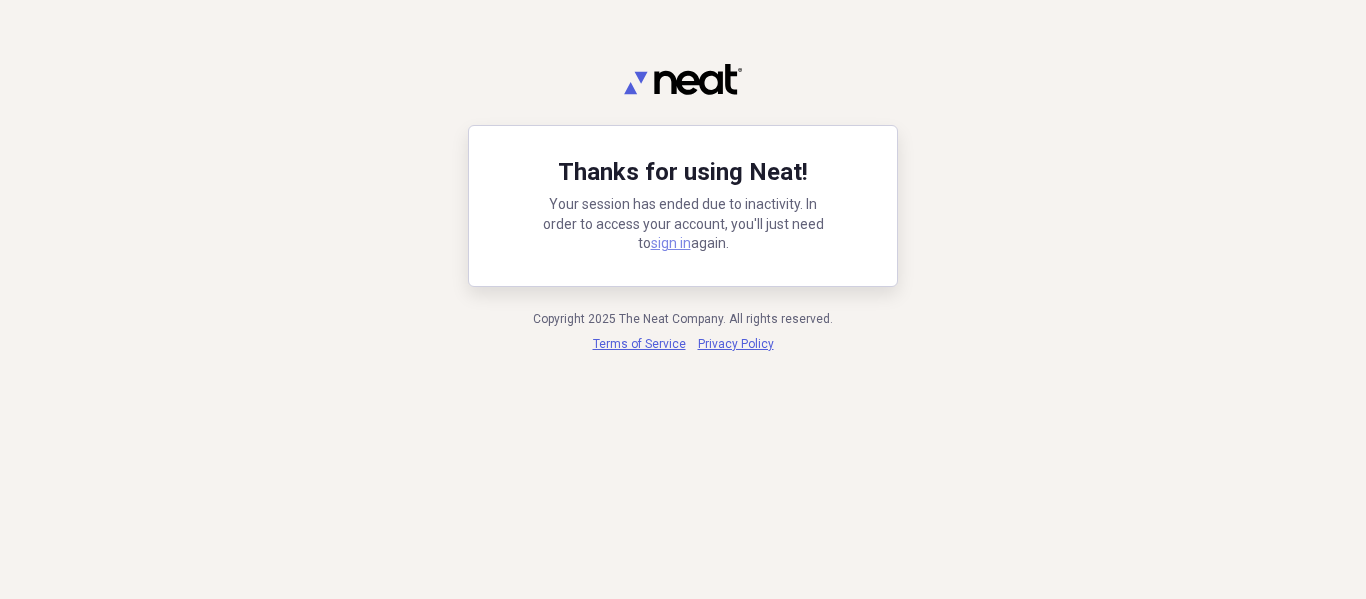 click on "sign in" at bounding box center (671, 243) 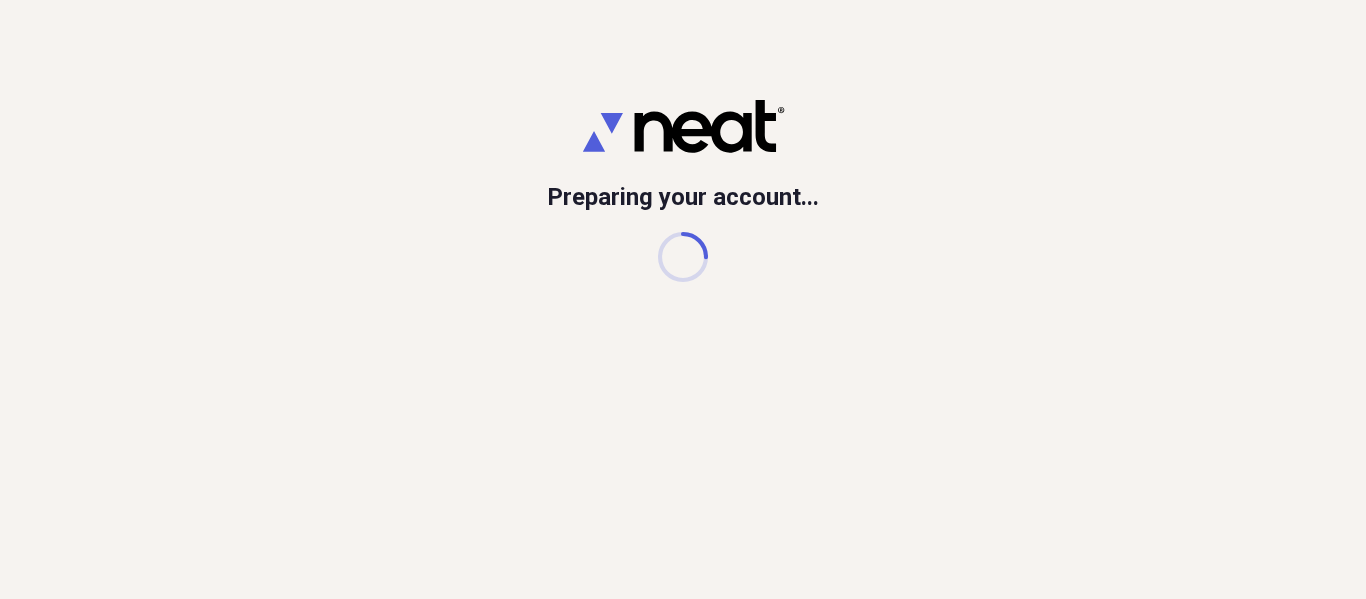 scroll, scrollTop: 0, scrollLeft: 0, axis: both 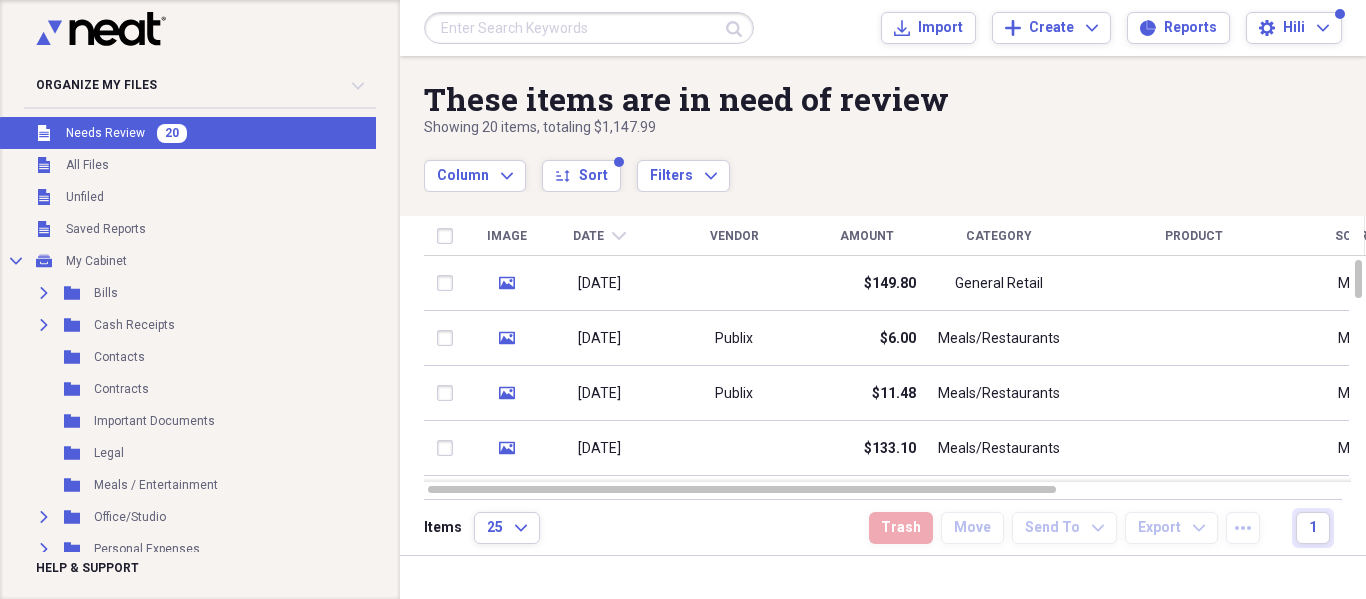 click at bounding box center [589, 28] 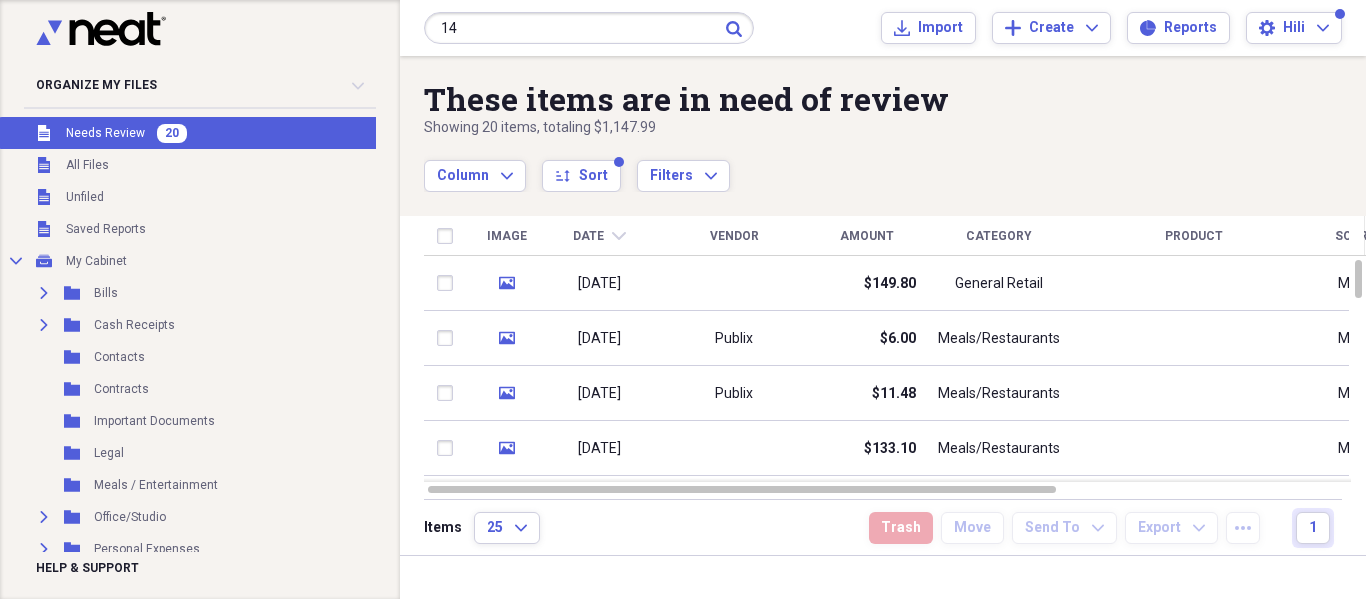 type on "1" 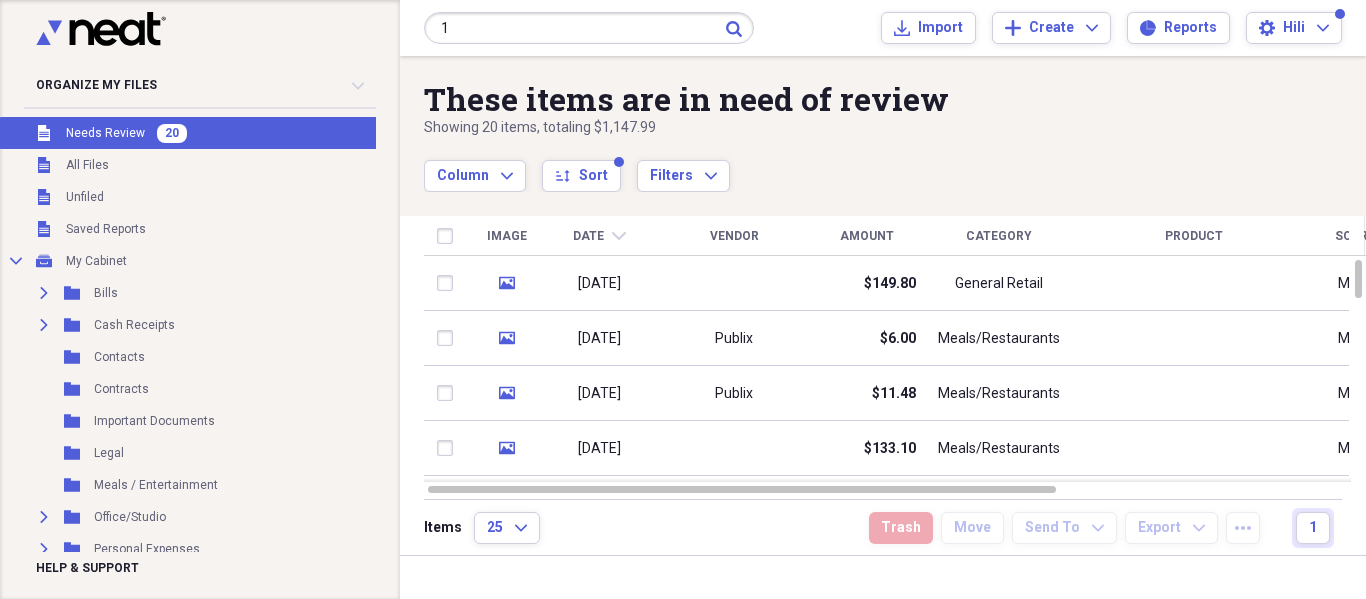type 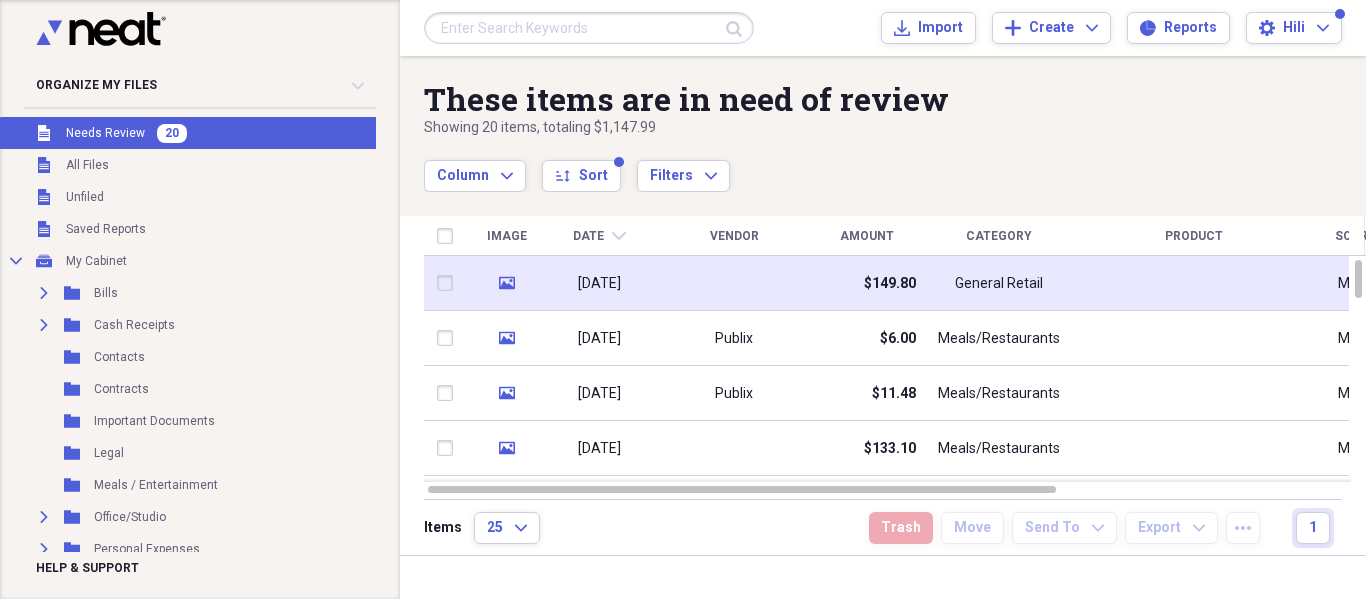 click on "$149.80" at bounding box center [890, 284] 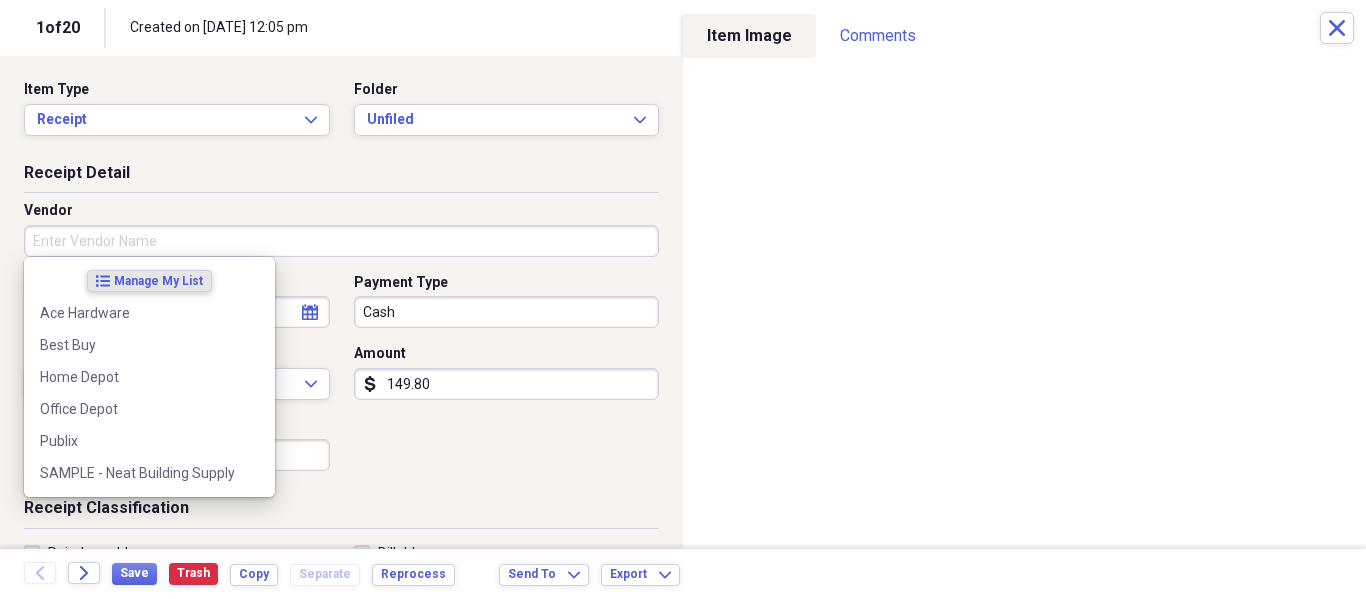 click on "Vendor" at bounding box center (341, 241) 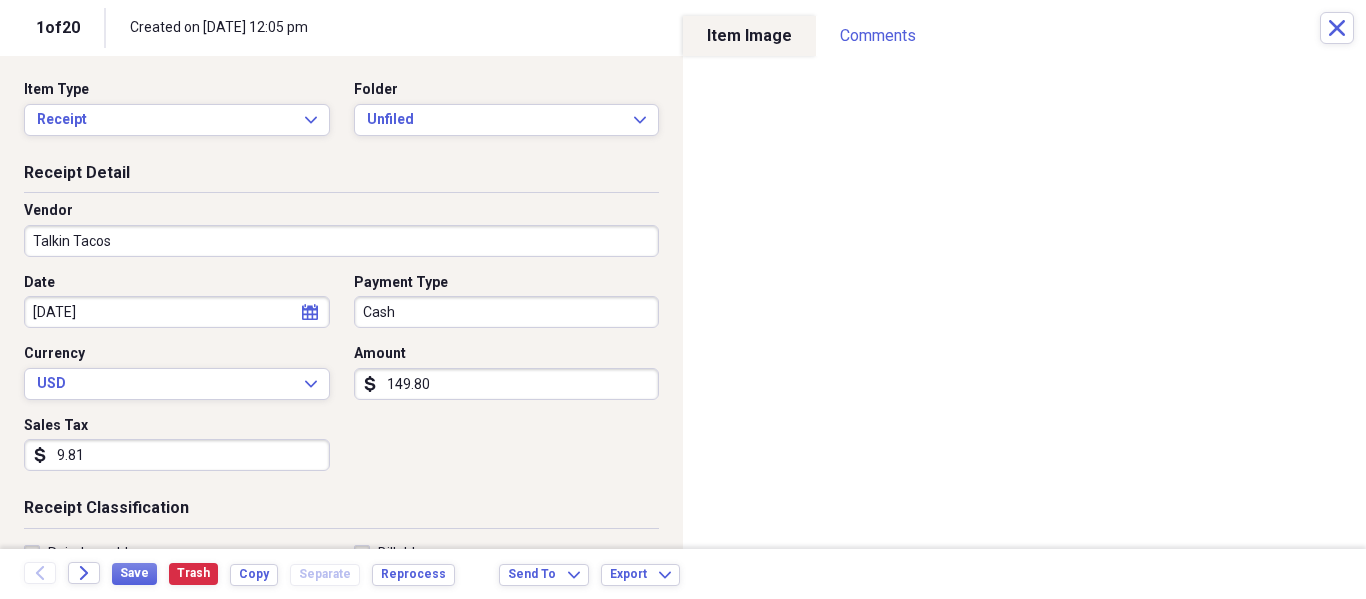 type on "Talkin Tacos" 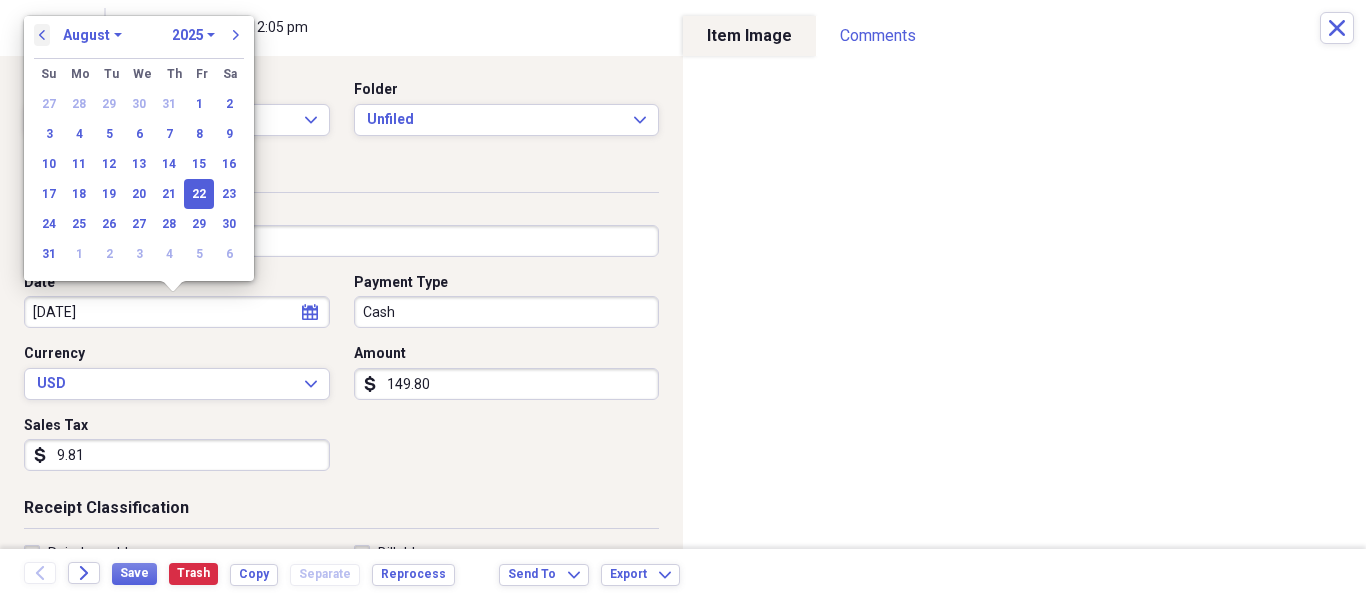 click on "previous" at bounding box center [42, 35] 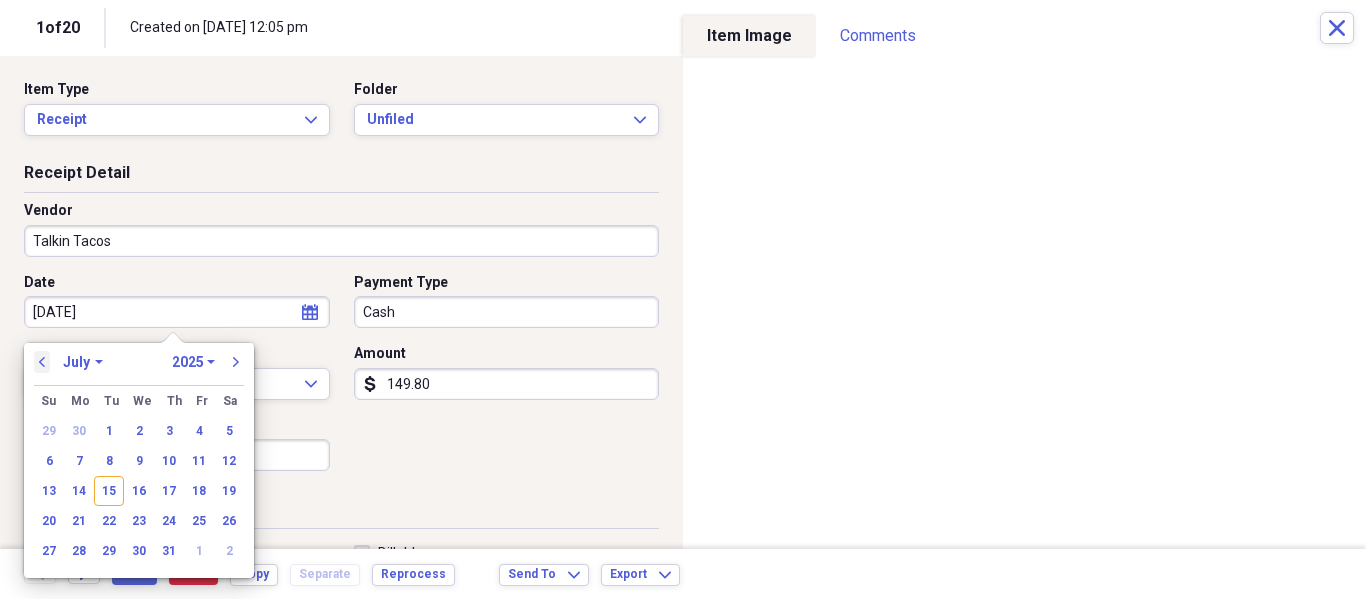 click on "previous" at bounding box center [42, 362] 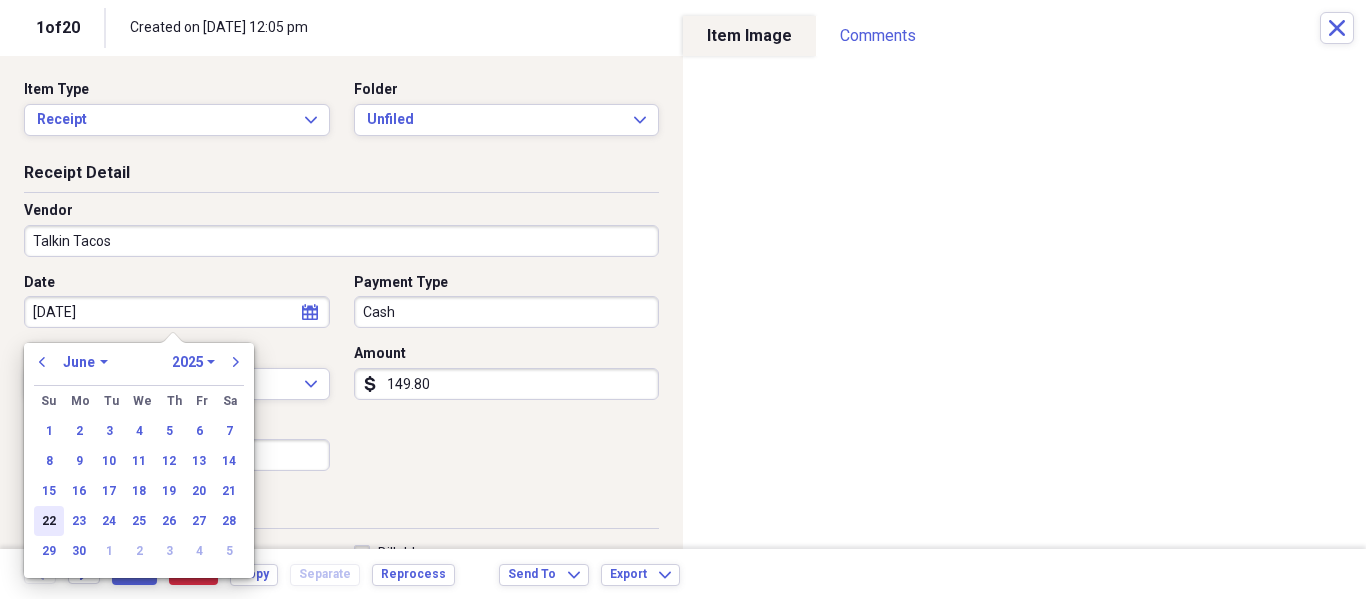 click on "22" at bounding box center [49, 521] 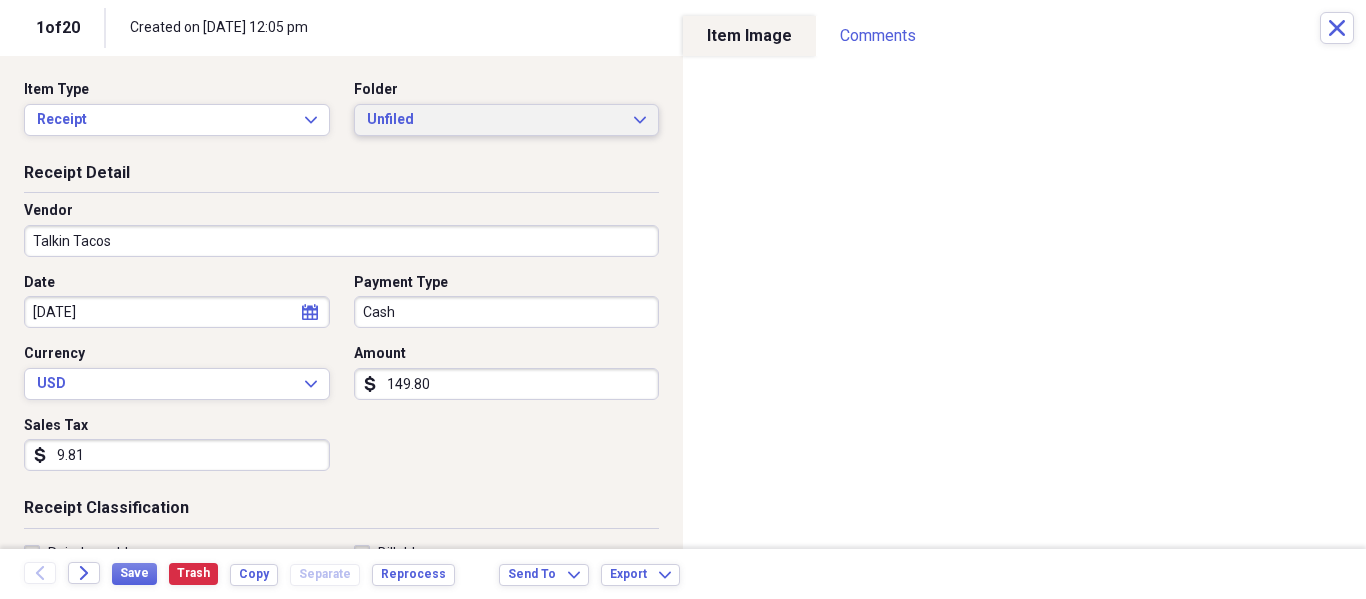 click on "Unfiled" at bounding box center [495, 120] 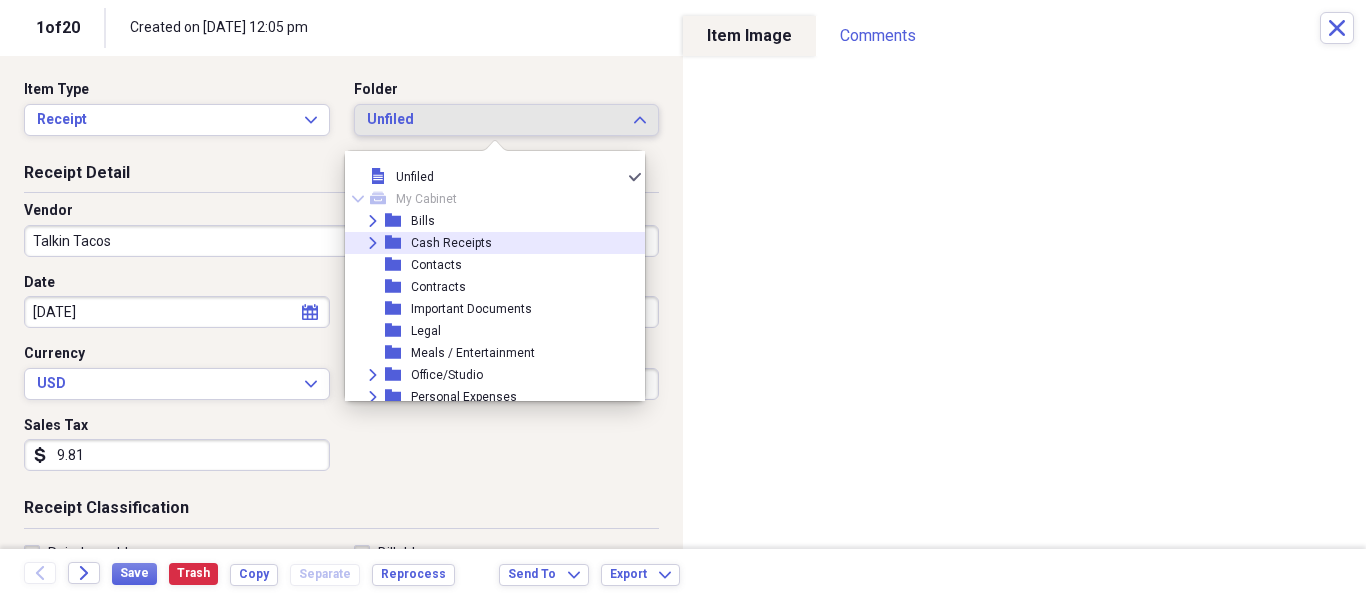 click on "Expand" 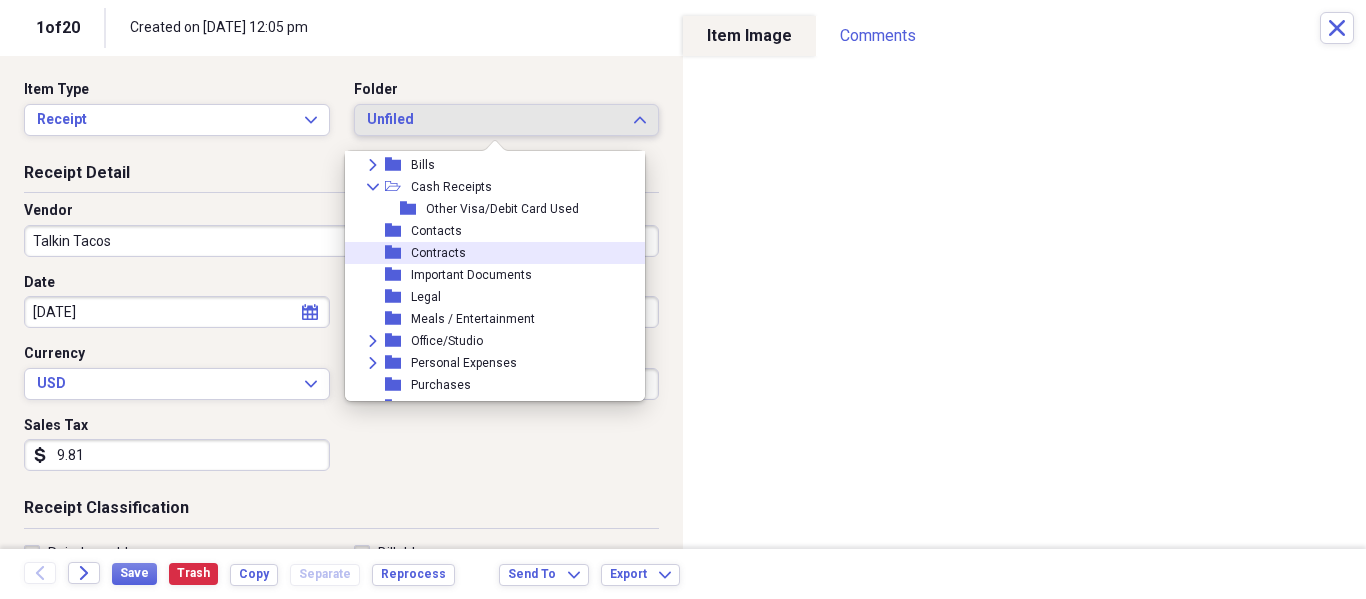 scroll, scrollTop: 0, scrollLeft: 0, axis: both 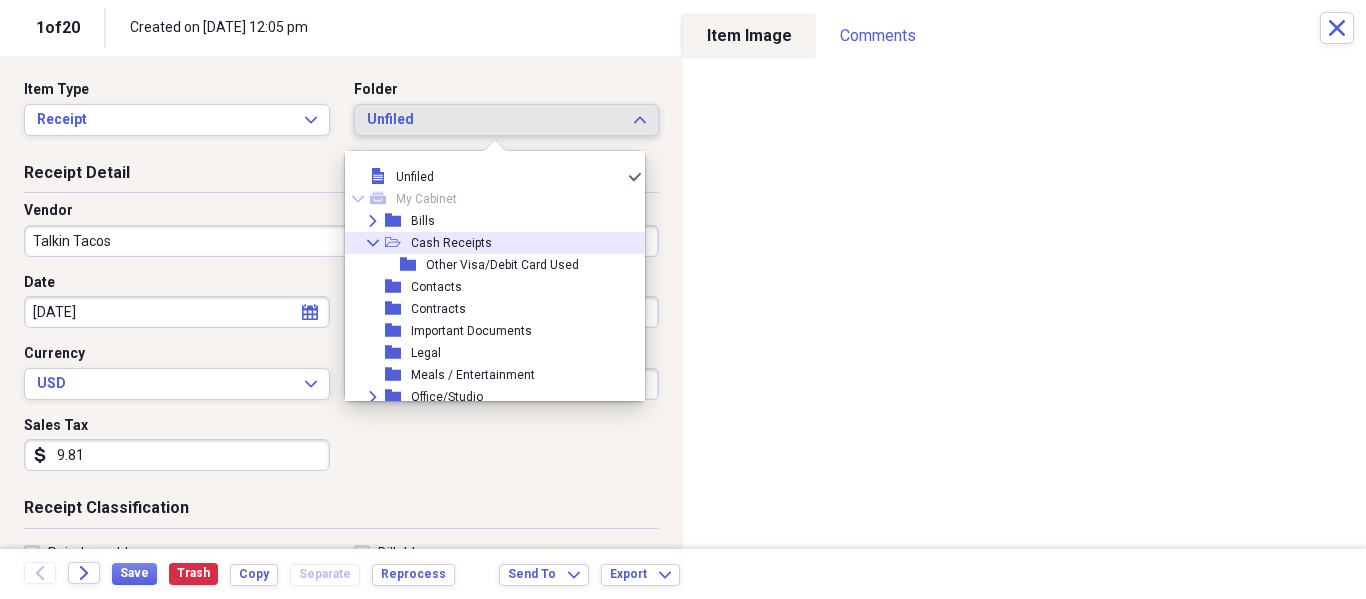 click on "Cash Receipts" at bounding box center [451, 243] 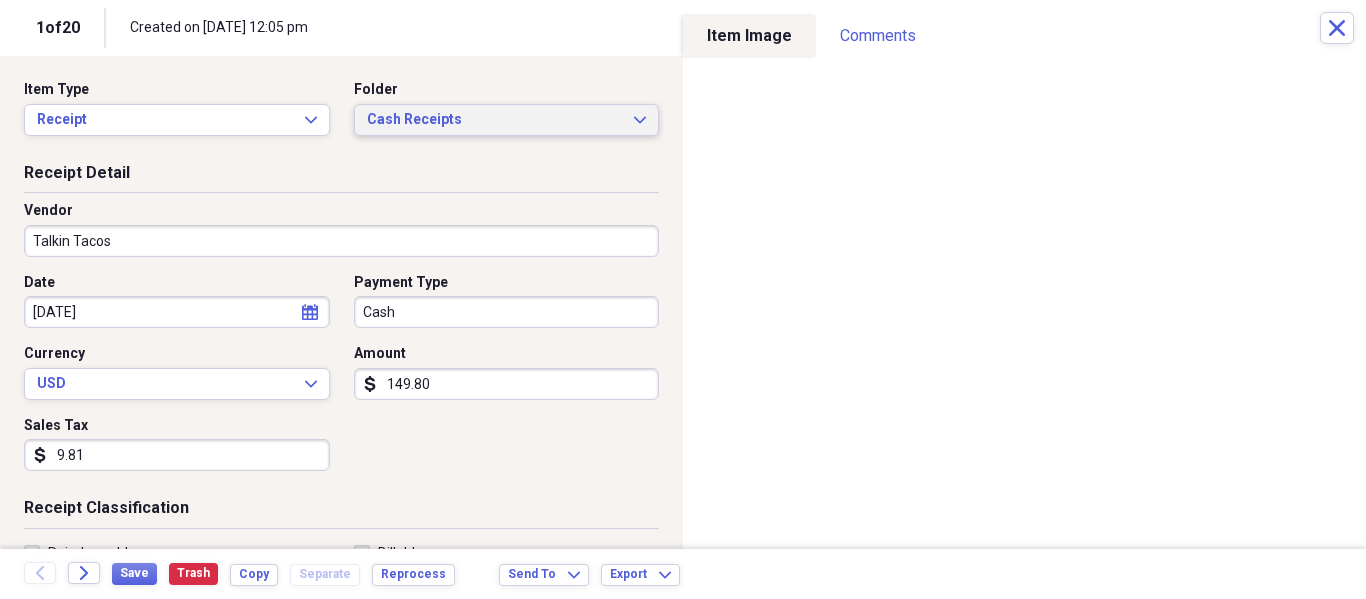 scroll, scrollTop: 300, scrollLeft: 0, axis: vertical 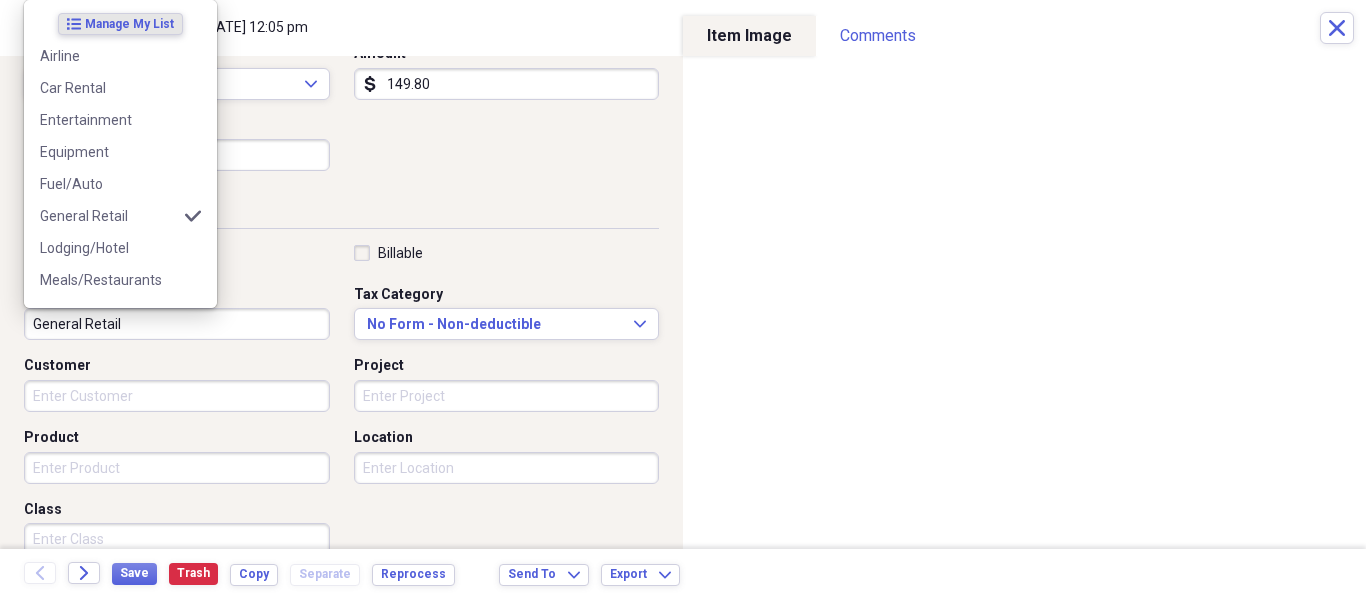 click on "General Retail" at bounding box center (177, 324) 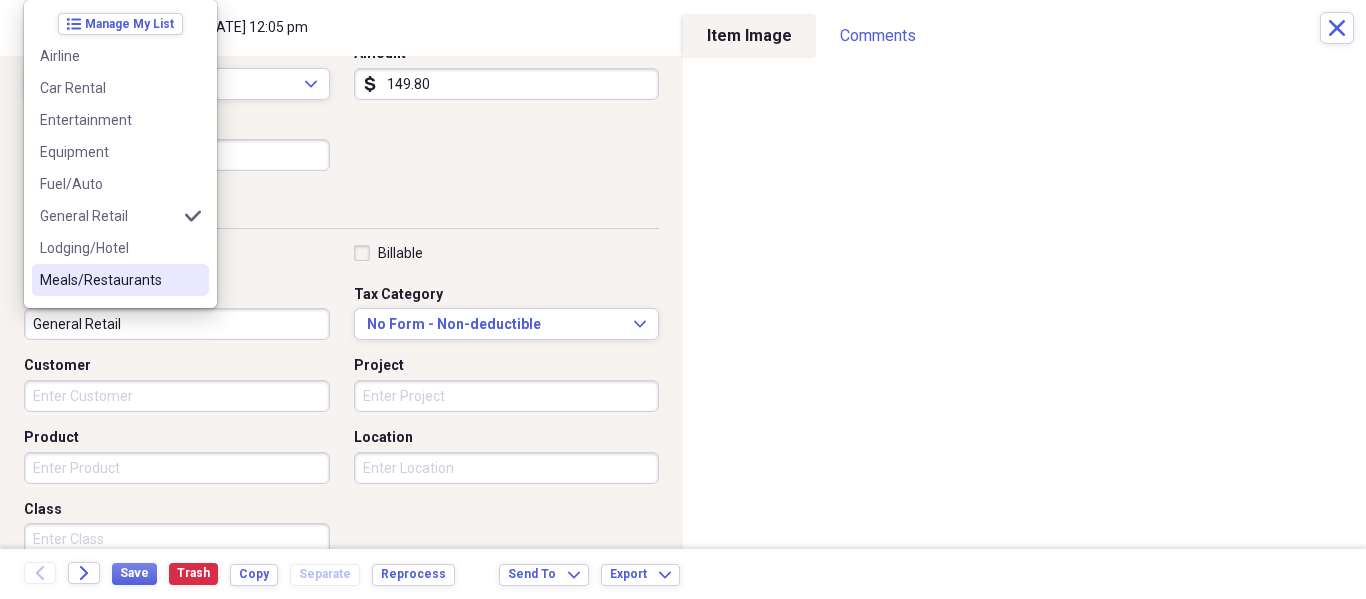 click on "Meals/Restaurants" at bounding box center [108, 280] 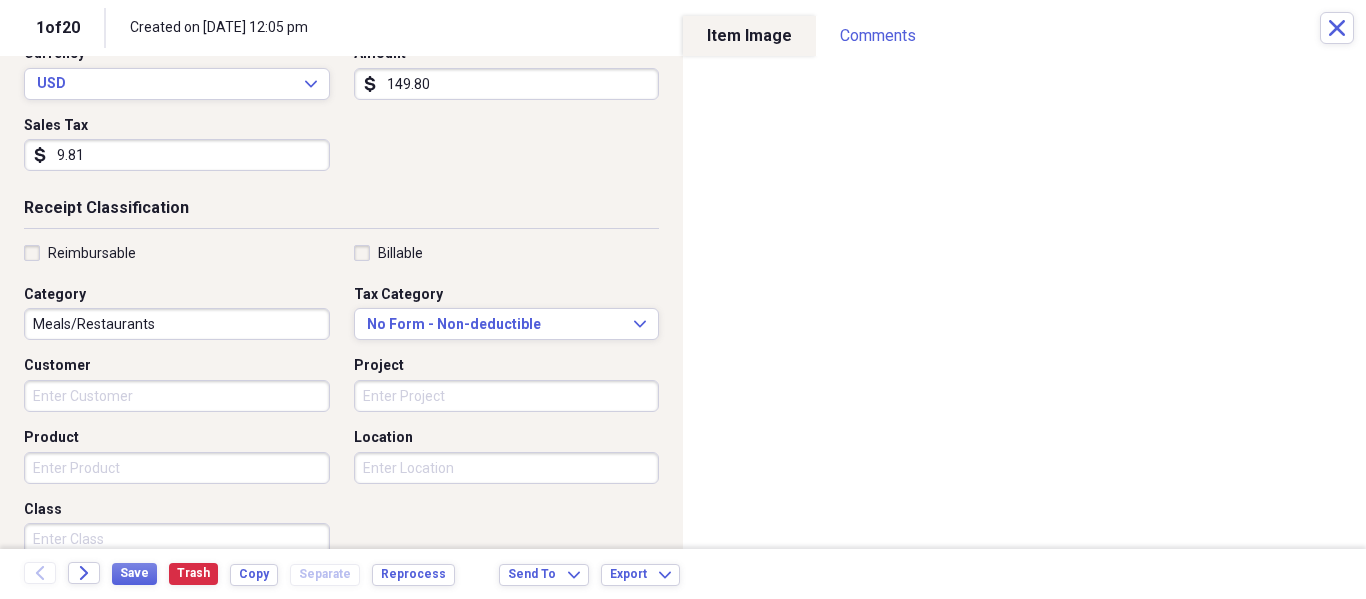 click on "Meals/Restaurants" at bounding box center (177, 324) 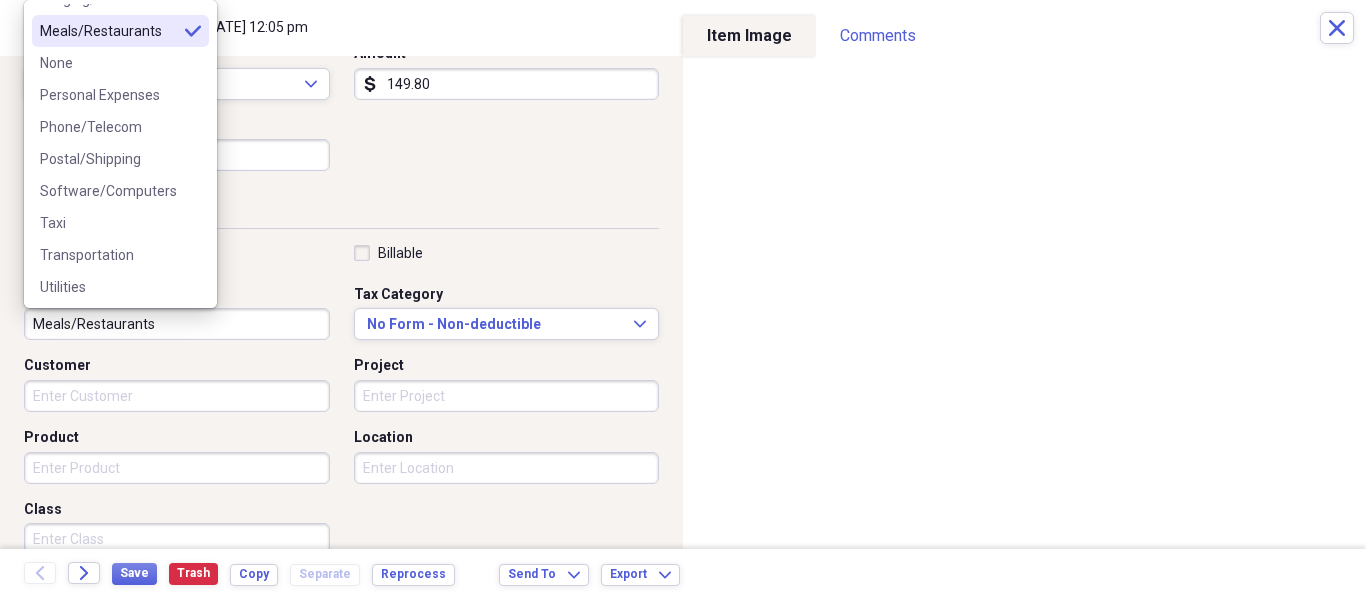 scroll, scrollTop: 252, scrollLeft: 0, axis: vertical 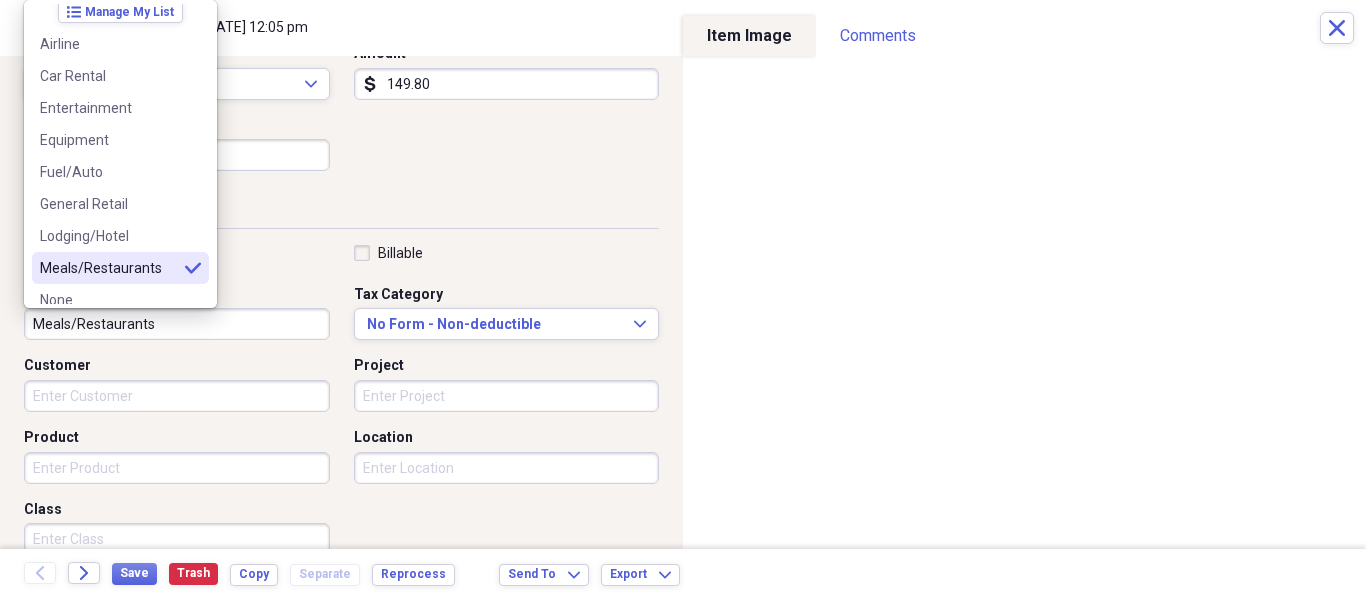 click on "Reimbursable Billable Category Meals/Restaurants Tax Category No Form - Non-deductible Expand Customer Project Product Location Class" at bounding box center (341, 404) 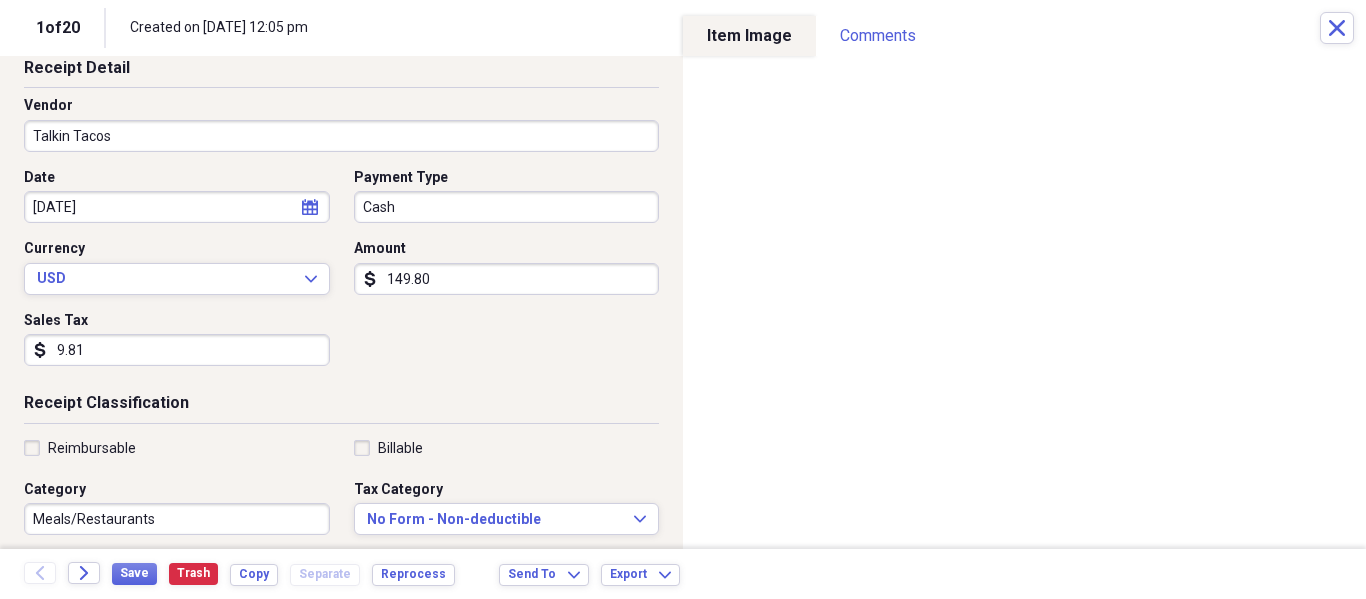 scroll, scrollTop: 85, scrollLeft: 0, axis: vertical 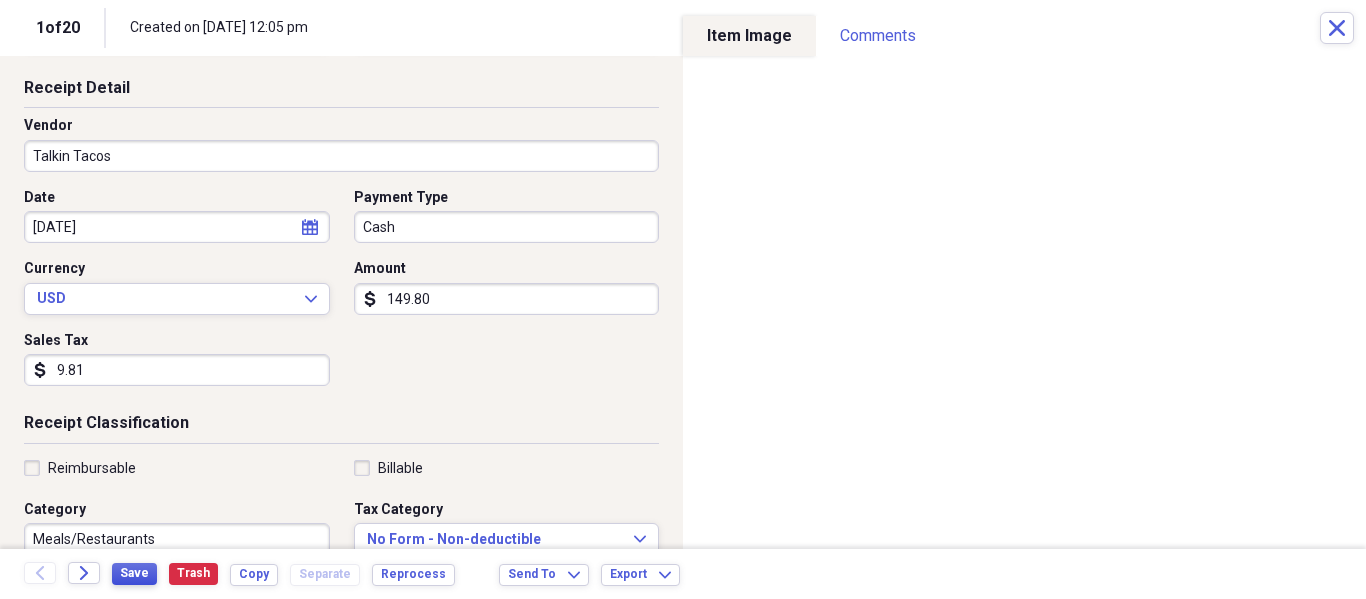 click on "Save" at bounding box center (134, 573) 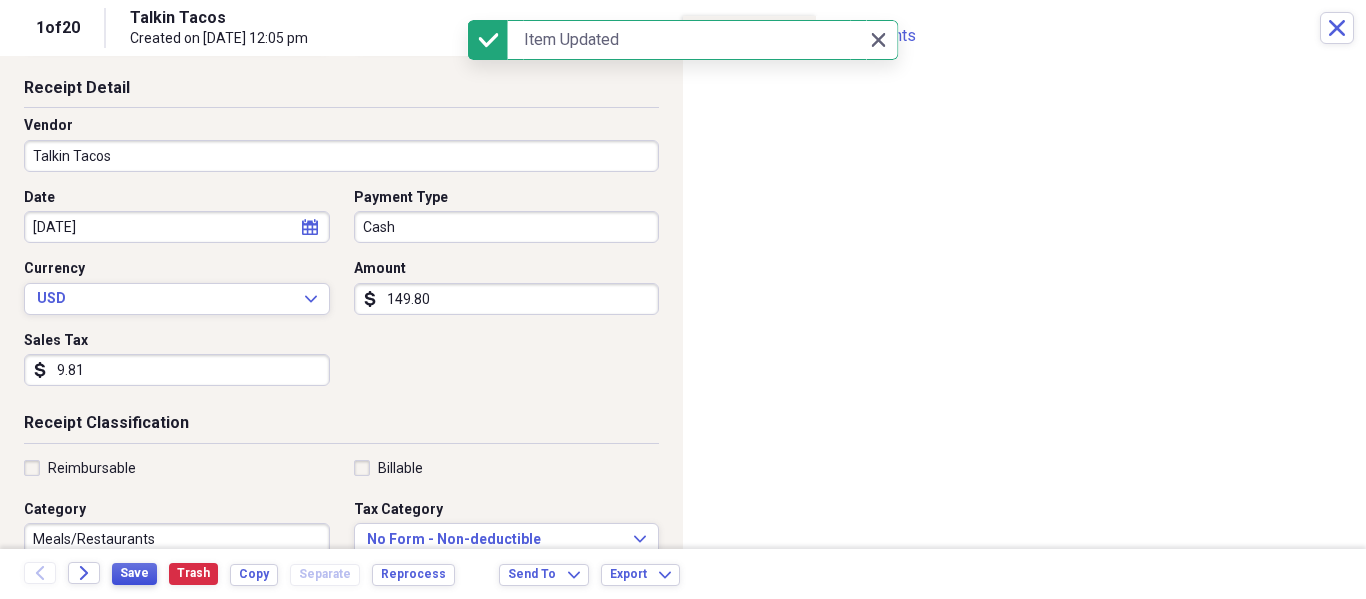 click on "Save" at bounding box center [134, 573] 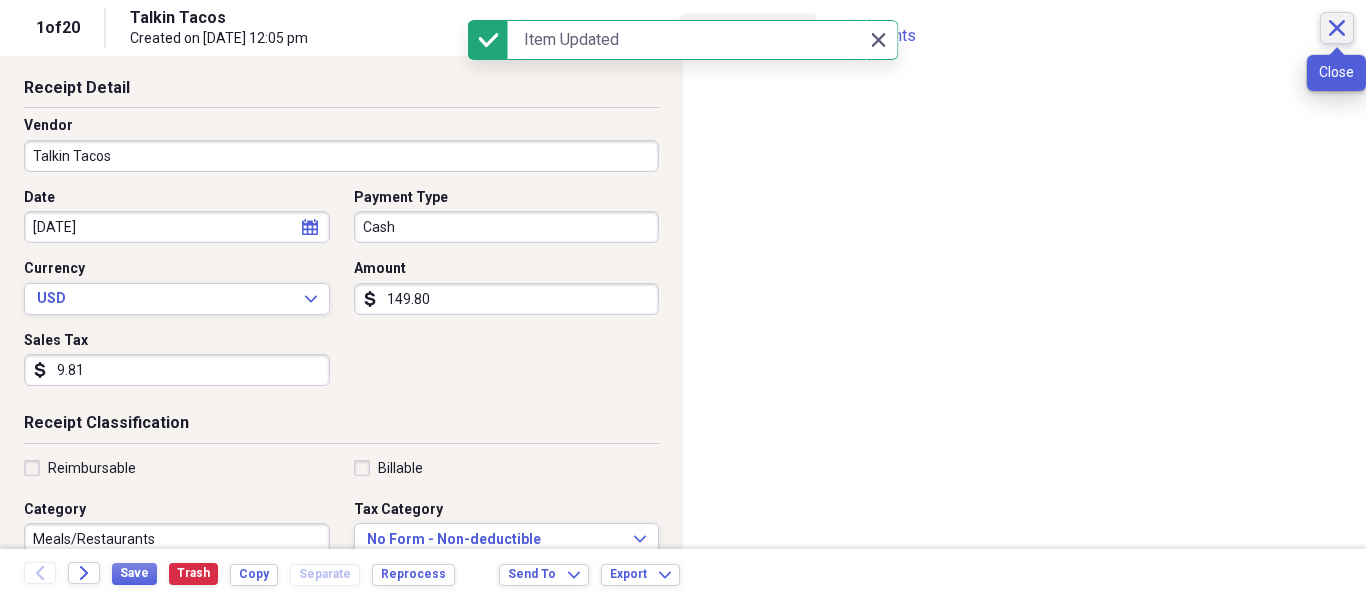 click on "Close" 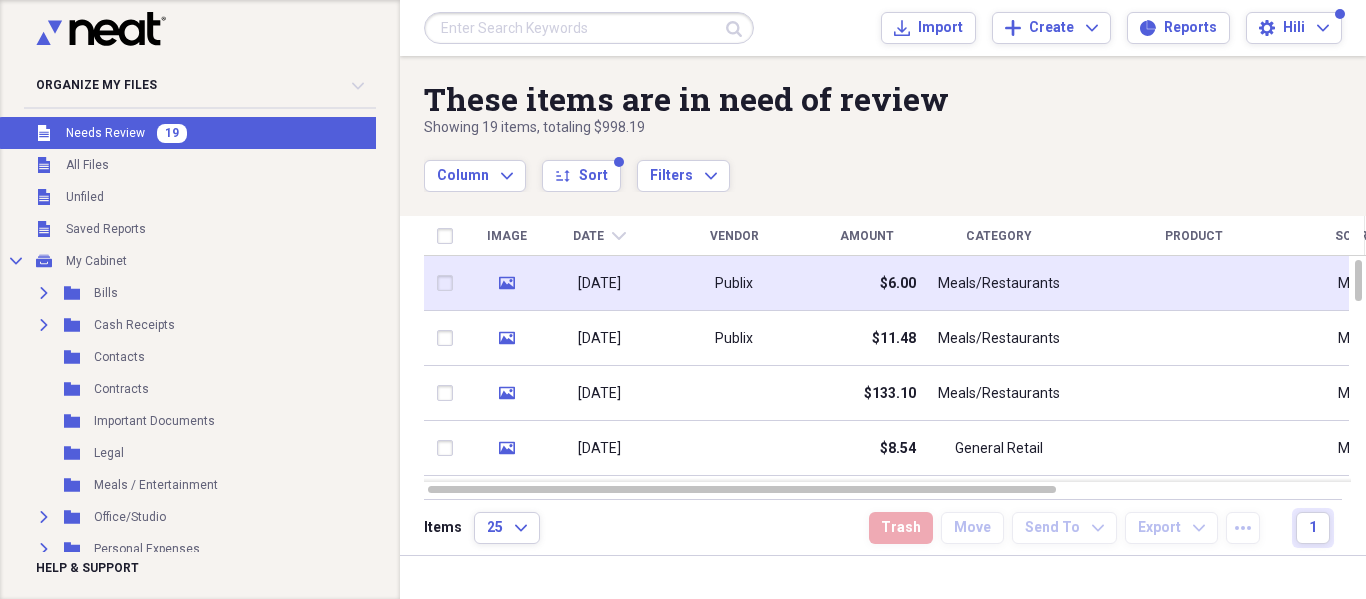 click on "Publix" at bounding box center (734, 284) 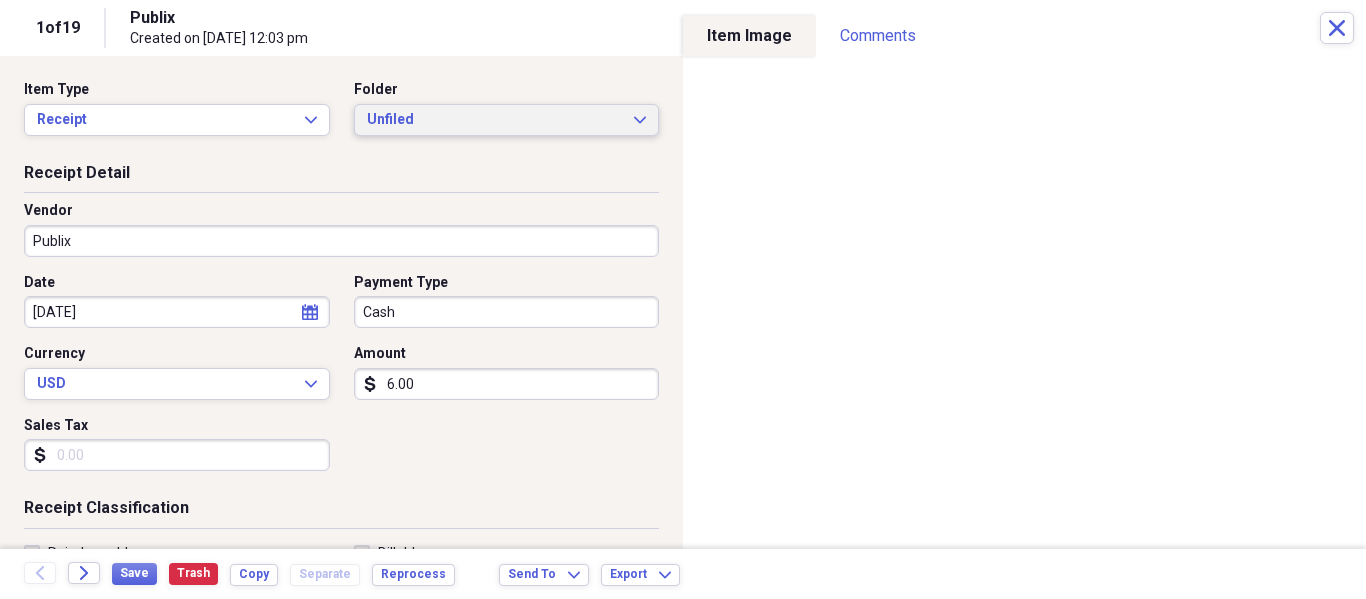 click on "Unfiled" at bounding box center [495, 120] 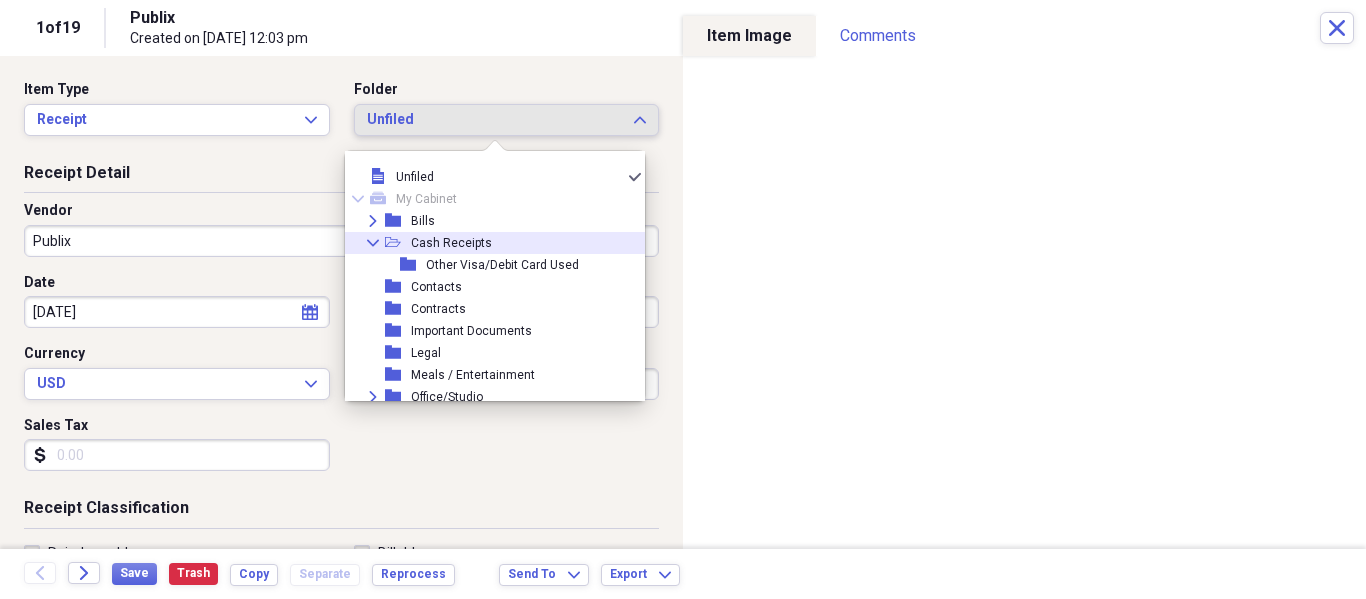 click on "Cash Receipts" at bounding box center (451, 243) 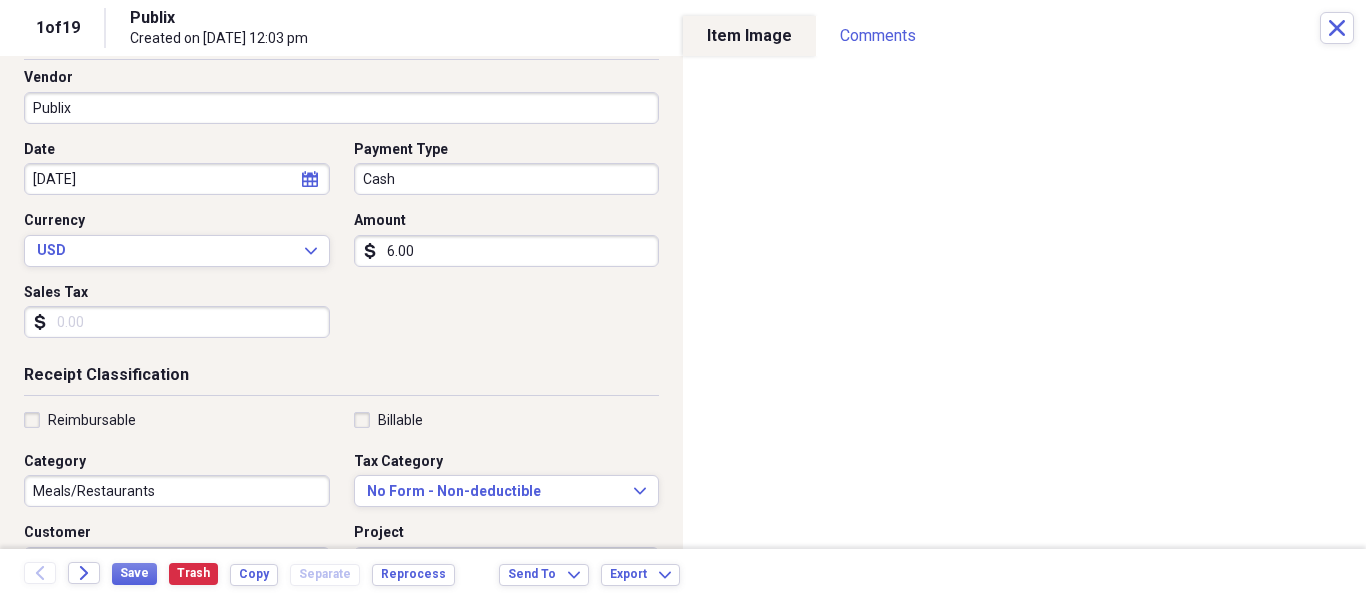 scroll, scrollTop: 200, scrollLeft: 0, axis: vertical 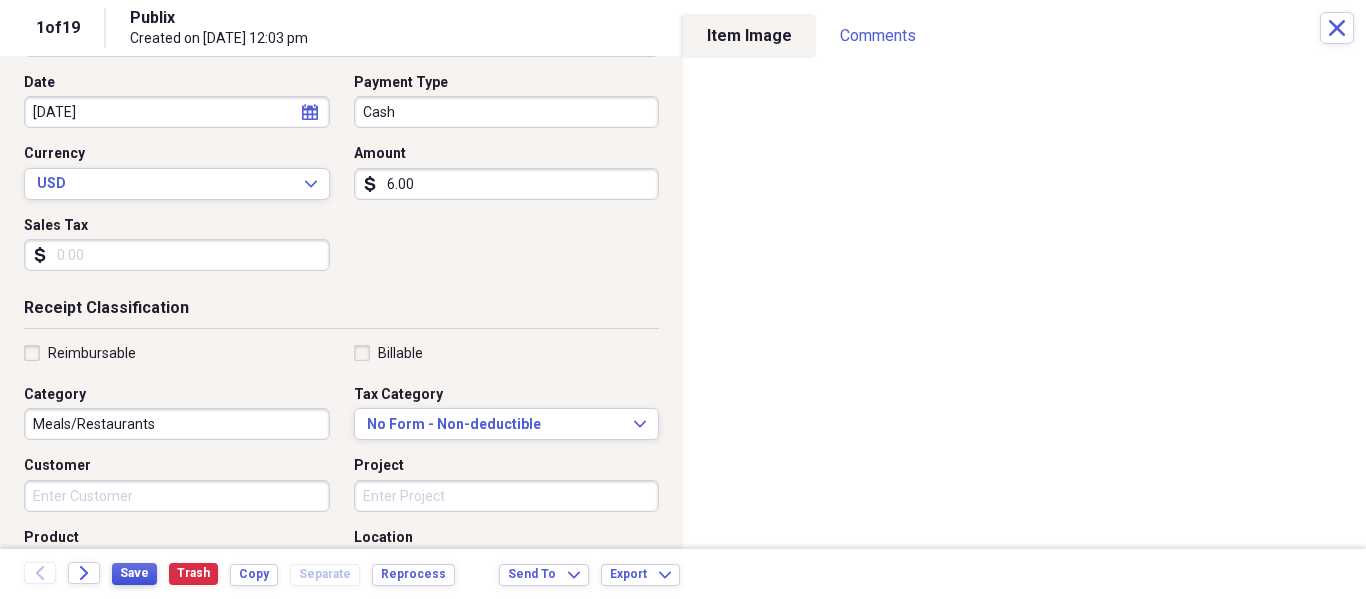 click on "Save" at bounding box center (134, 573) 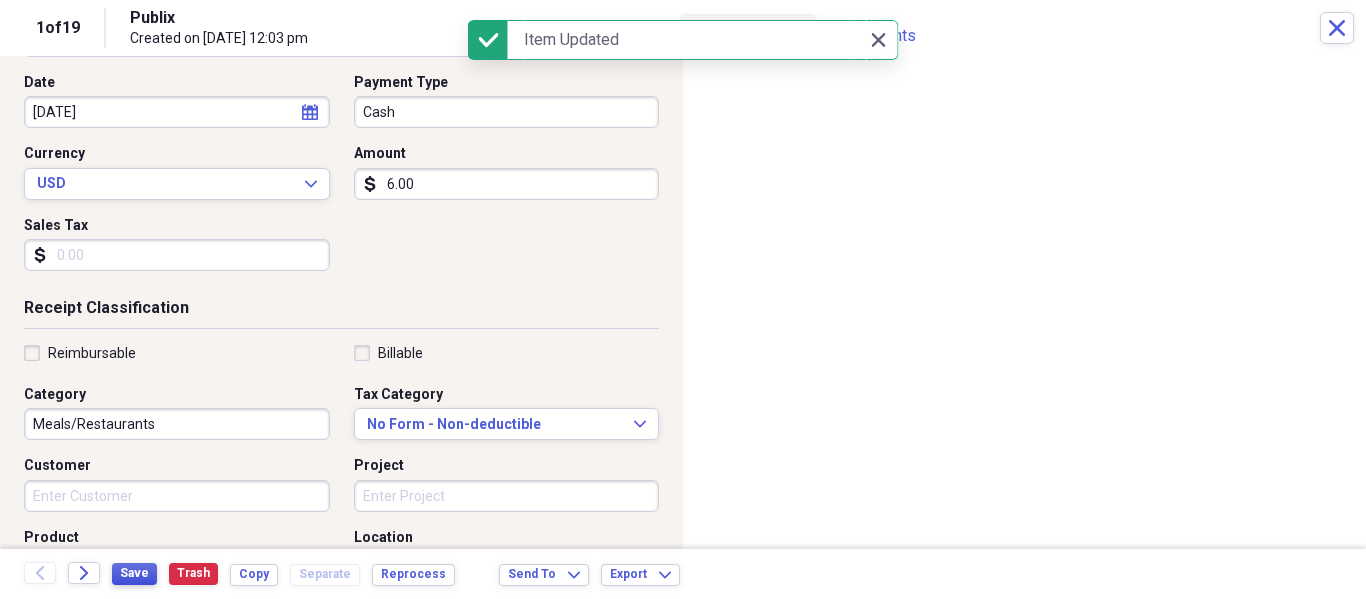 click on "Save" at bounding box center (134, 573) 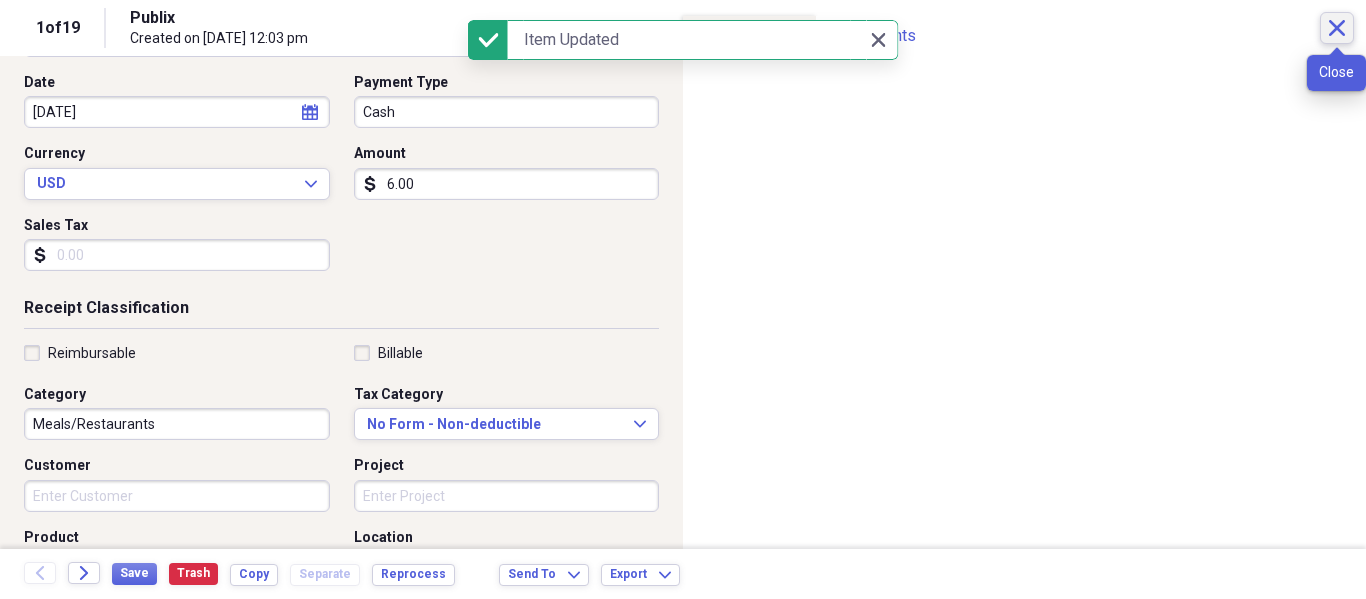 click on "Close" at bounding box center [1337, 28] 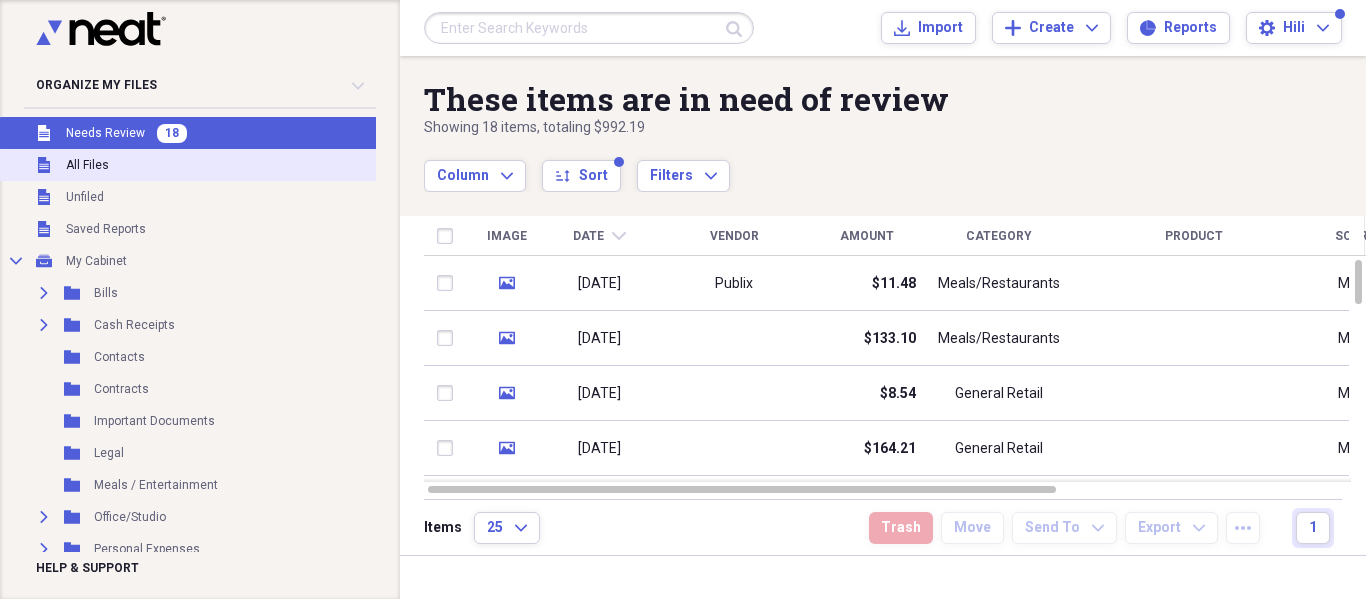 click on "Unfiled All Files" at bounding box center [227, 165] 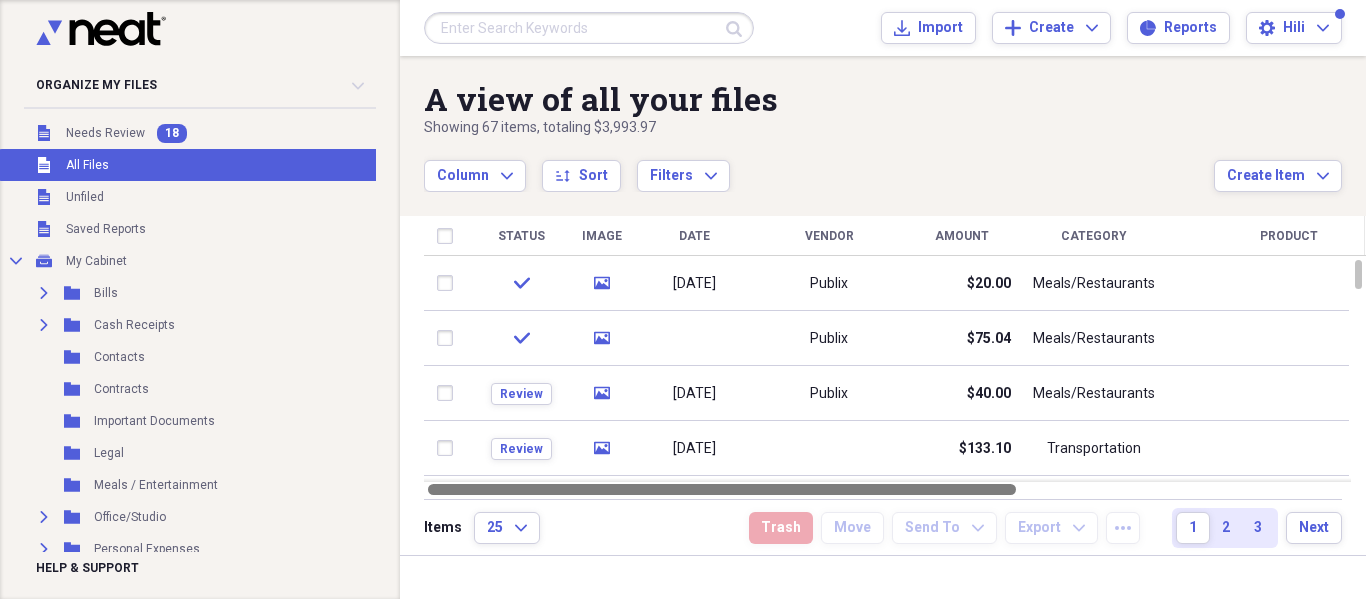 drag, startPoint x: 972, startPoint y: 489, endPoint x: 978, endPoint y: 500, distance: 12.529964 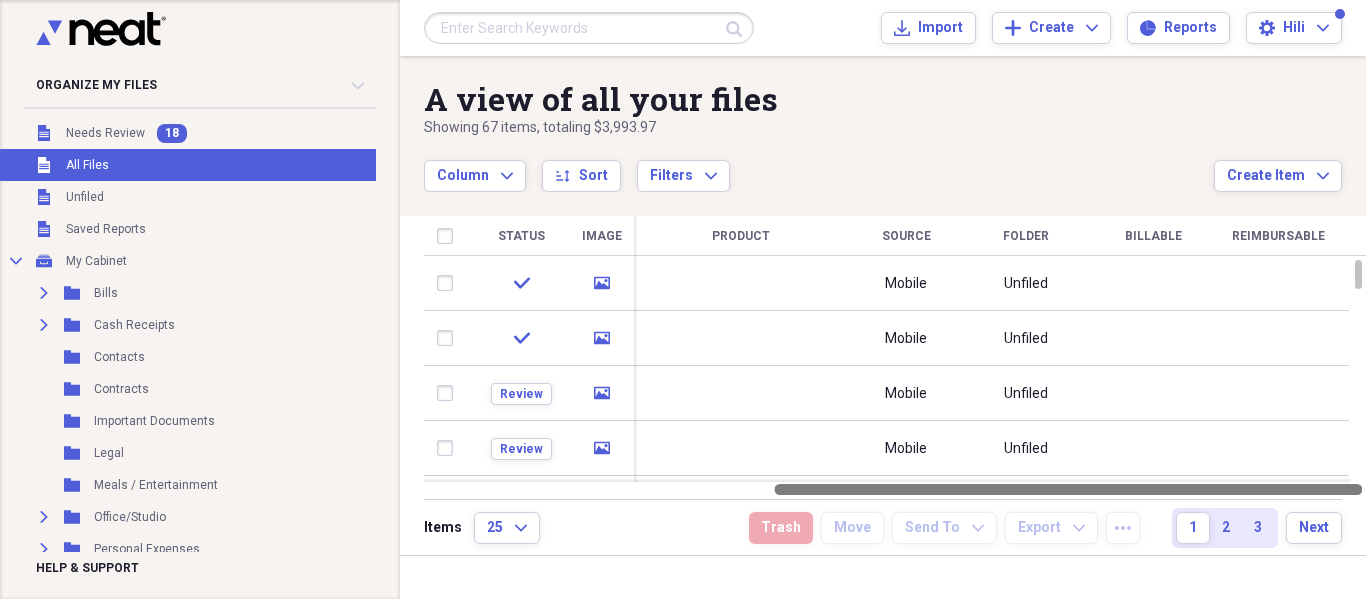 drag, startPoint x: 975, startPoint y: 488, endPoint x: 1365, endPoint y: 499, distance: 390.1551 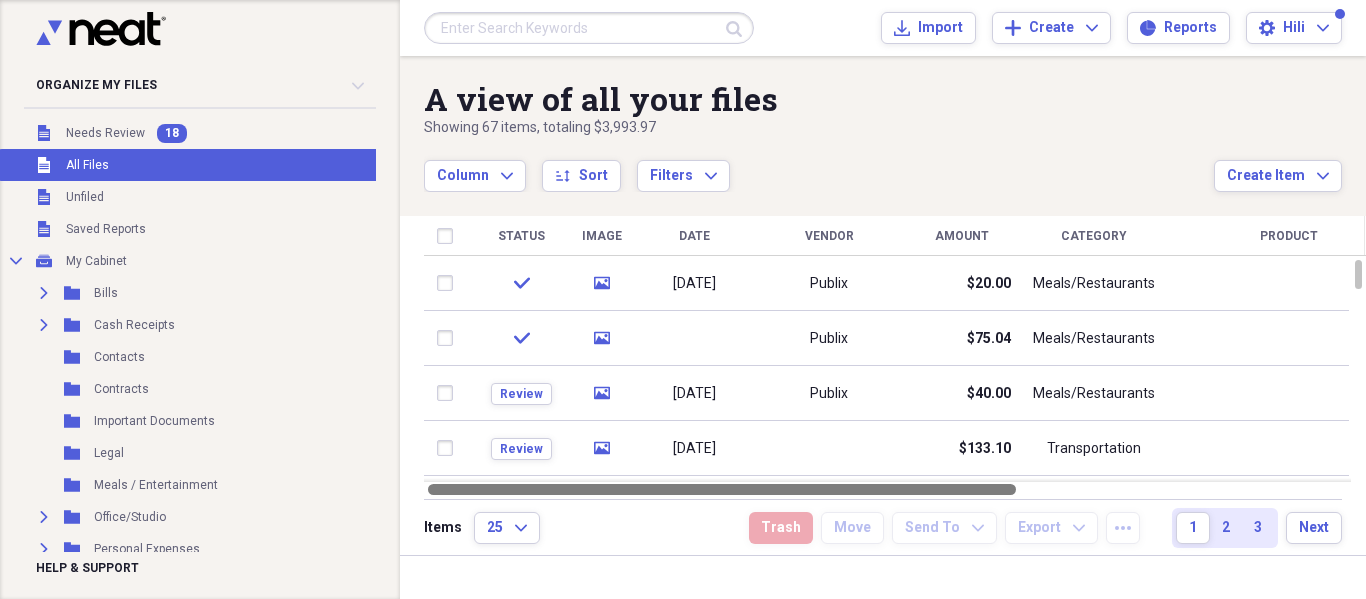 drag, startPoint x: 1035, startPoint y: 490, endPoint x: 721, endPoint y: 486, distance: 314.02548 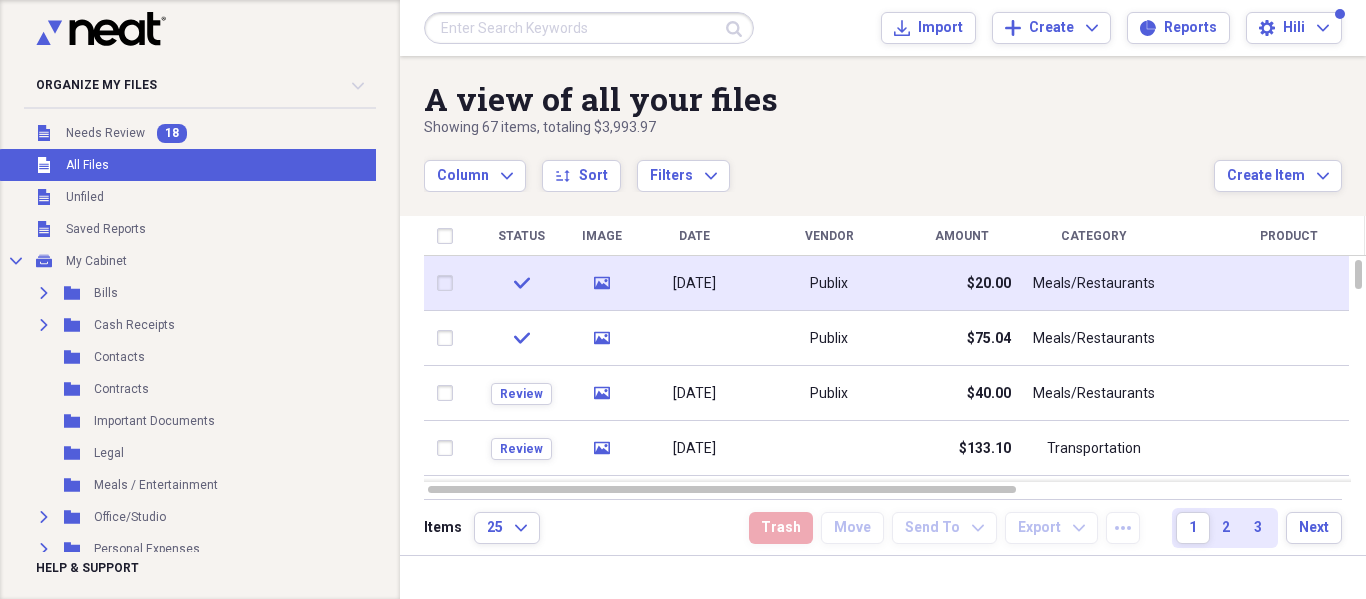 click on "Publix" at bounding box center [829, 284] 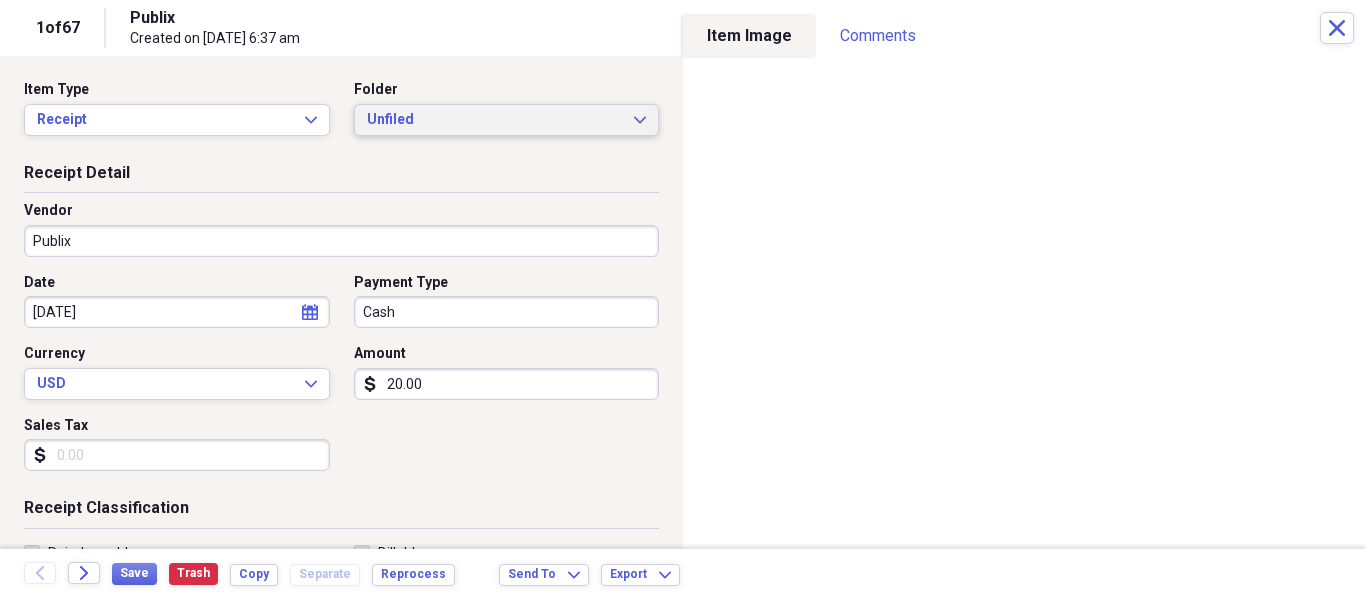 click on "Expand" 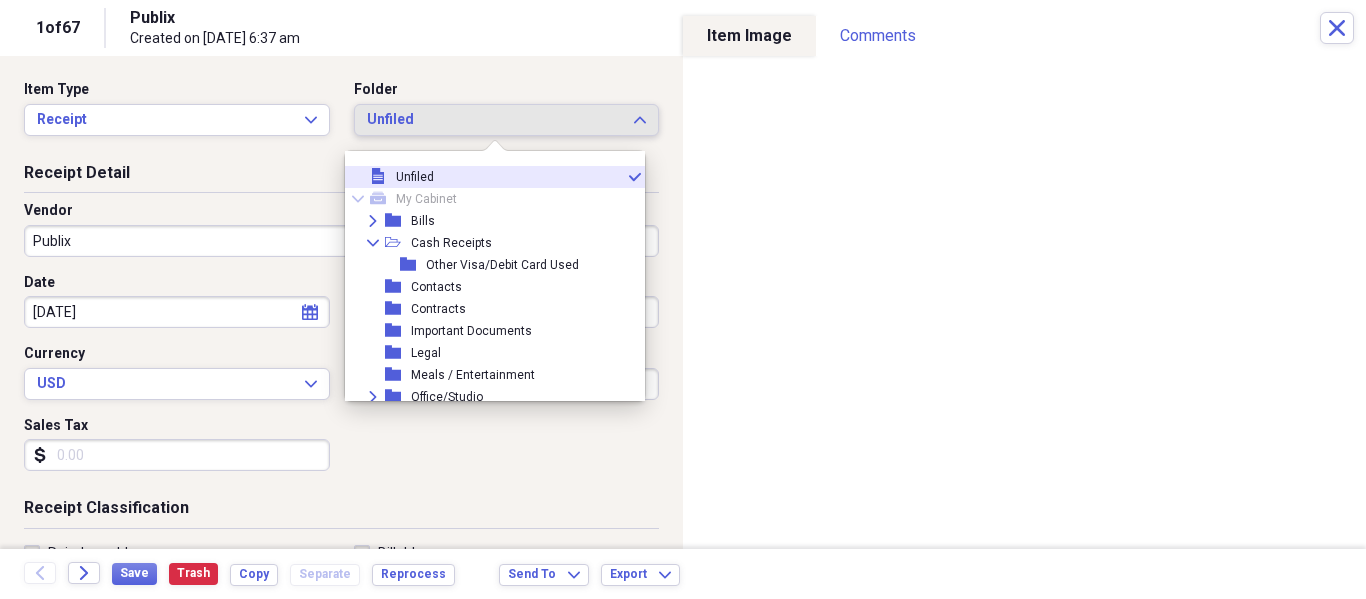 click on "Unfiled Expand" at bounding box center (507, 120) 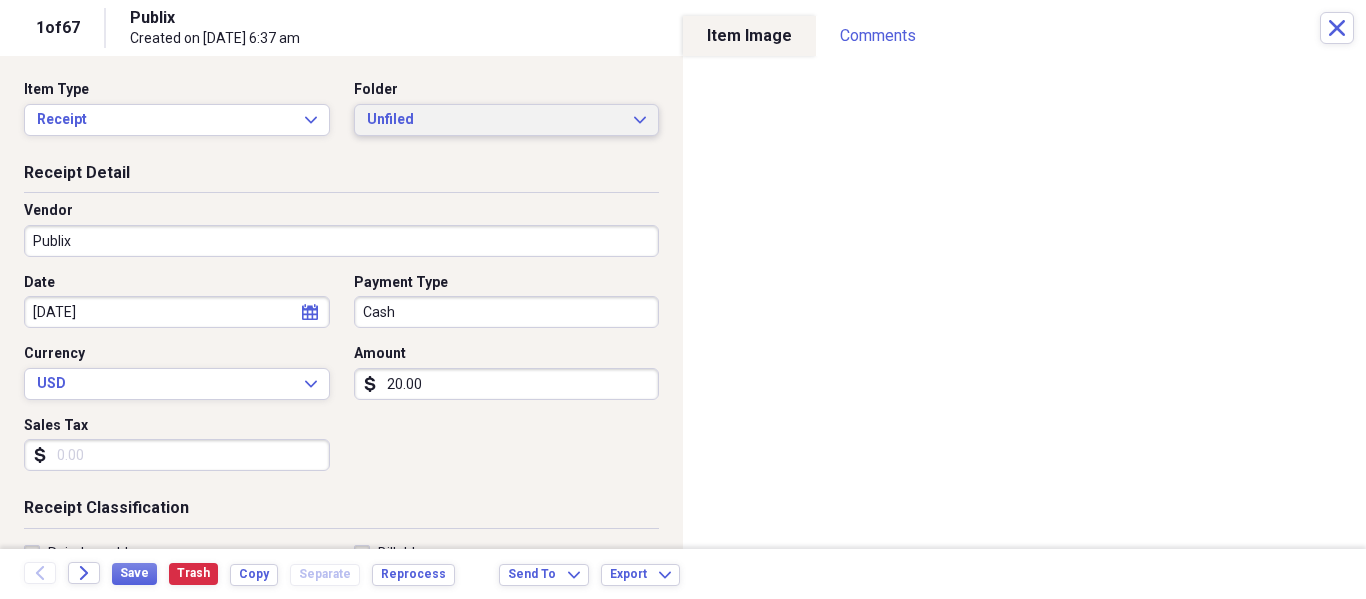 click on "Unfiled" at bounding box center [495, 120] 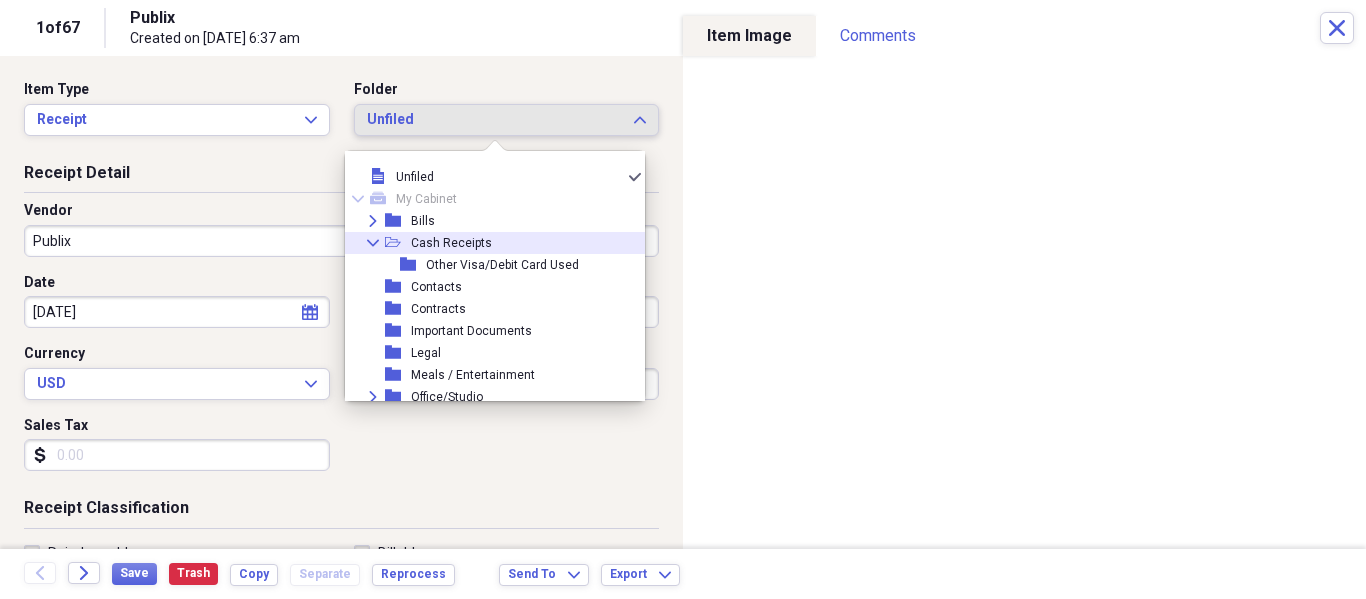 click on "Cash Receipts" at bounding box center [451, 243] 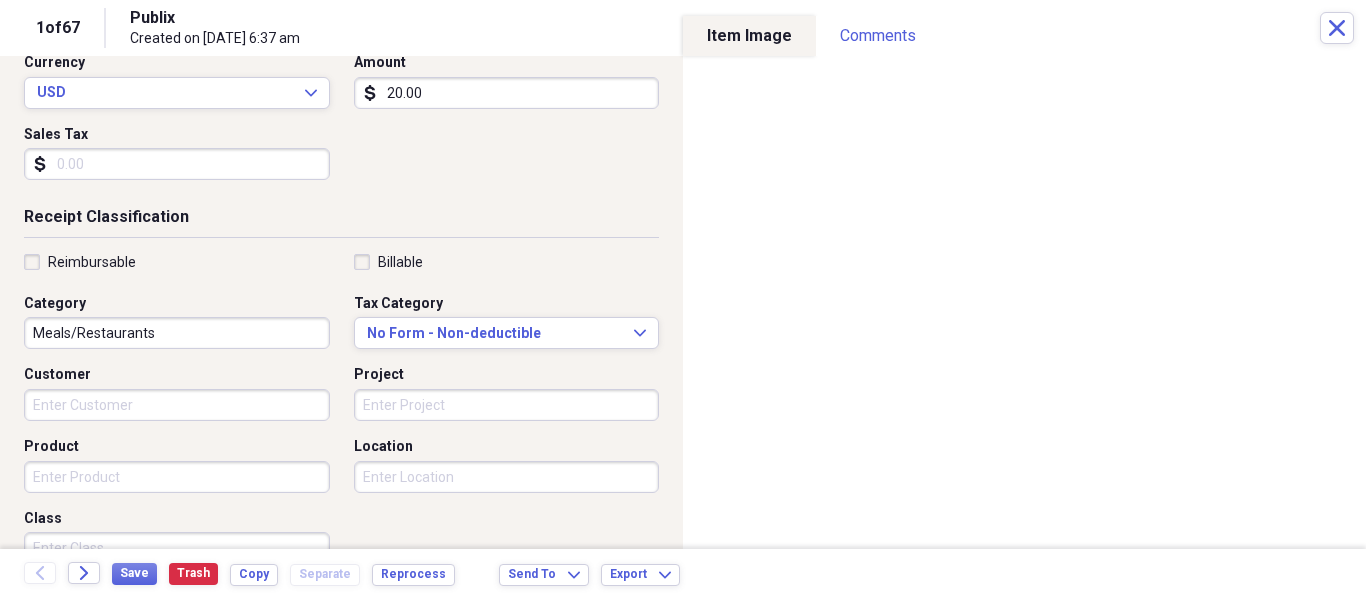 scroll, scrollTop: 300, scrollLeft: 0, axis: vertical 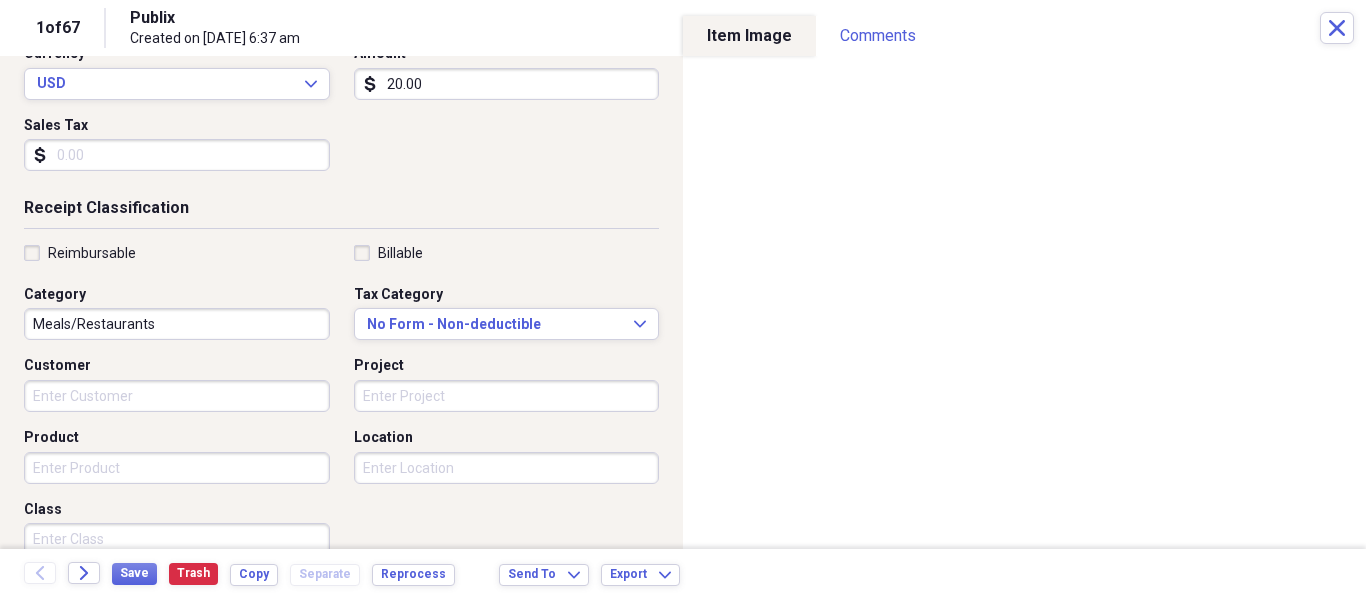 click on "Meals/Restaurants" at bounding box center (177, 324) 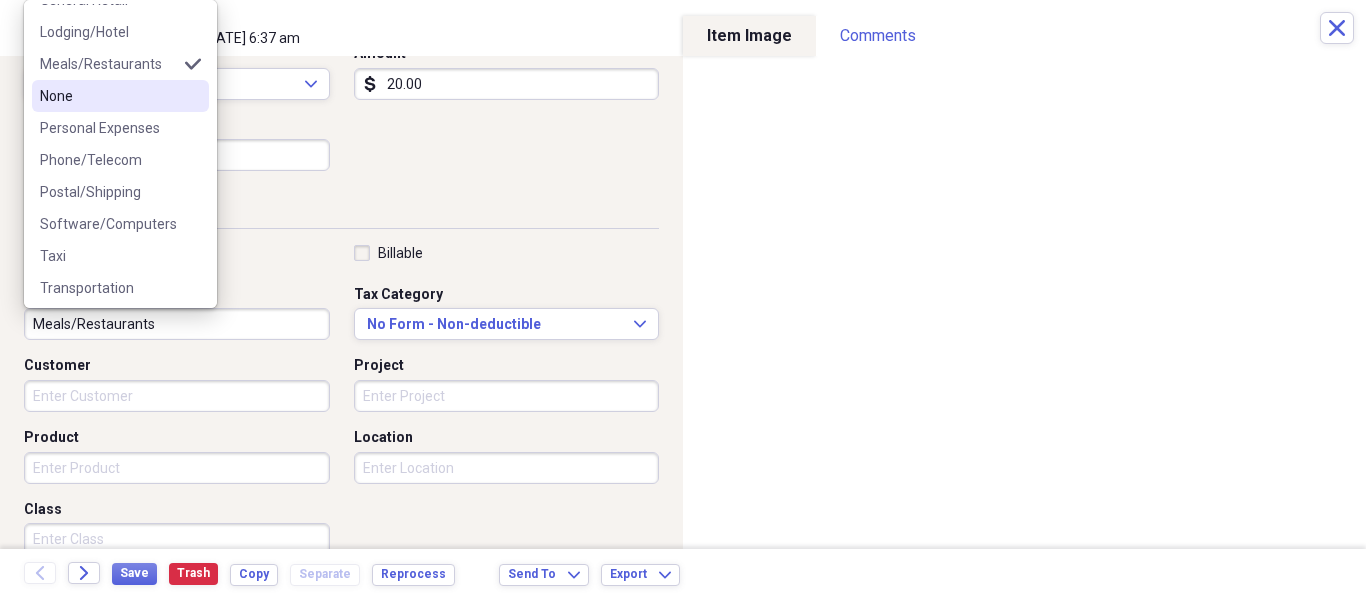 scroll, scrollTop: 252, scrollLeft: 0, axis: vertical 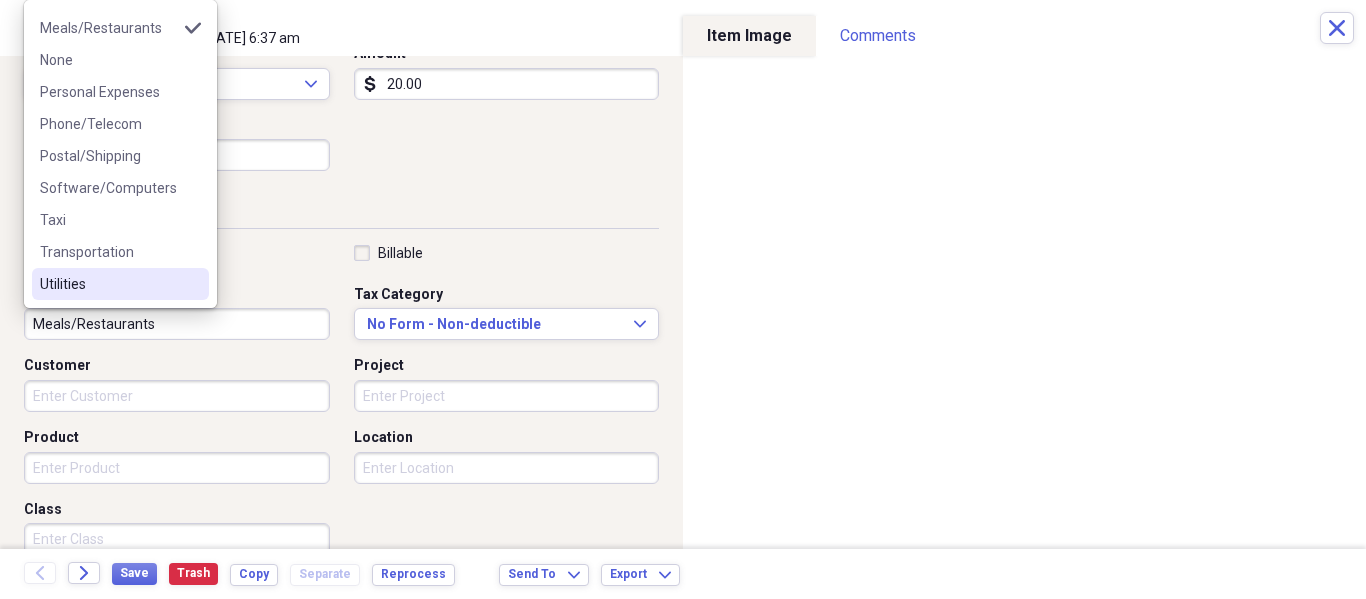 click on "Meals/Restaurants" at bounding box center (177, 324) 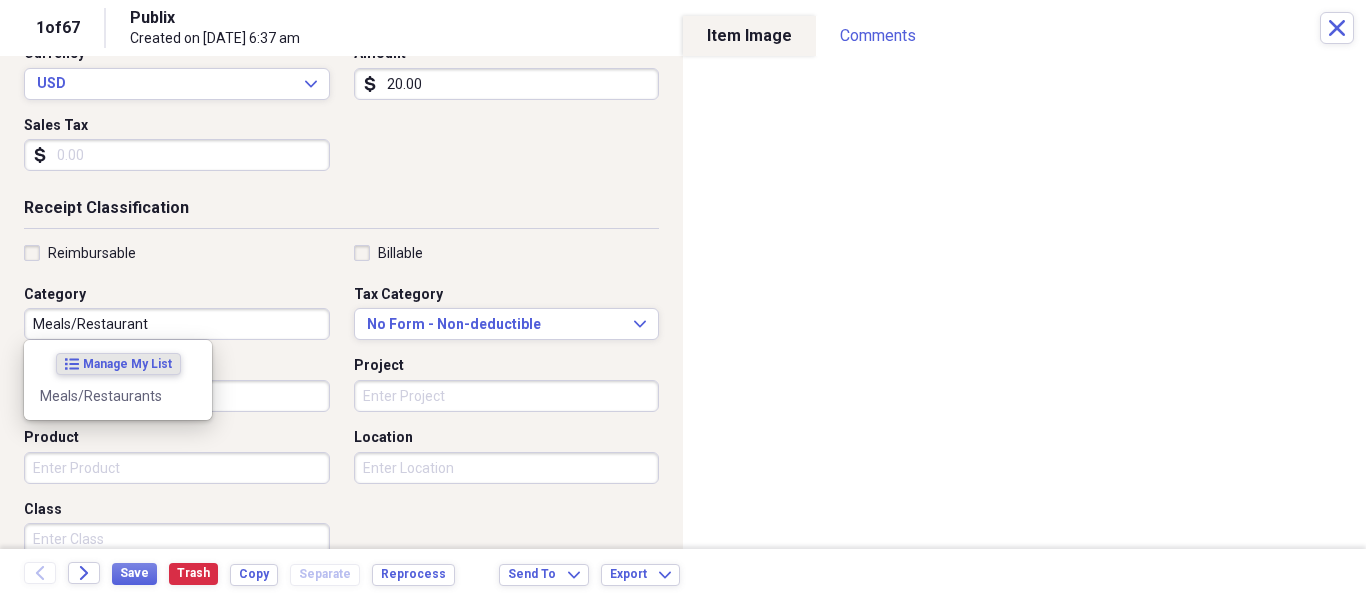 scroll, scrollTop: 0, scrollLeft: 0, axis: both 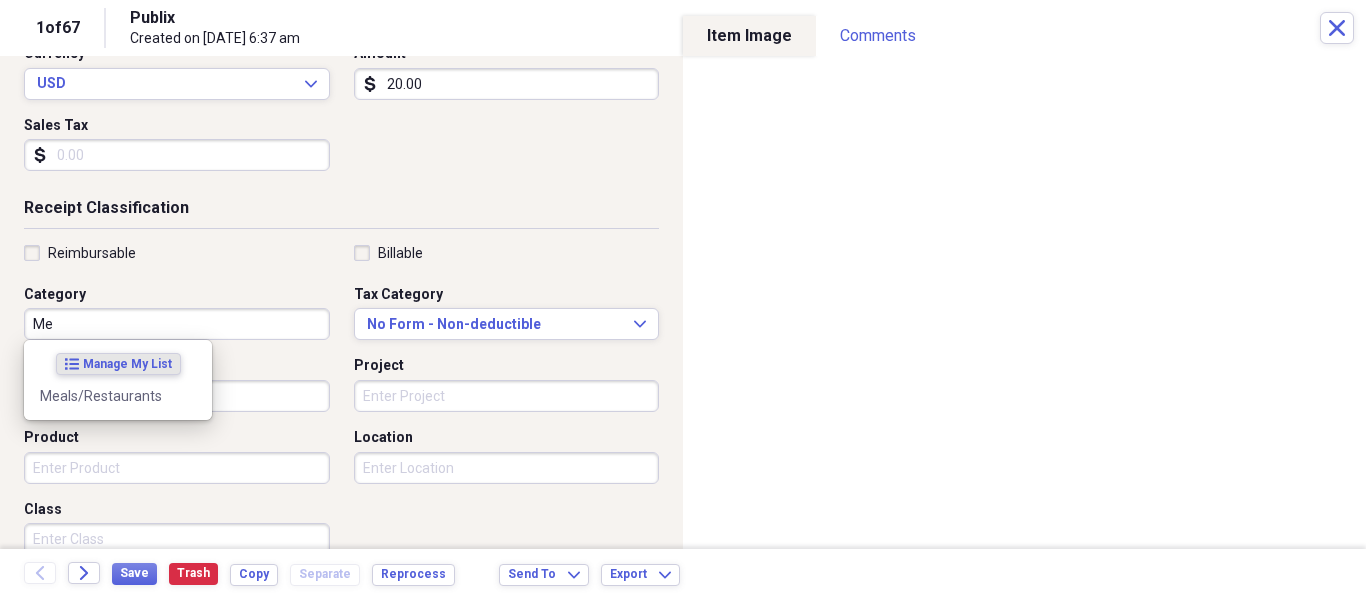 type on "M" 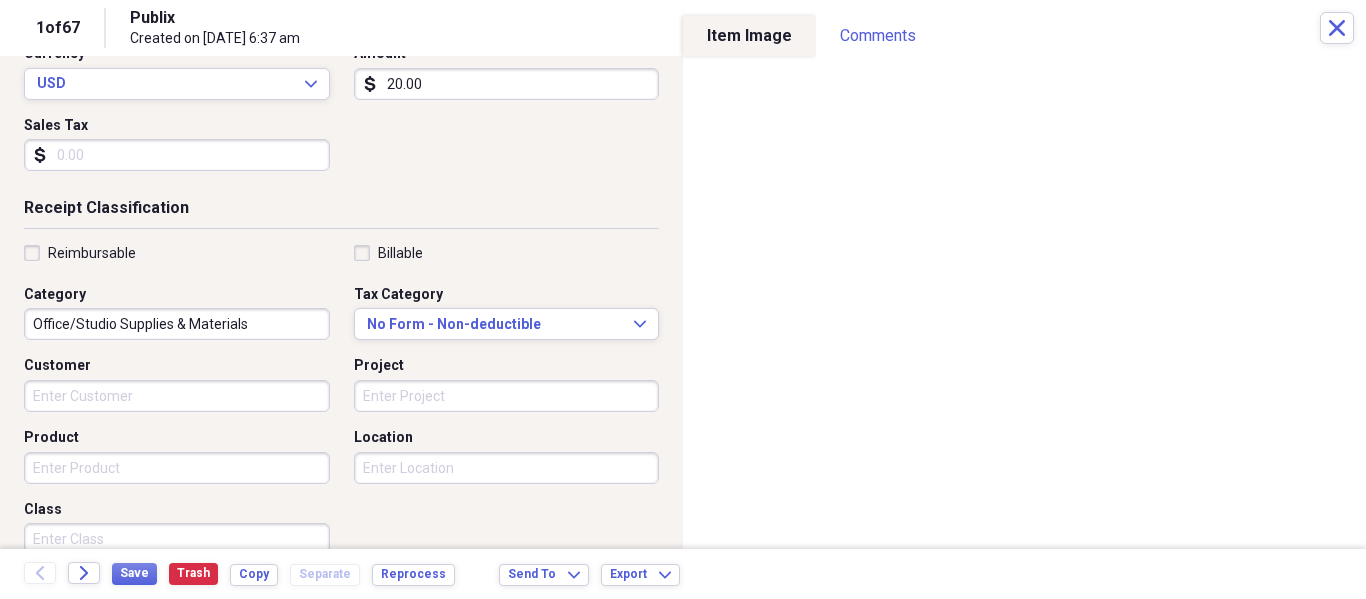 type on "Office/Studio Supplies & Materials" 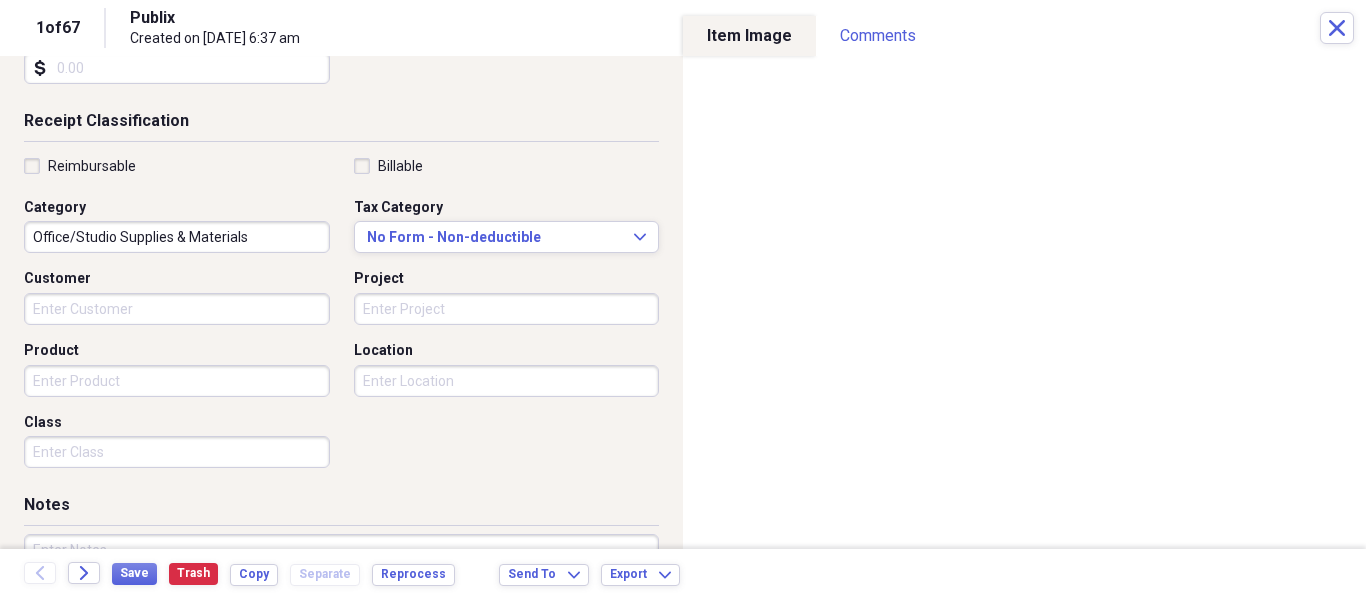 scroll, scrollTop: 400, scrollLeft: 0, axis: vertical 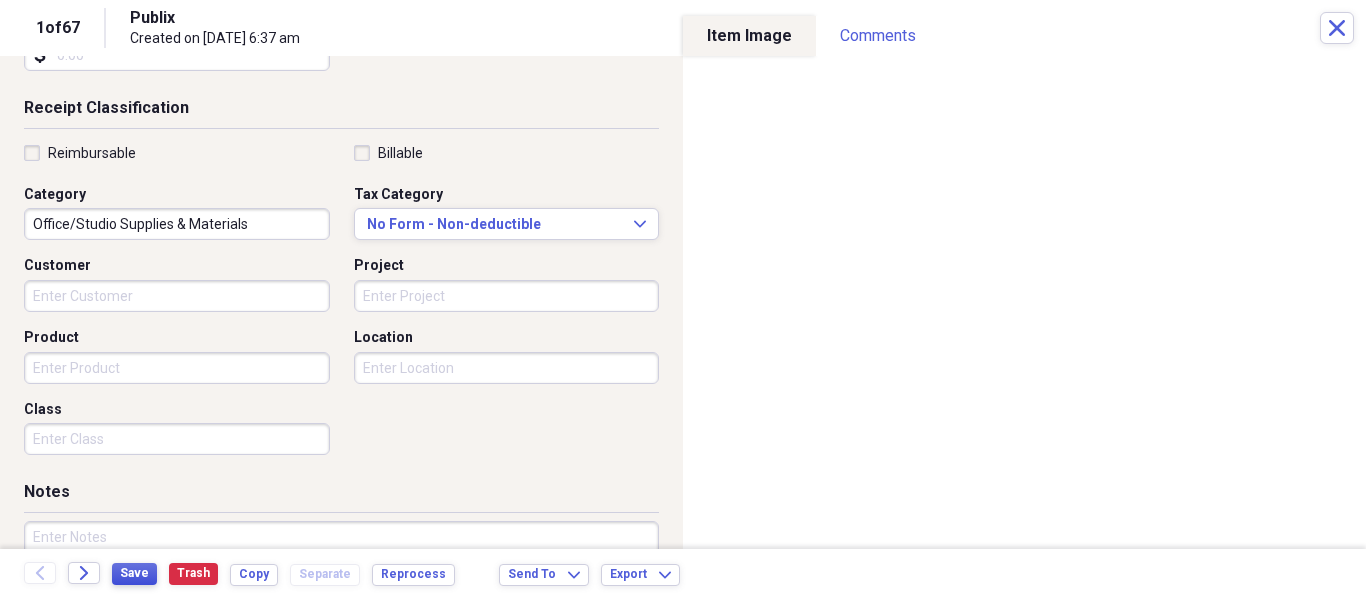click on "Save" at bounding box center [134, 573] 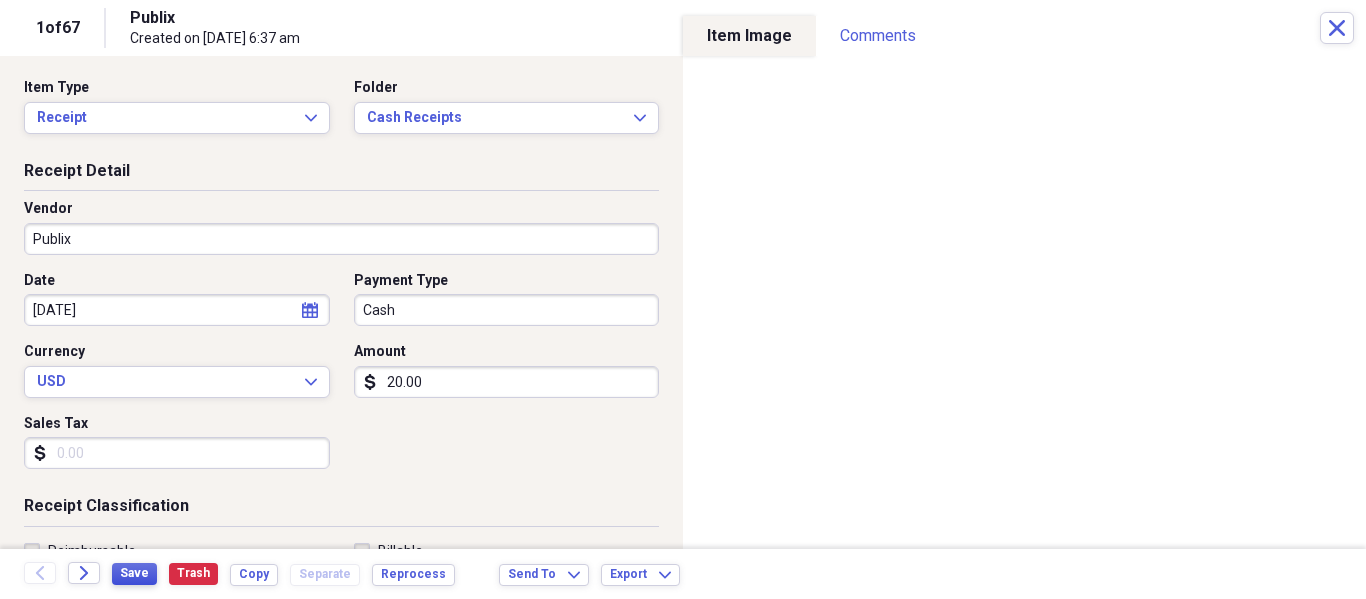 scroll, scrollTop: 0, scrollLeft: 0, axis: both 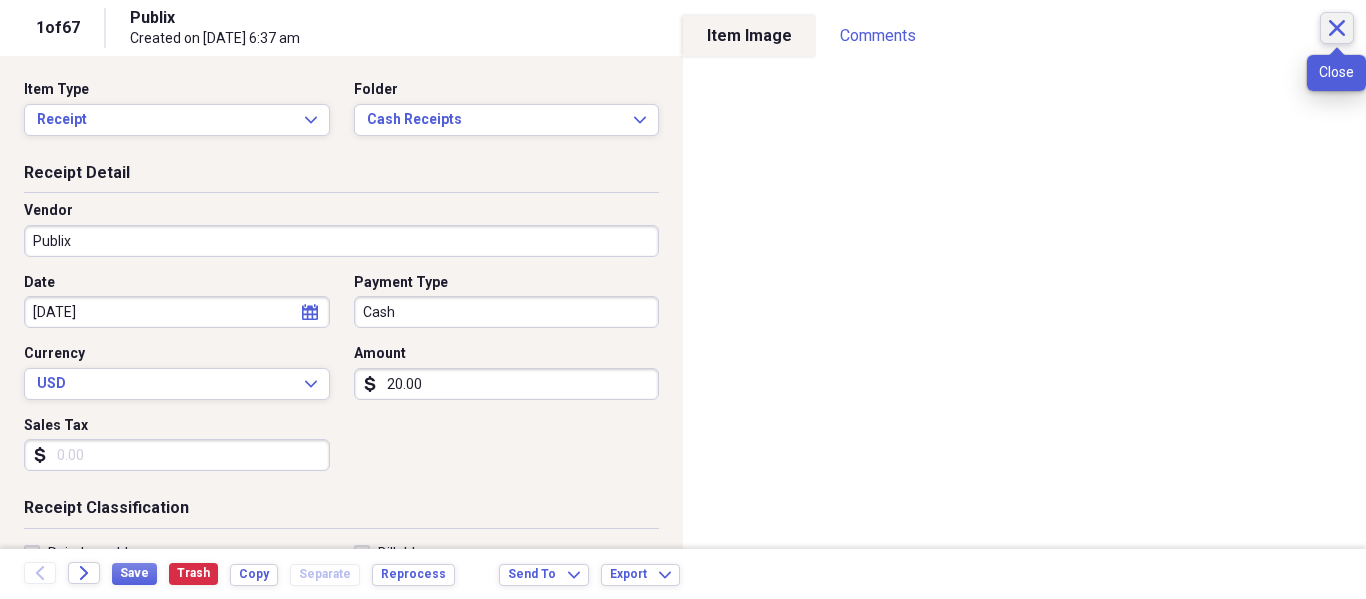 click on "Close" 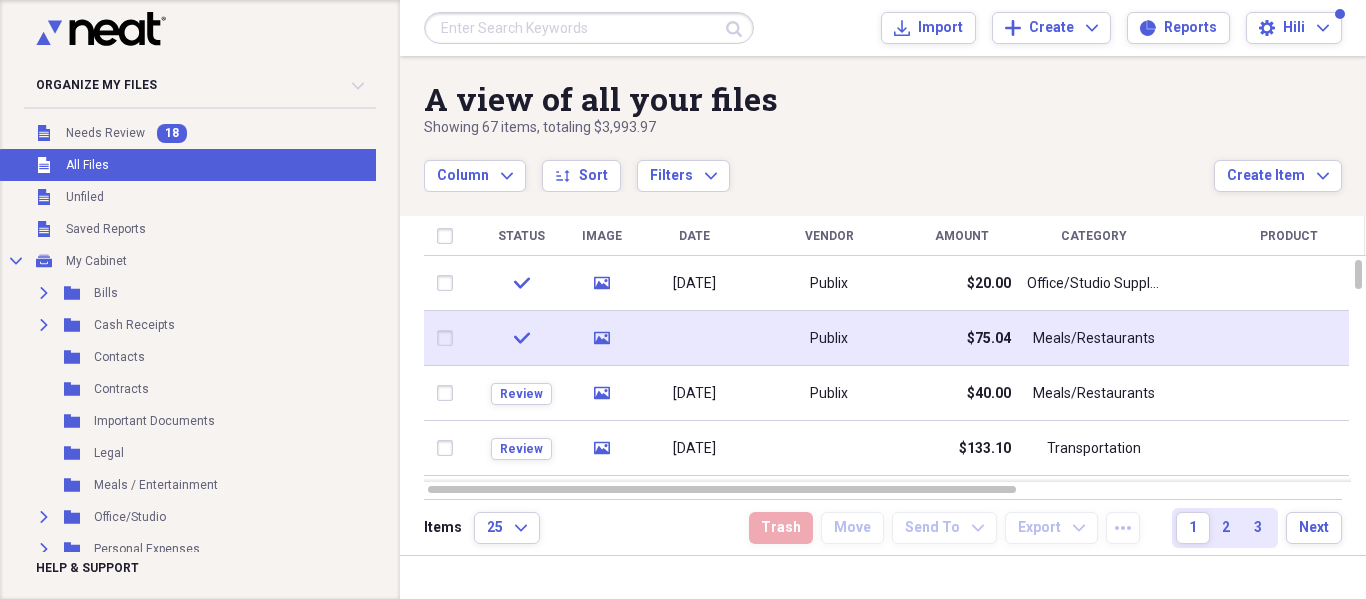 click on "Publix" at bounding box center [829, 339] 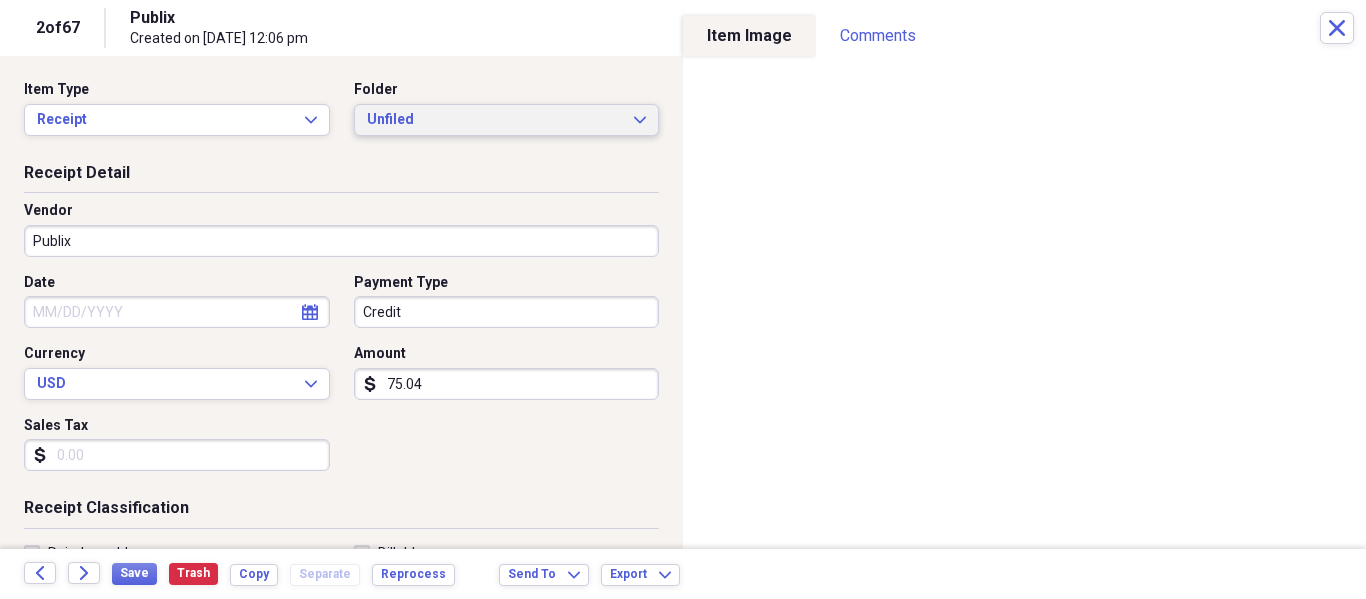 click on "Unfiled" at bounding box center [495, 120] 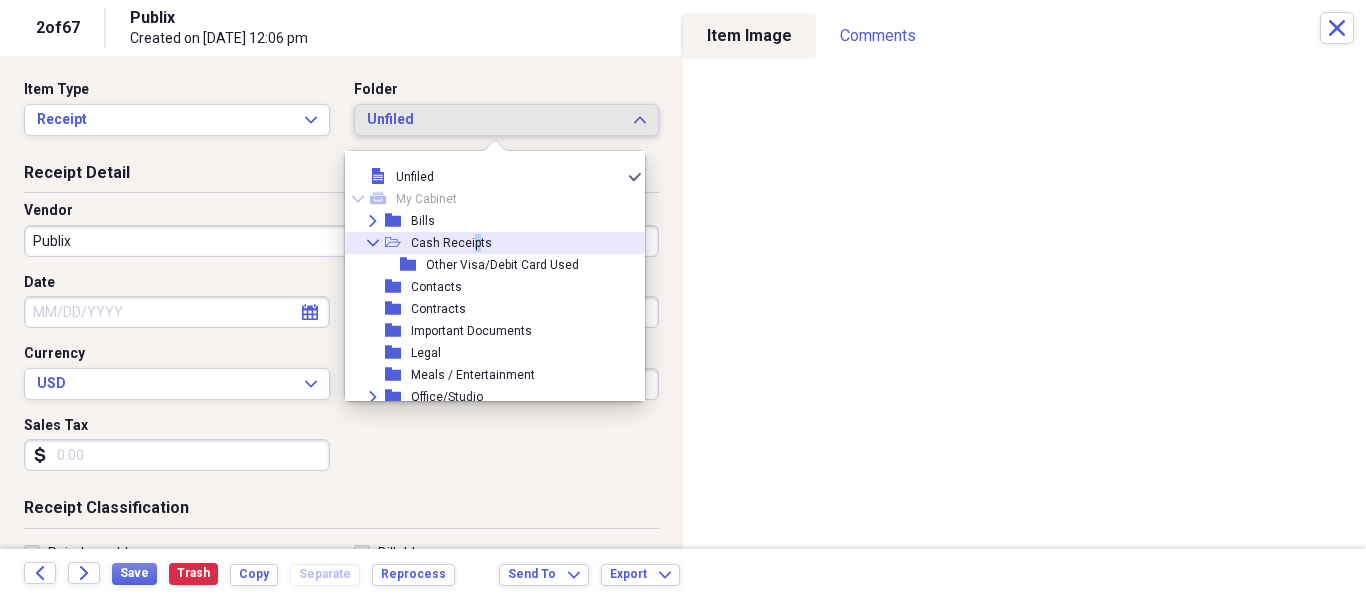 click on "Cash Receipts" at bounding box center (451, 243) 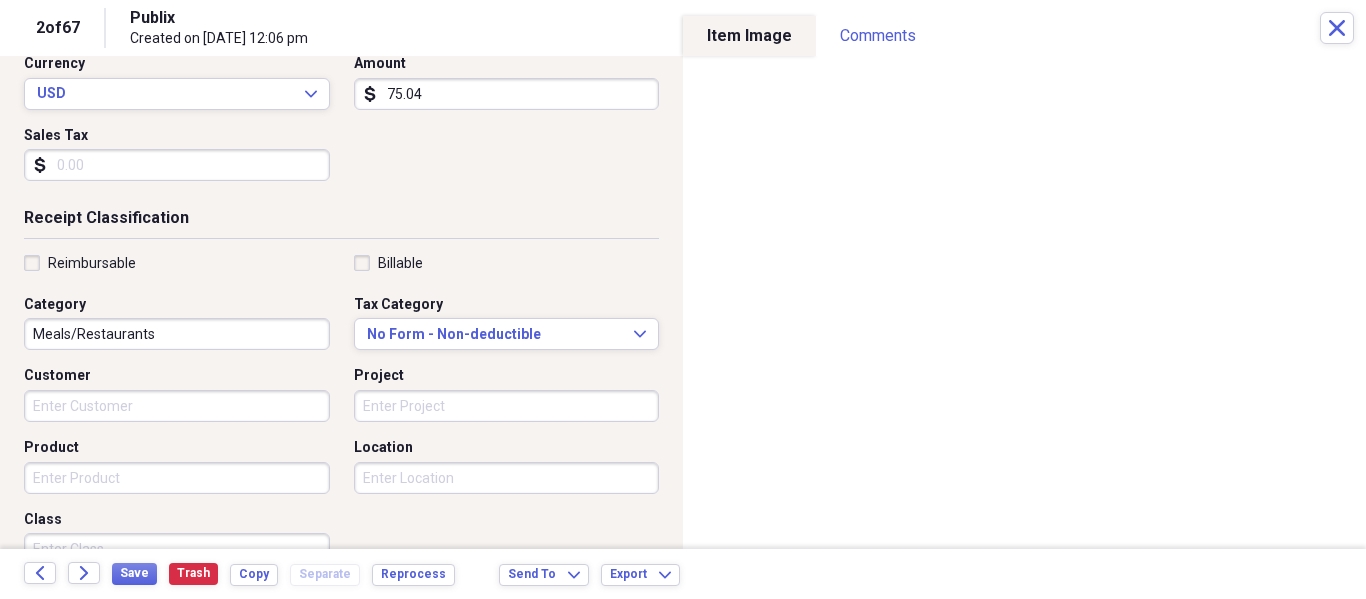scroll, scrollTop: 0, scrollLeft: 0, axis: both 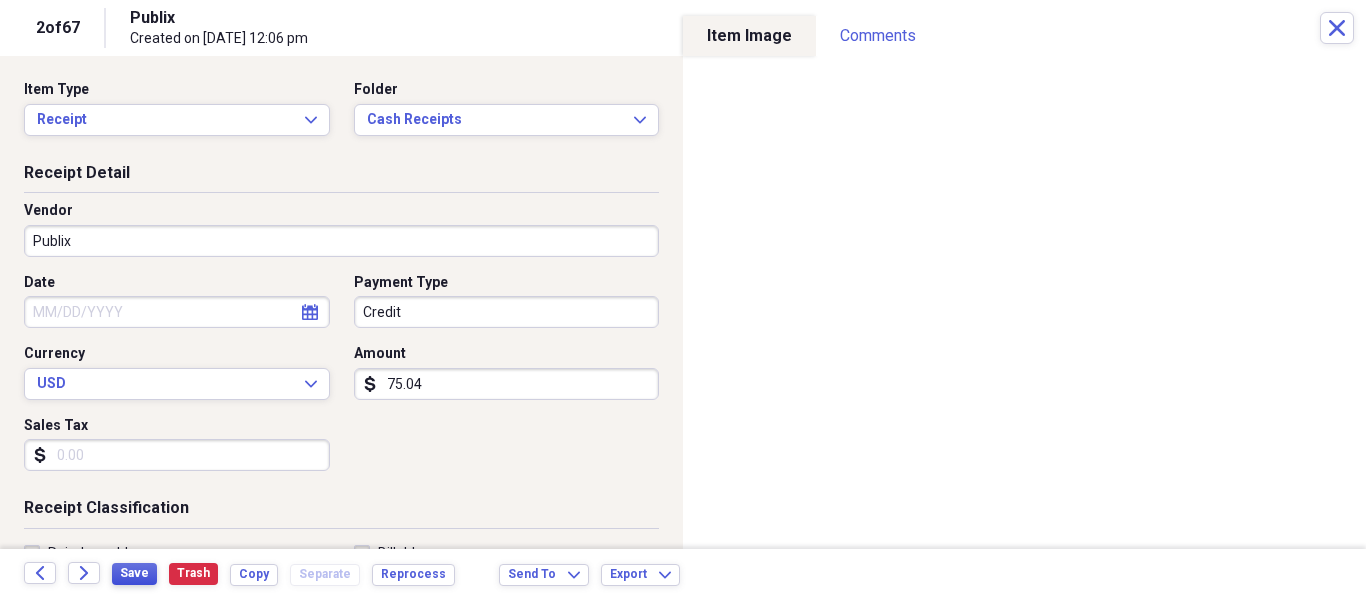 click on "Save" at bounding box center (134, 573) 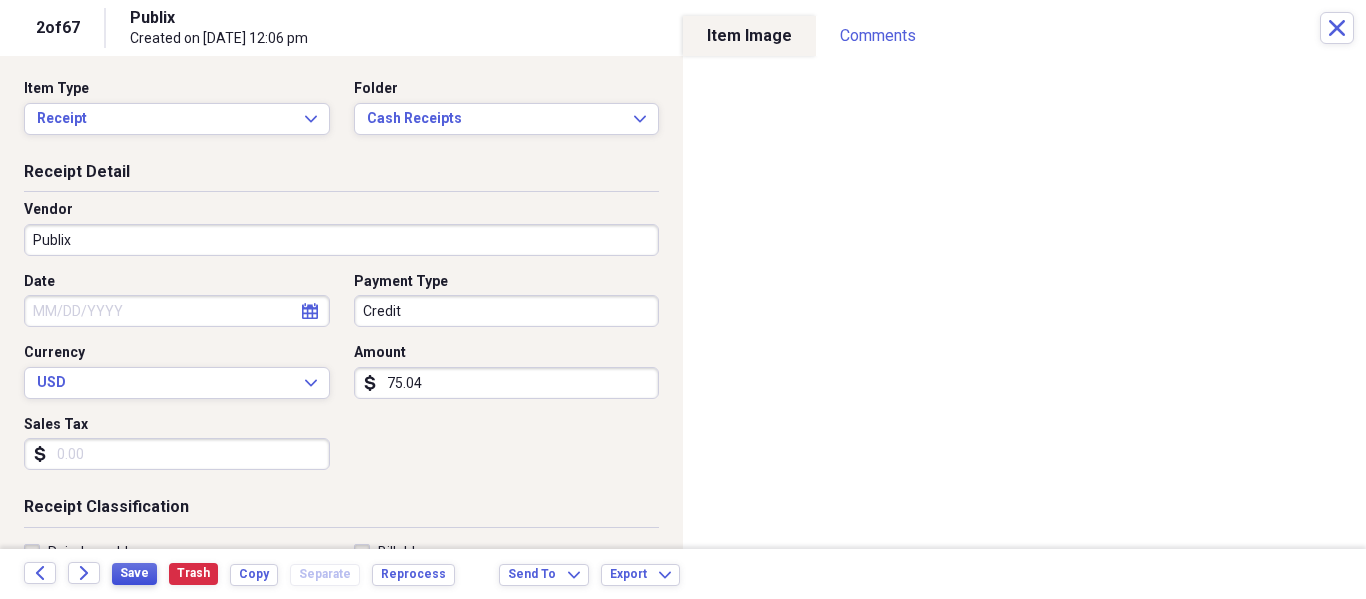 scroll, scrollTop: 0, scrollLeft: 0, axis: both 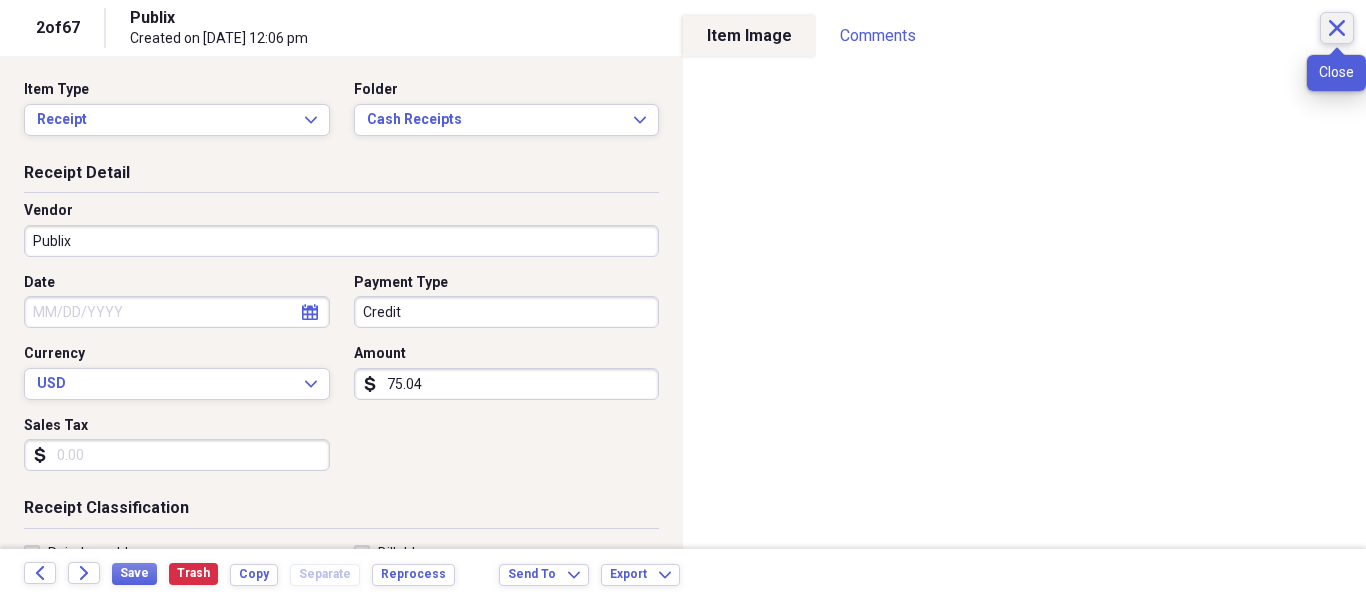 click on "Close" at bounding box center (1337, 28) 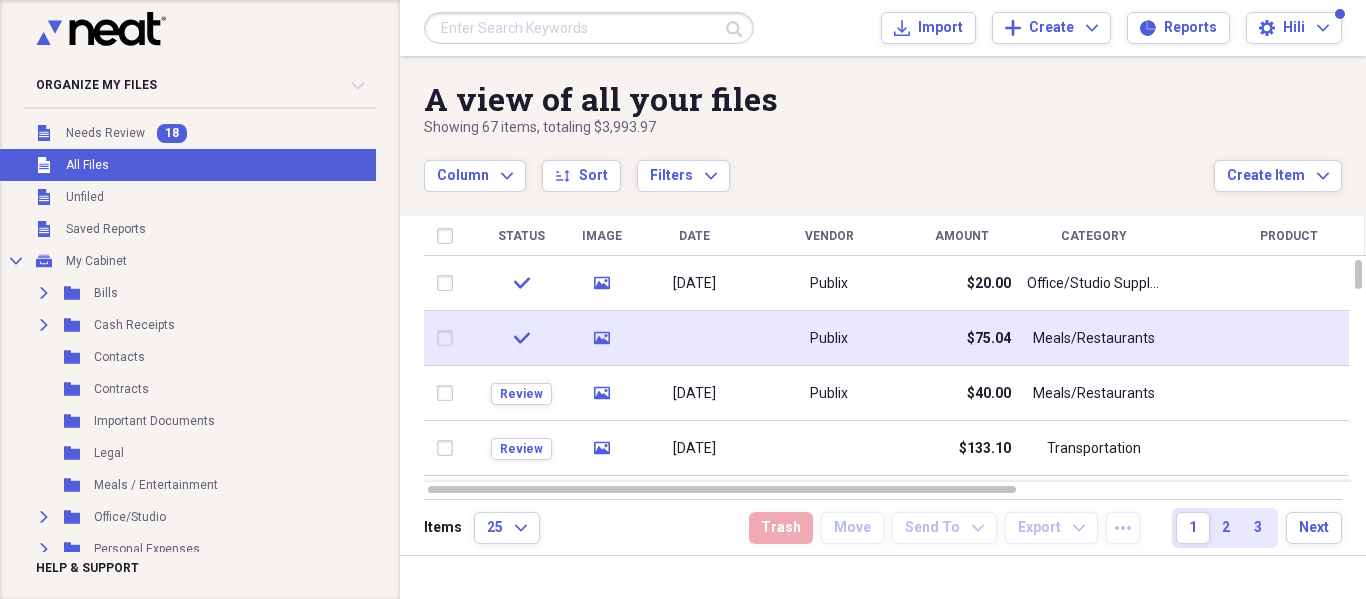 click on "Publix" at bounding box center (829, 339) 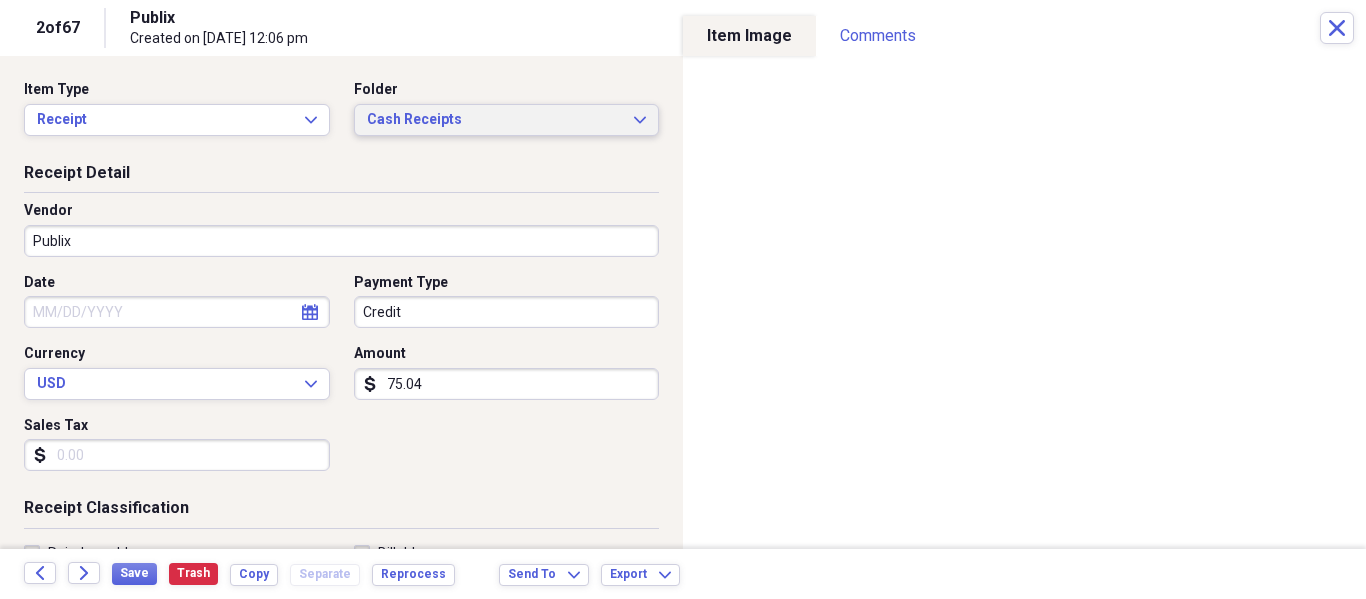 click on "Cash Receipts" at bounding box center (495, 120) 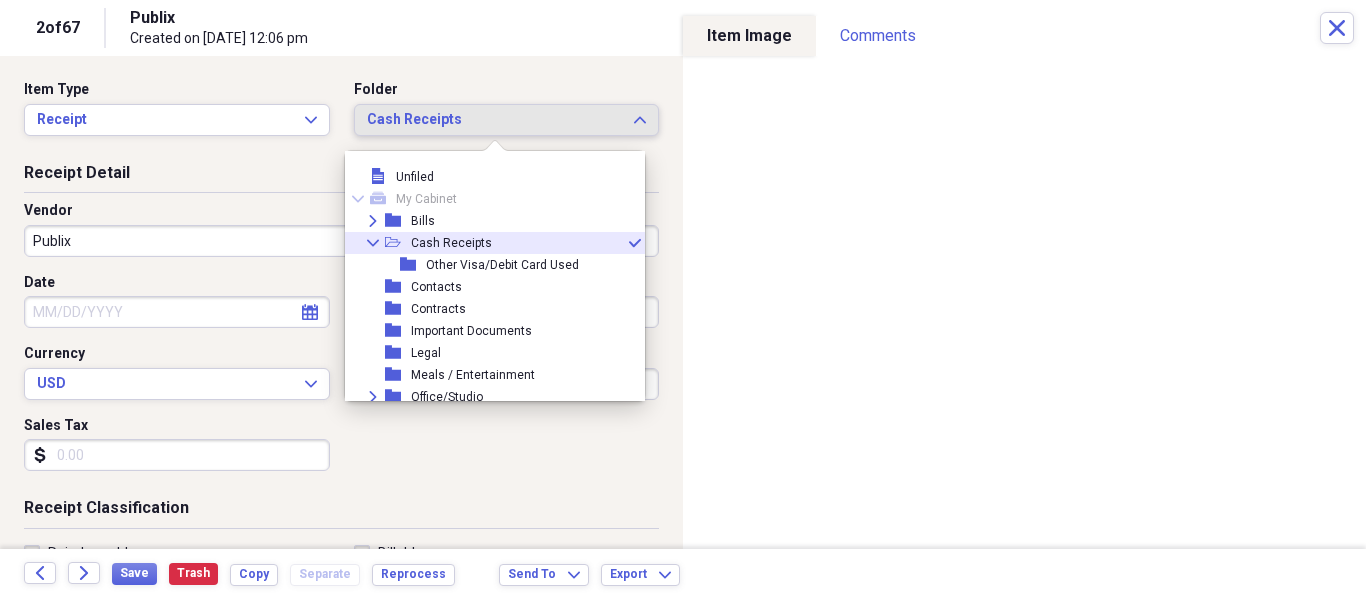 click on "Cash Receipts" at bounding box center (495, 120) 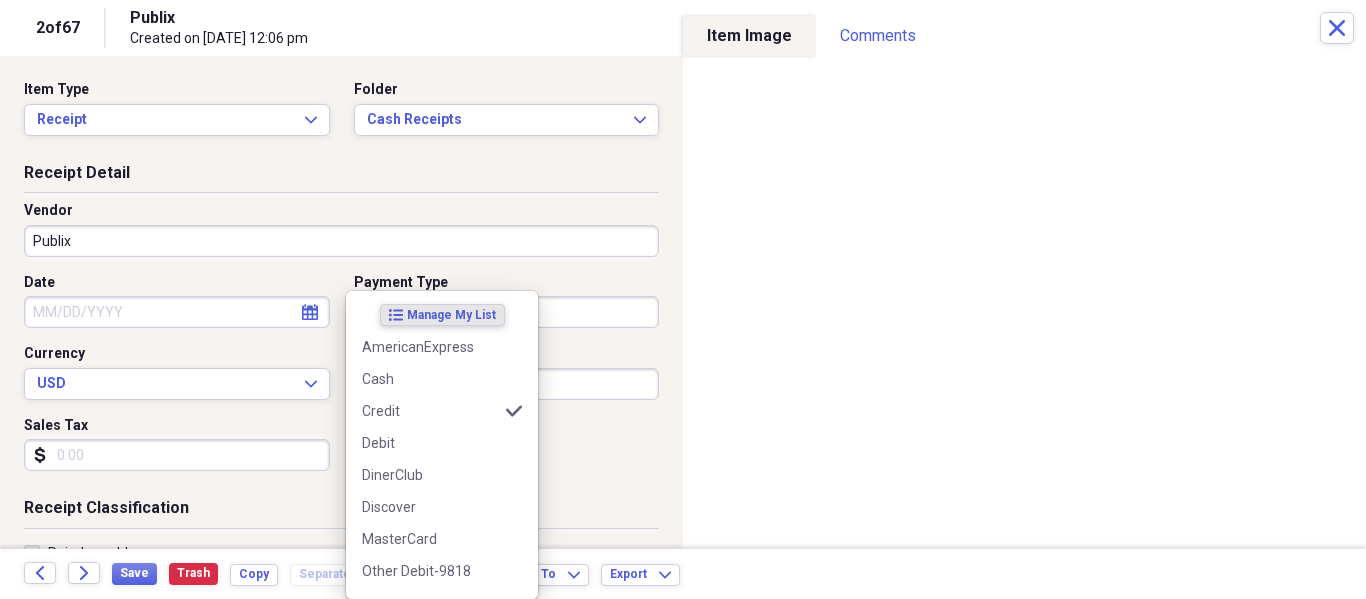 click on "Credit" at bounding box center (507, 312) 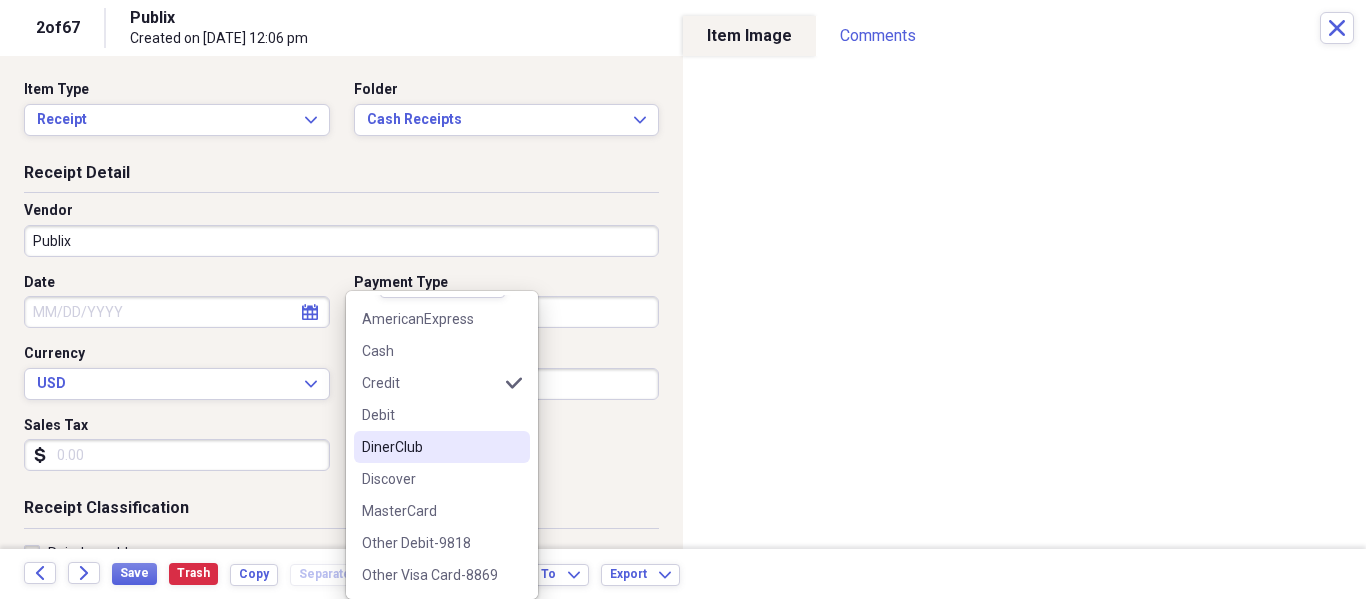 scroll, scrollTop: 0, scrollLeft: 0, axis: both 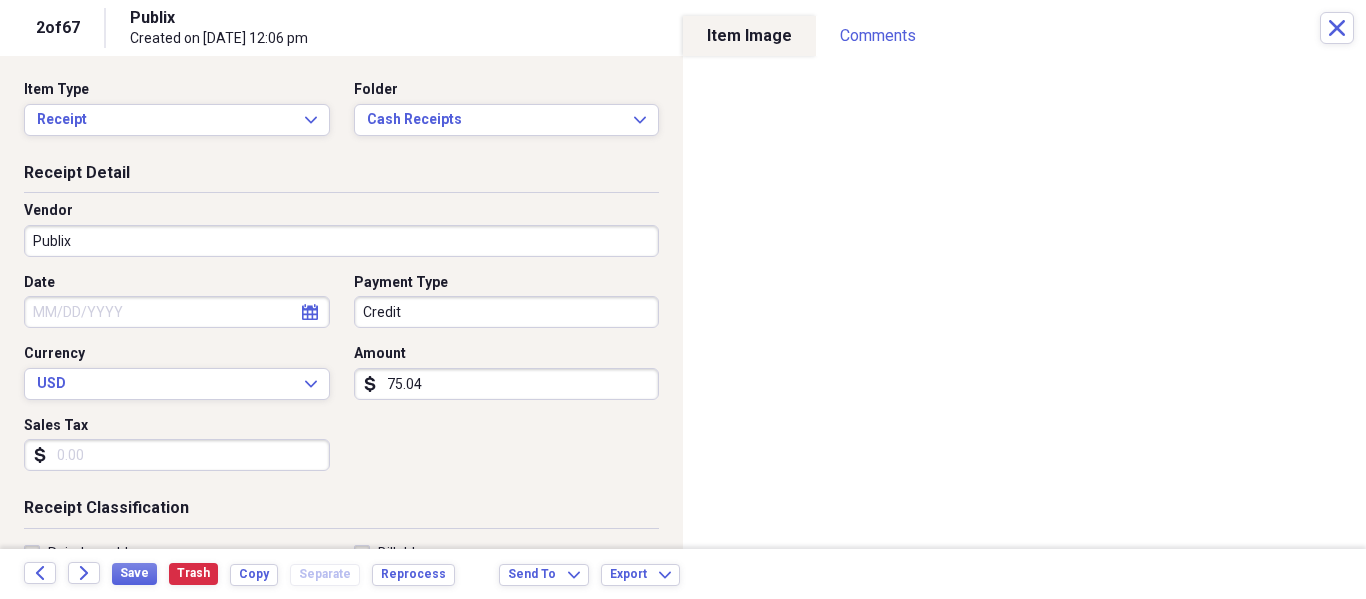 click on "Date calendar Calendar Payment Type Credit Currency USD Expand Amount dollar-sign 75.04 Sales Tax dollar-sign" at bounding box center [341, 380] 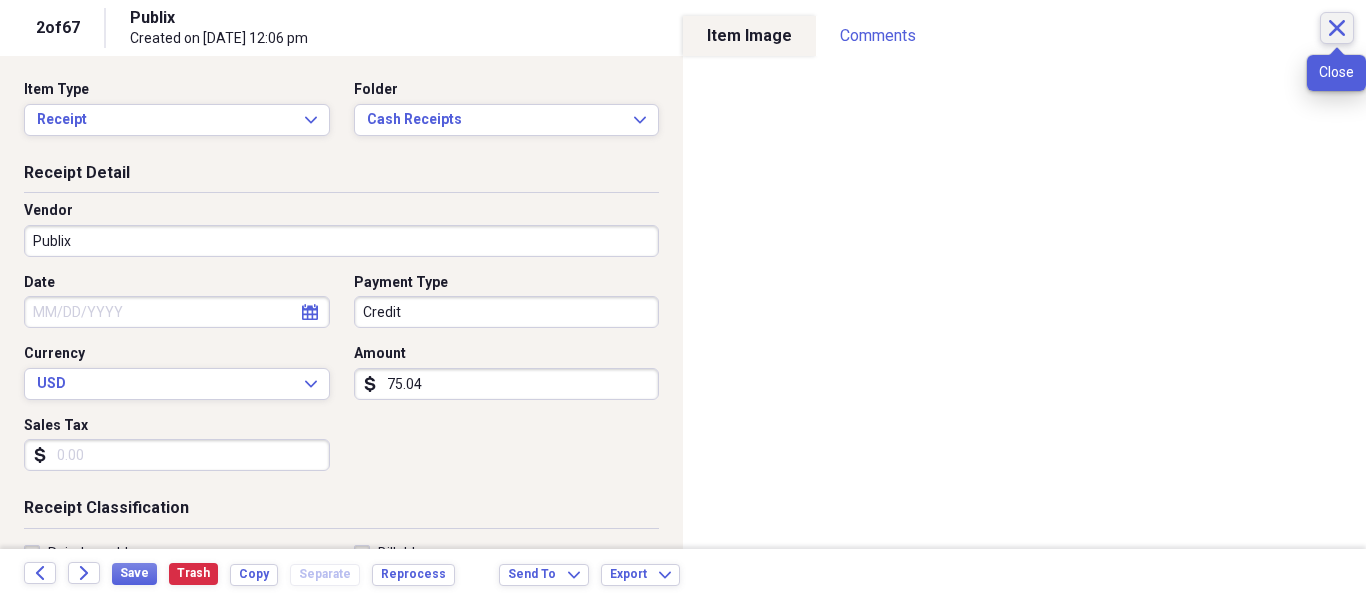 click on "Close" at bounding box center [1337, 28] 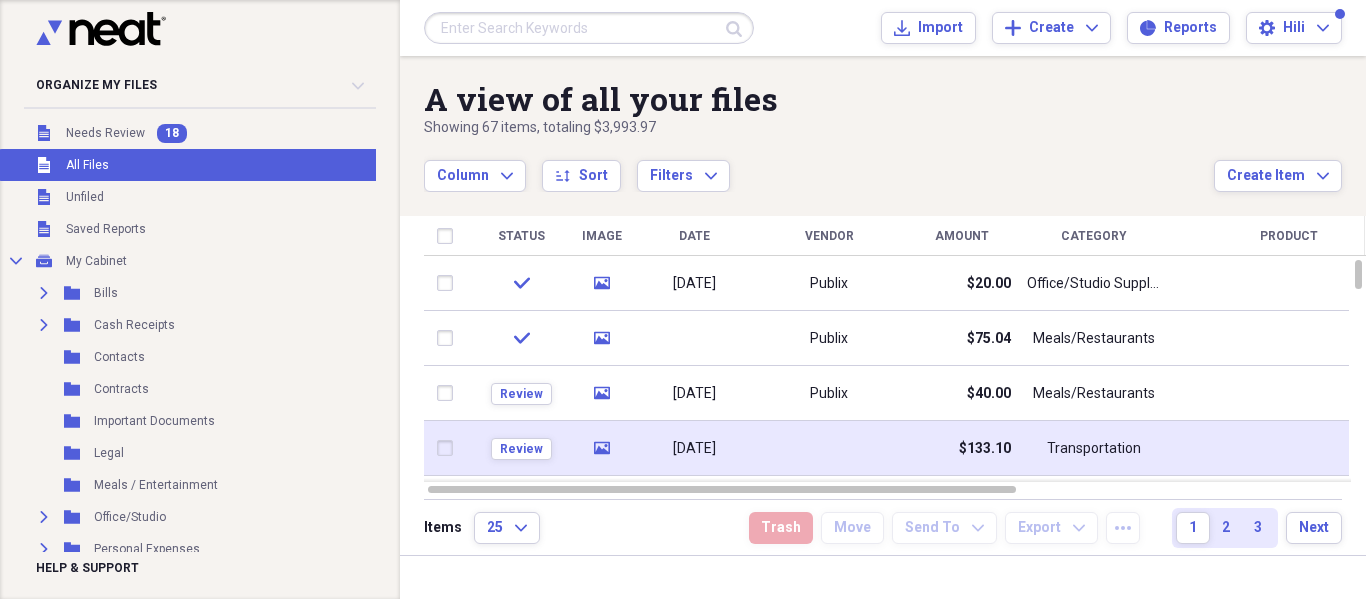 click on "$133.10" at bounding box center [985, 449] 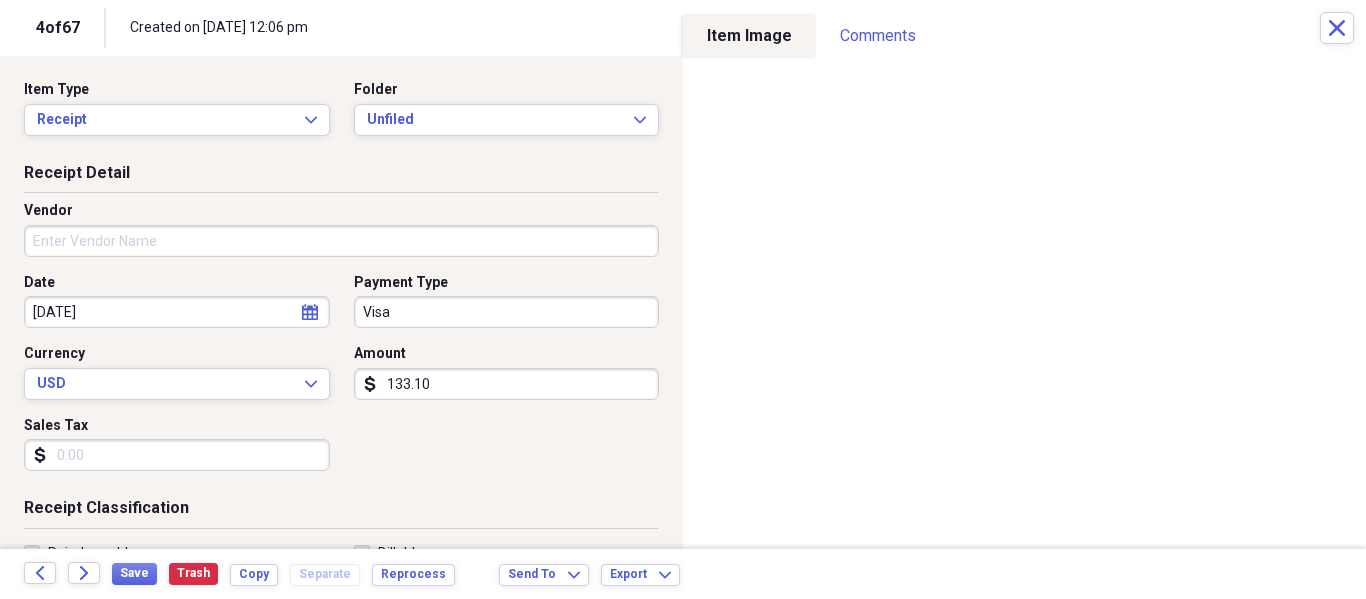 click on "Visa" at bounding box center (507, 312) 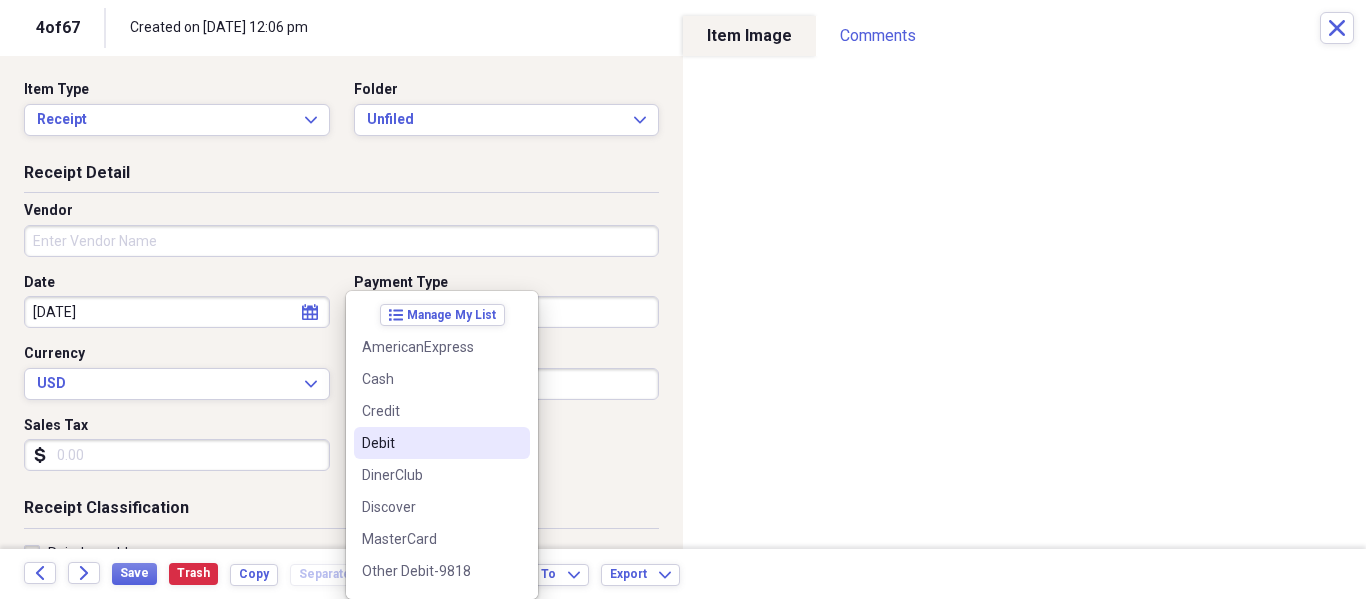 click on "Debit" at bounding box center [430, 443] 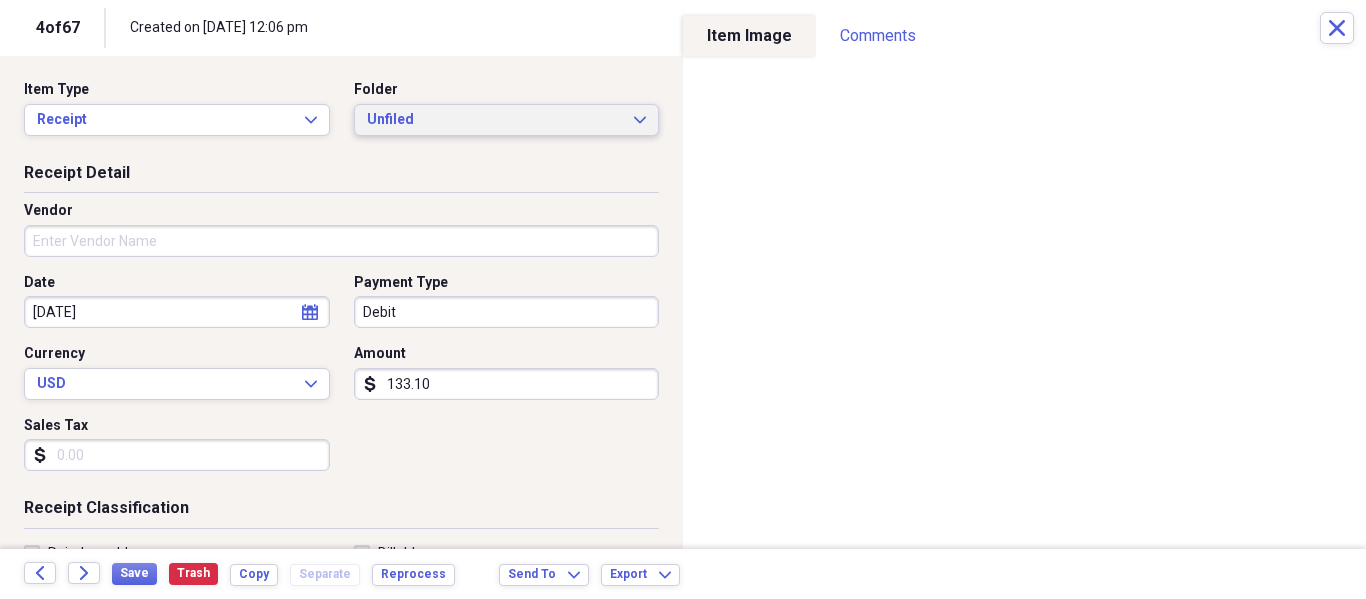 click on "Unfiled" at bounding box center [495, 120] 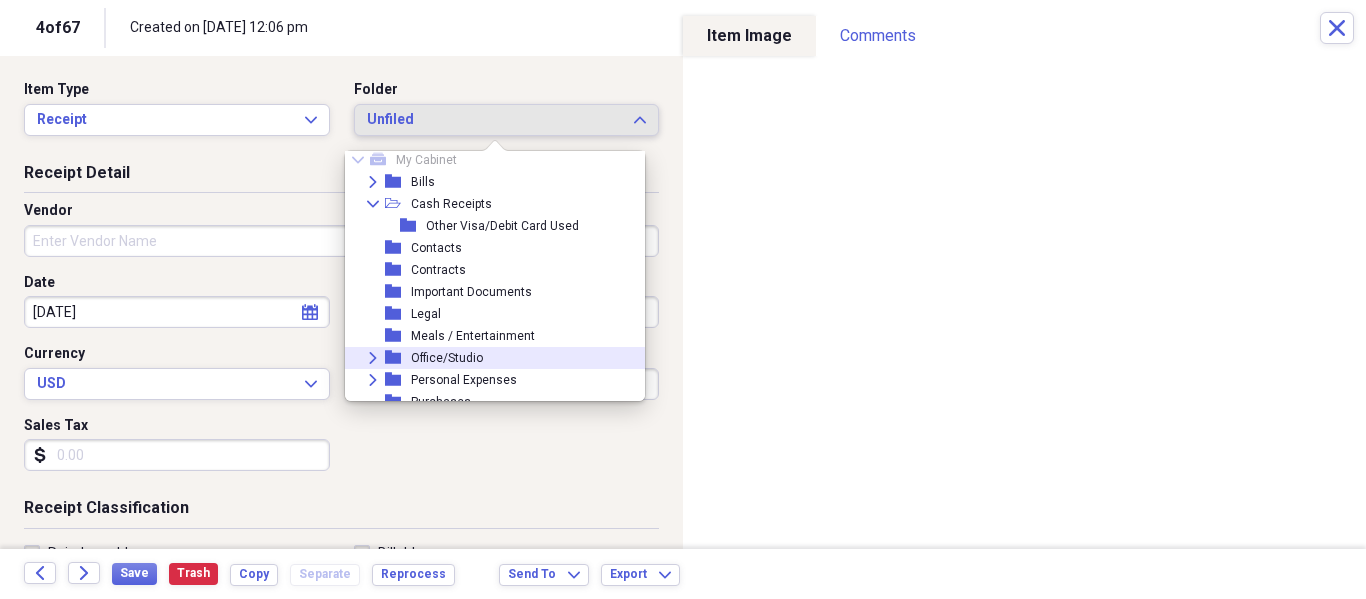scroll, scrollTop: 139, scrollLeft: 0, axis: vertical 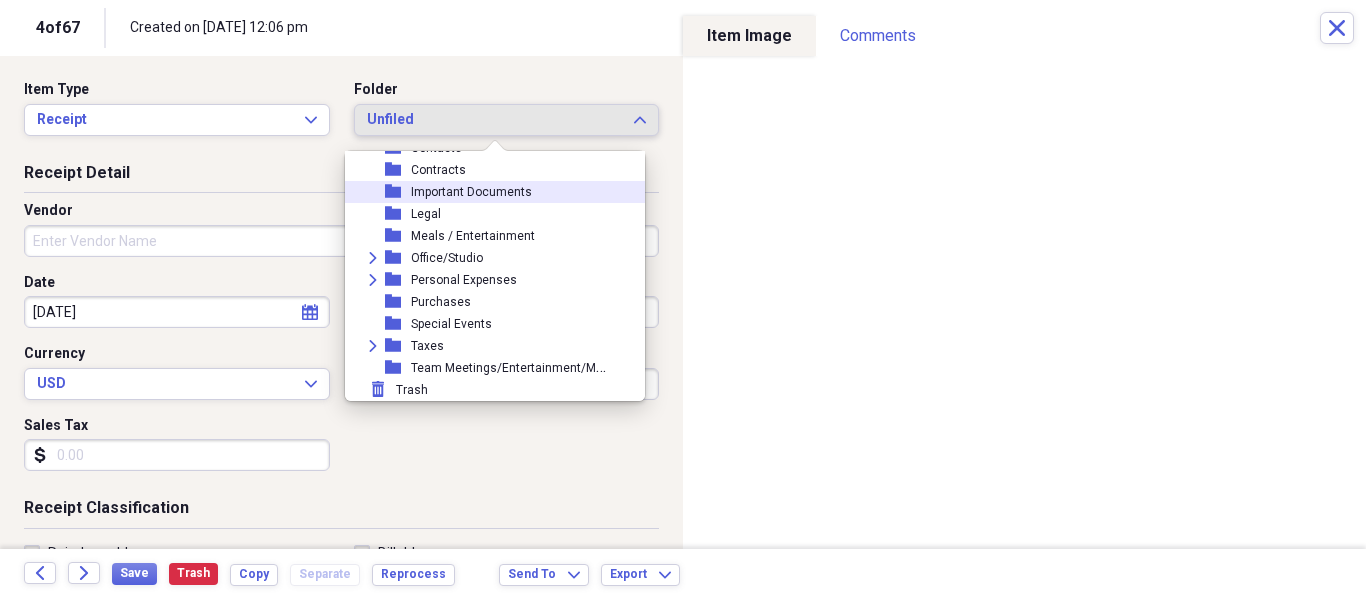click on "Unfiled" at bounding box center (495, 120) 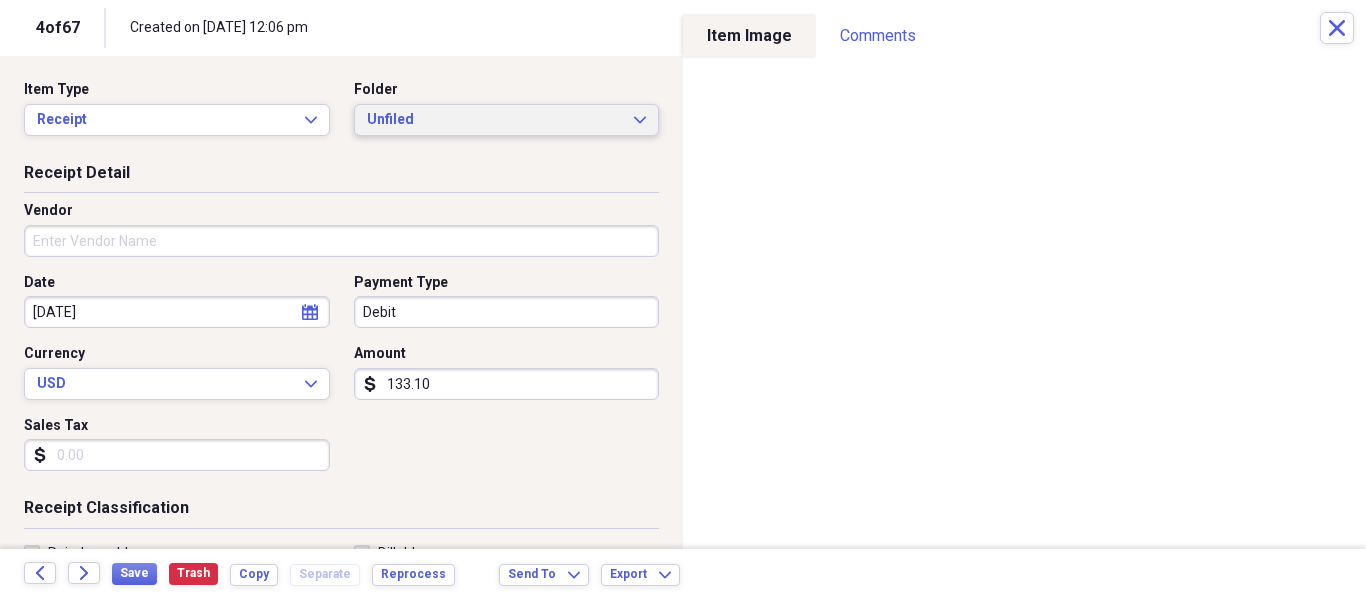 scroll, scrollTop: 0, scrollLeft: 0, axis: both 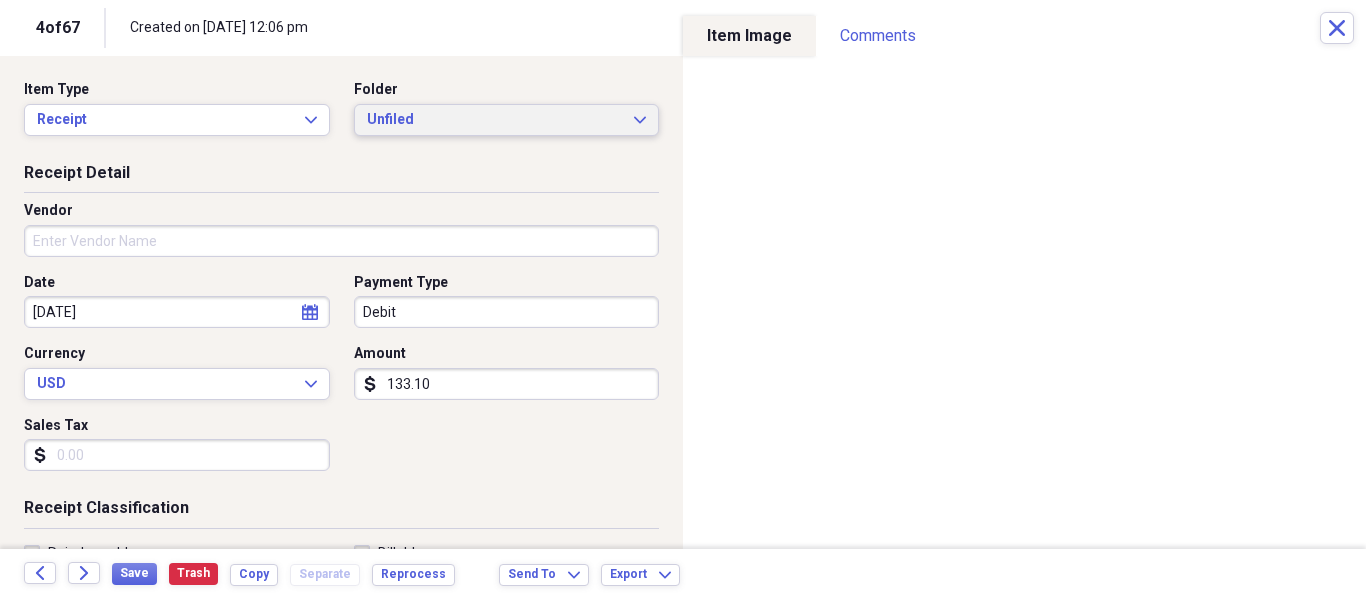 click on "Unfiled" at bounding box center [495, 120] 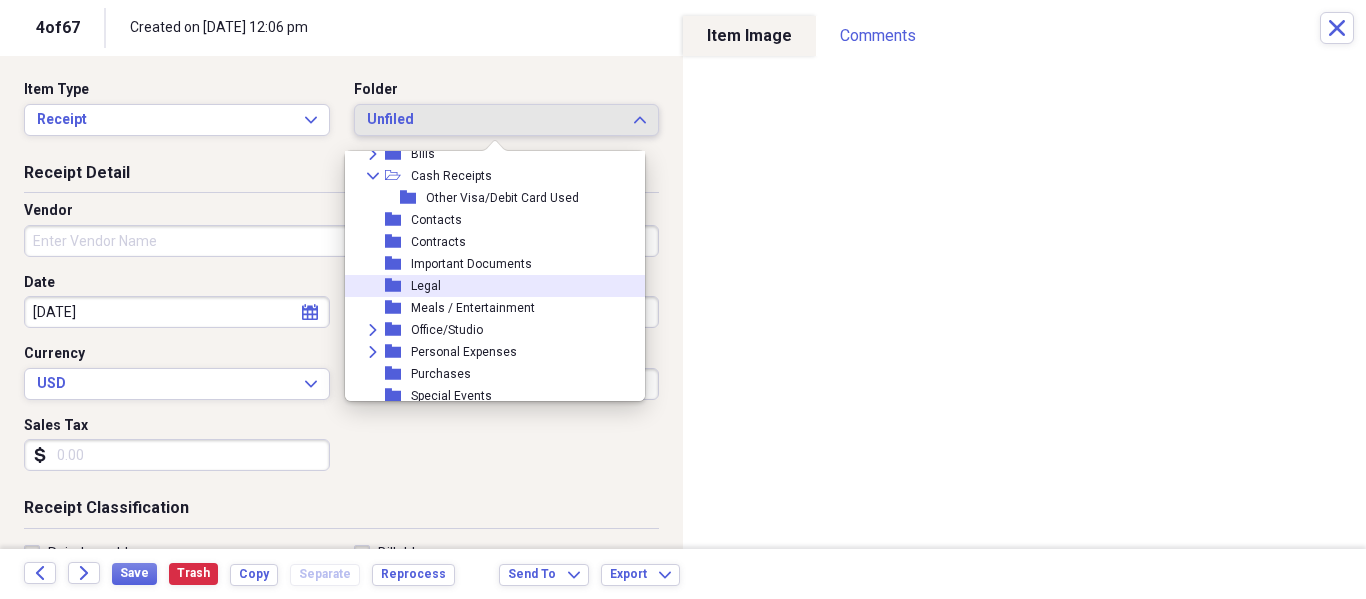 scroll, scrollTop: 100, scrollLeft: 0, axis: vertical 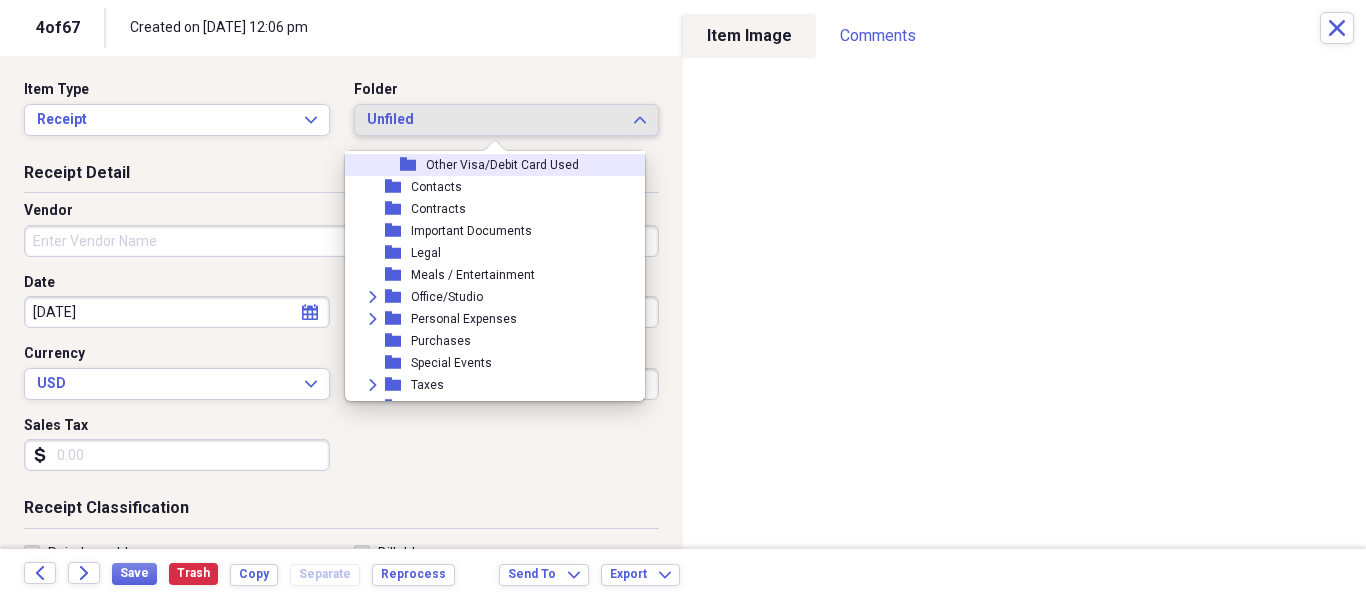 drag, startPoint x: 386, startPoint y: 117, endPoint x: 365, endPoint y: 123, distance: 21.84033 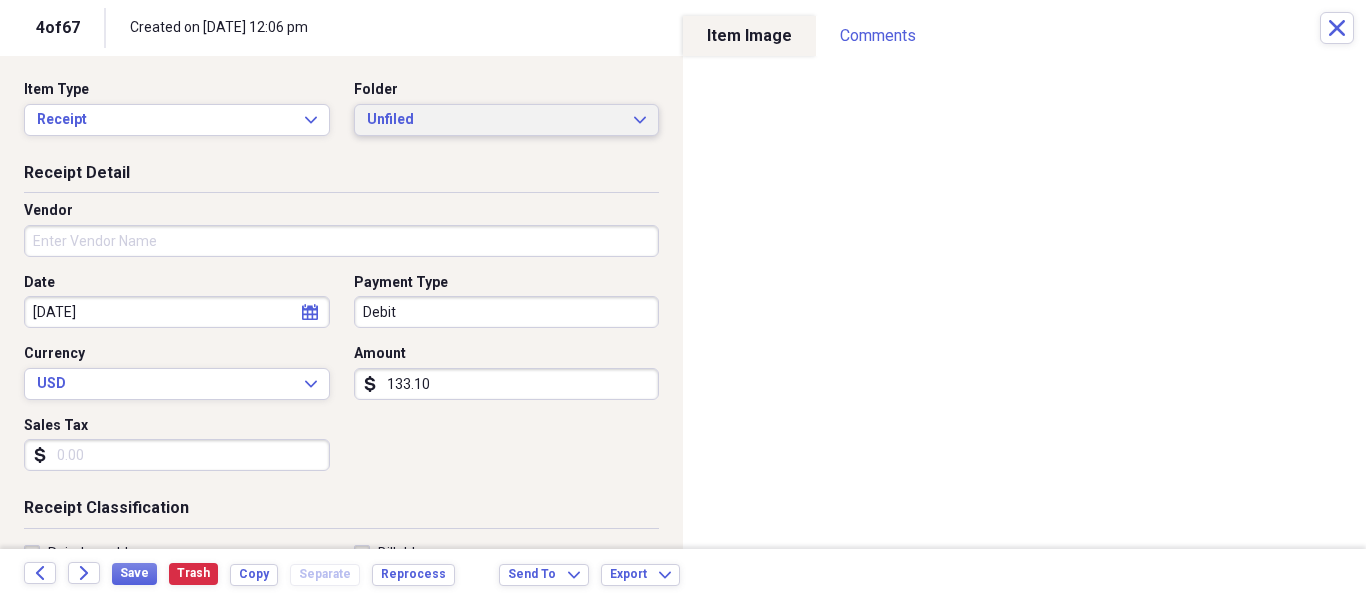 click on "Unfiled" at bounding box center (495, 120) 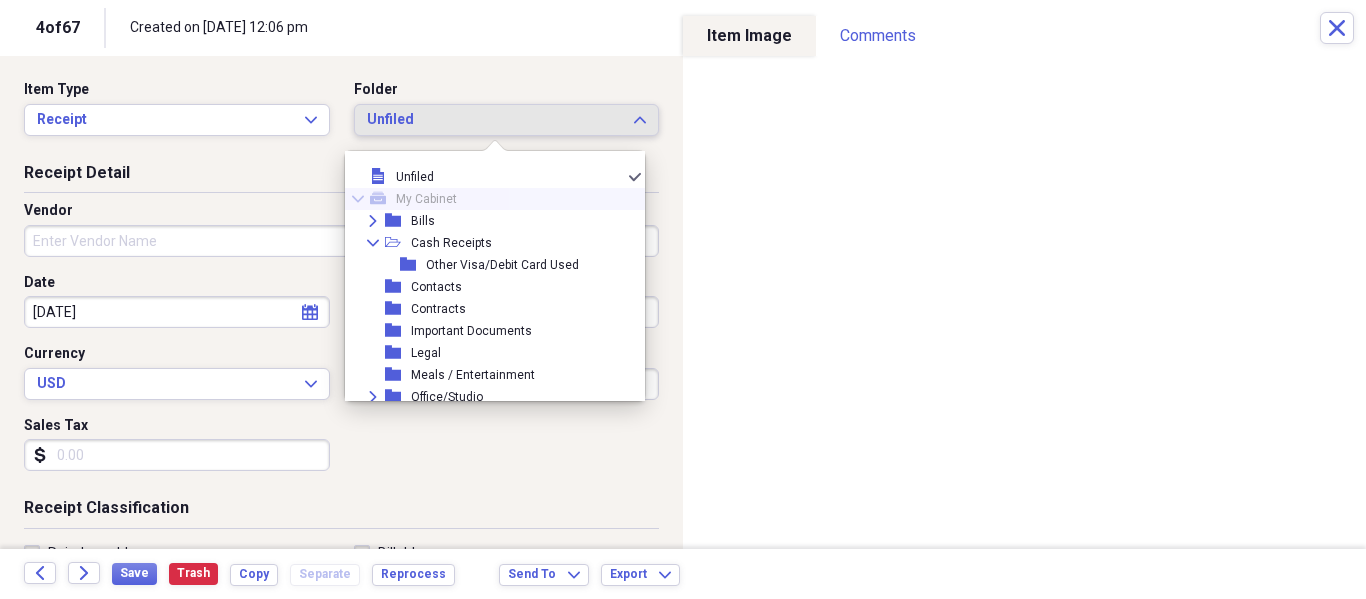 click on "Collapse mycabinet My Cabinet" at bounding box center (487, 199) 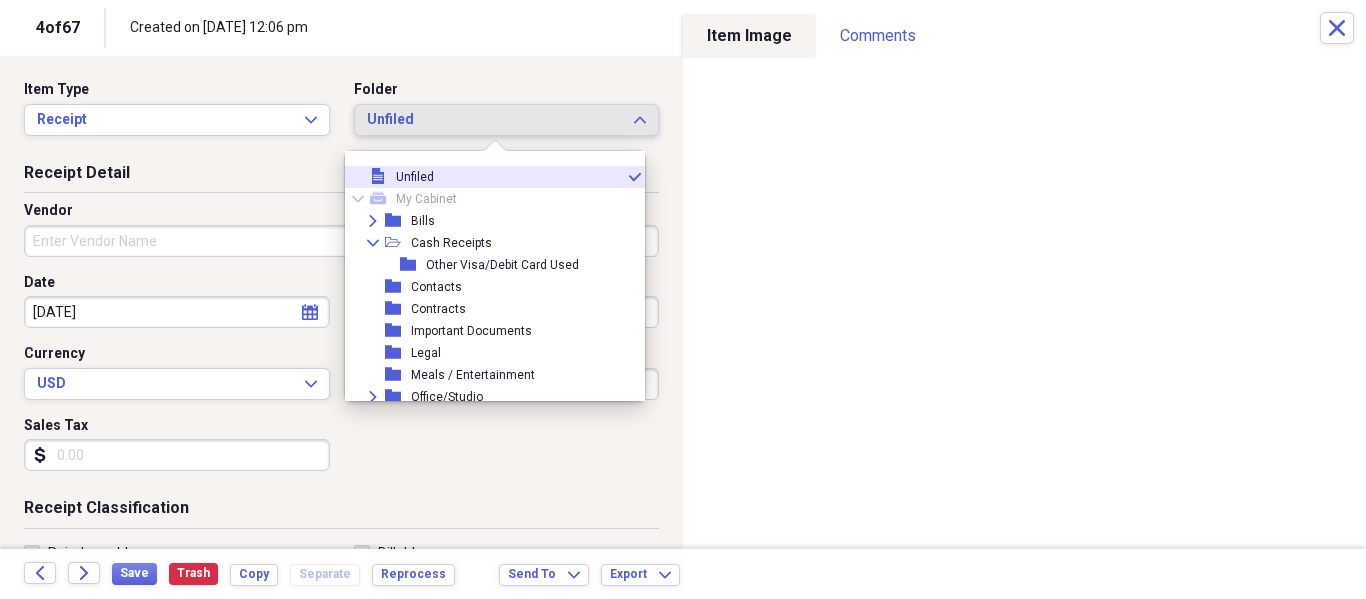 drag, startPoint x: 396, startPoint y: 117, endPoint x: 362, endPoint y: 109, distance: 34.928497 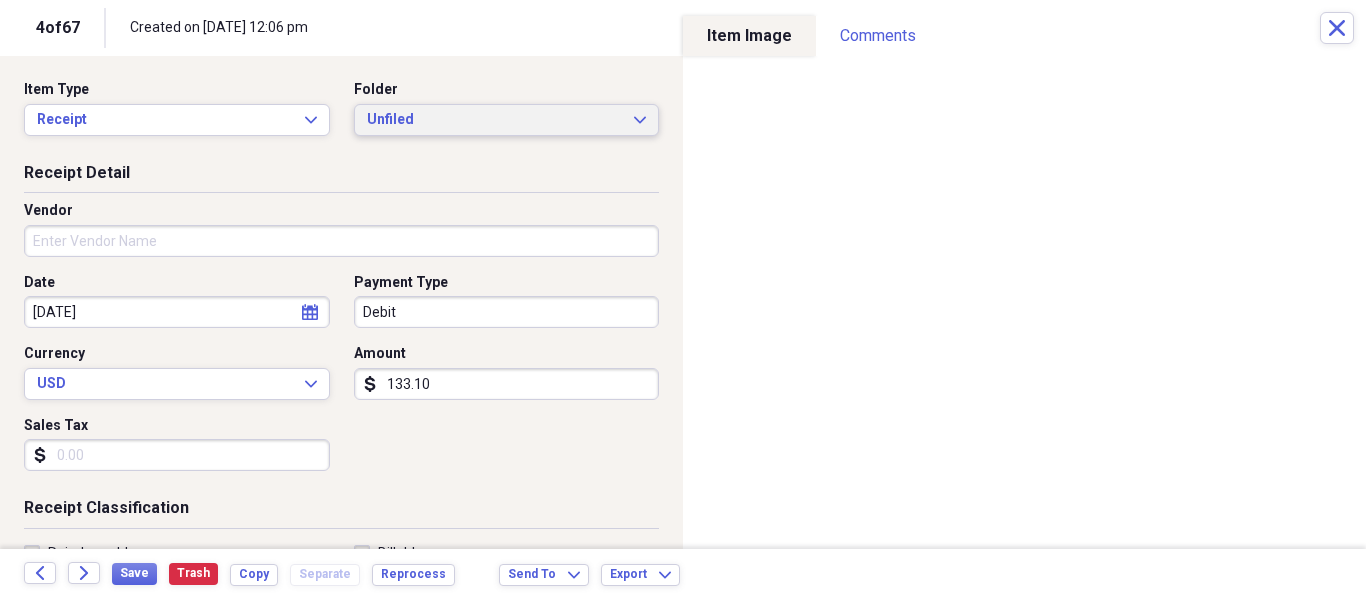click on "Unfiled" at bounding box center [495, 120] 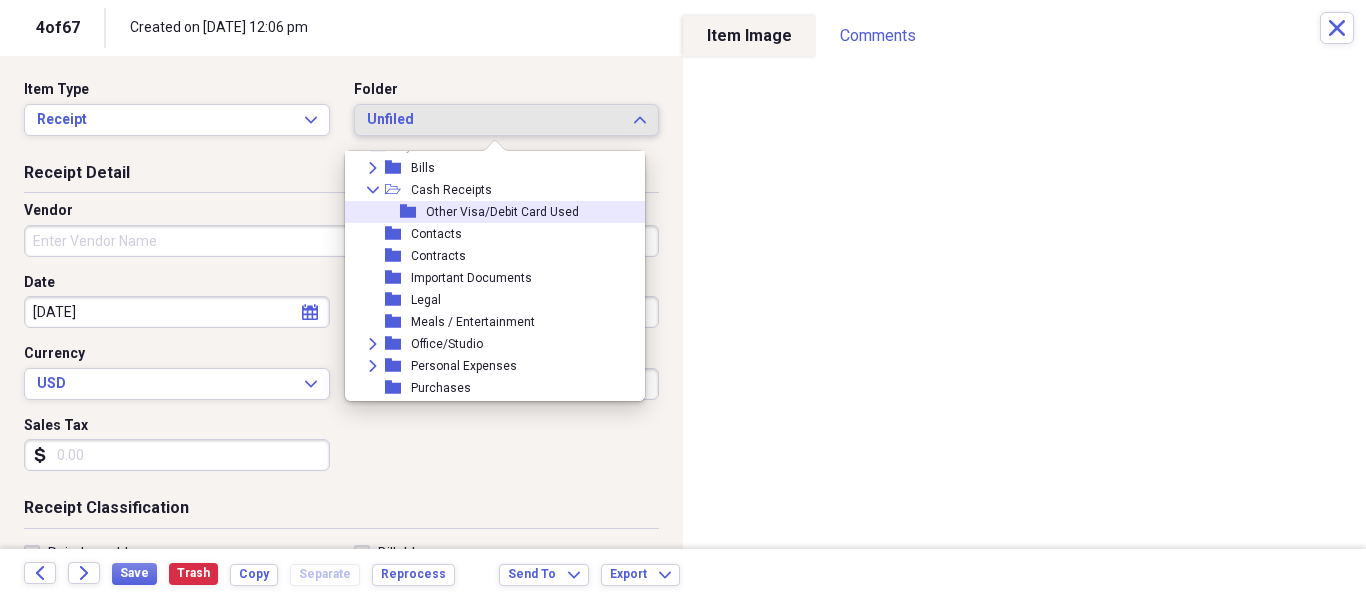 scroll, scrollTop: 100, scrollLeft: 0, axis: vertical 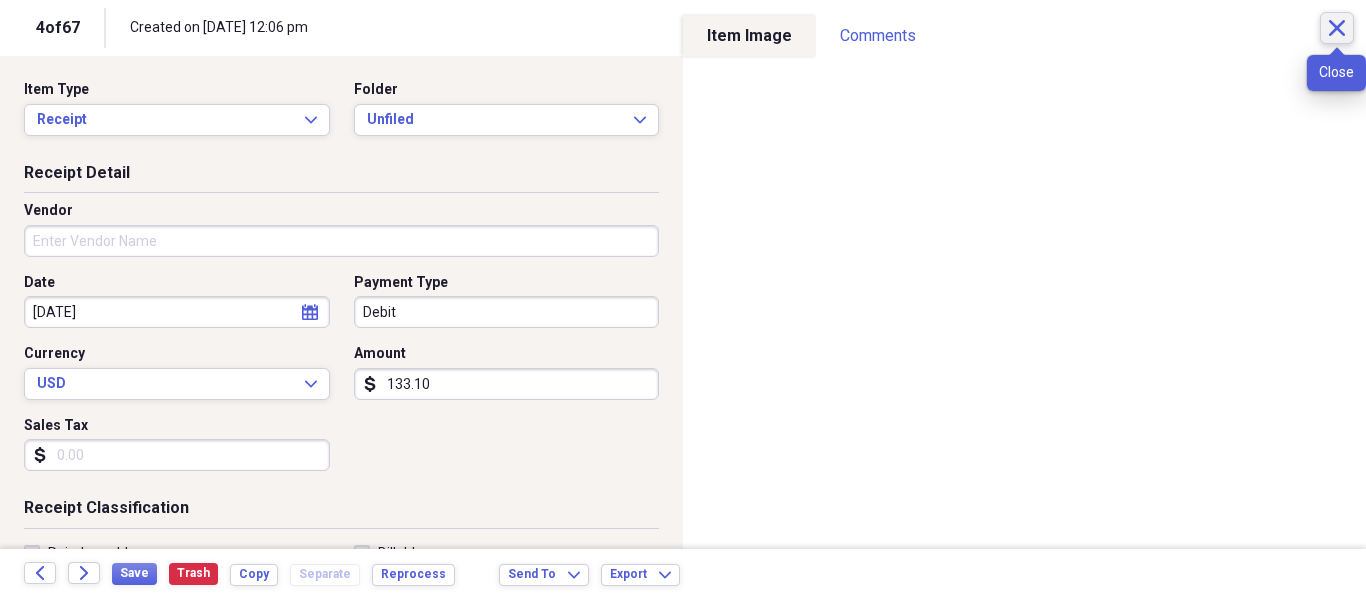 click on "Close" 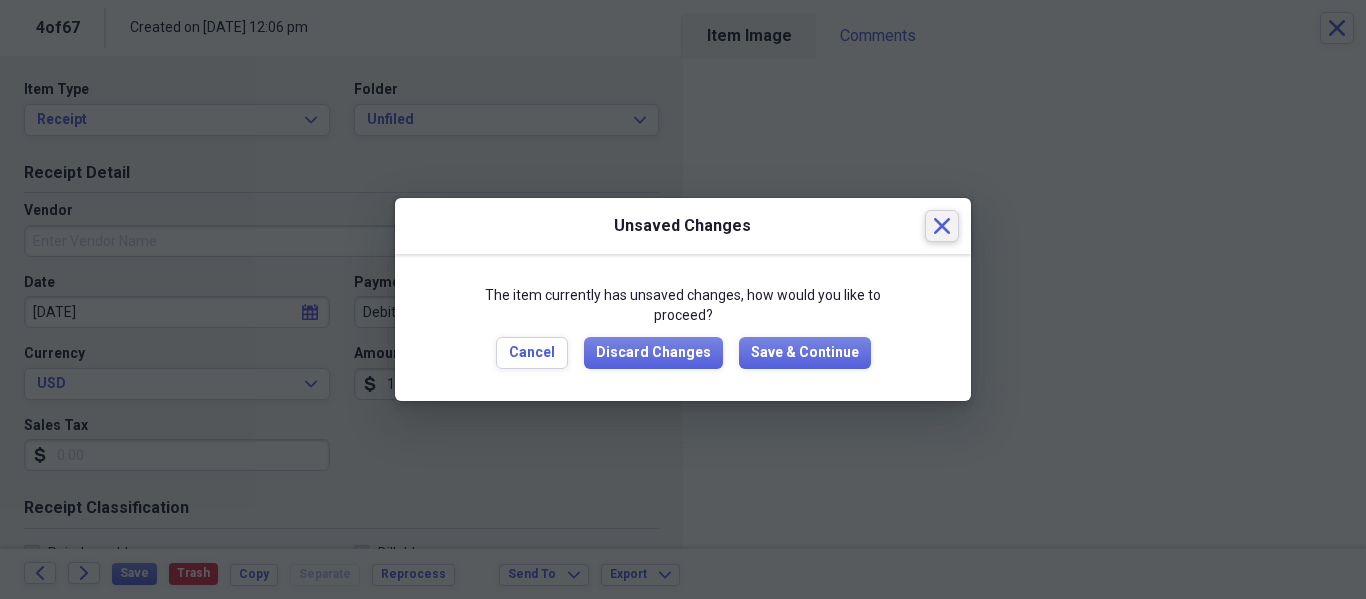 click 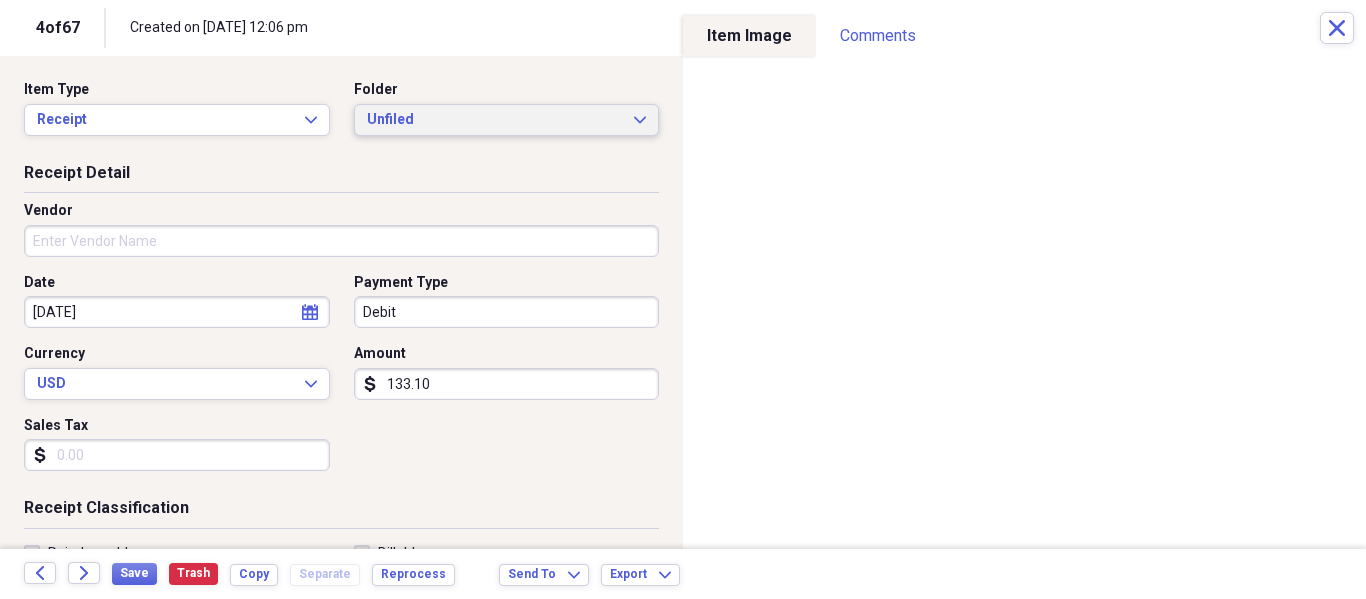 click on "Unfiled" at bounding box center [495, 120] 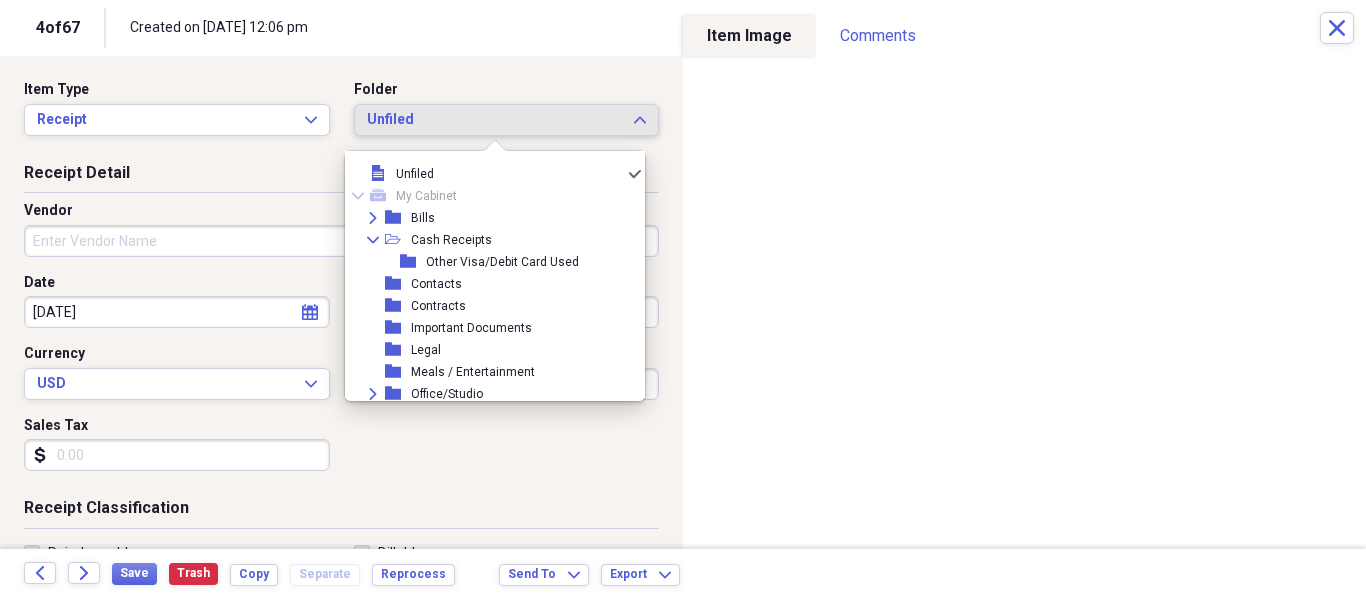 scroll, scrollTop: 0, scrollLeft: 0, axis: both 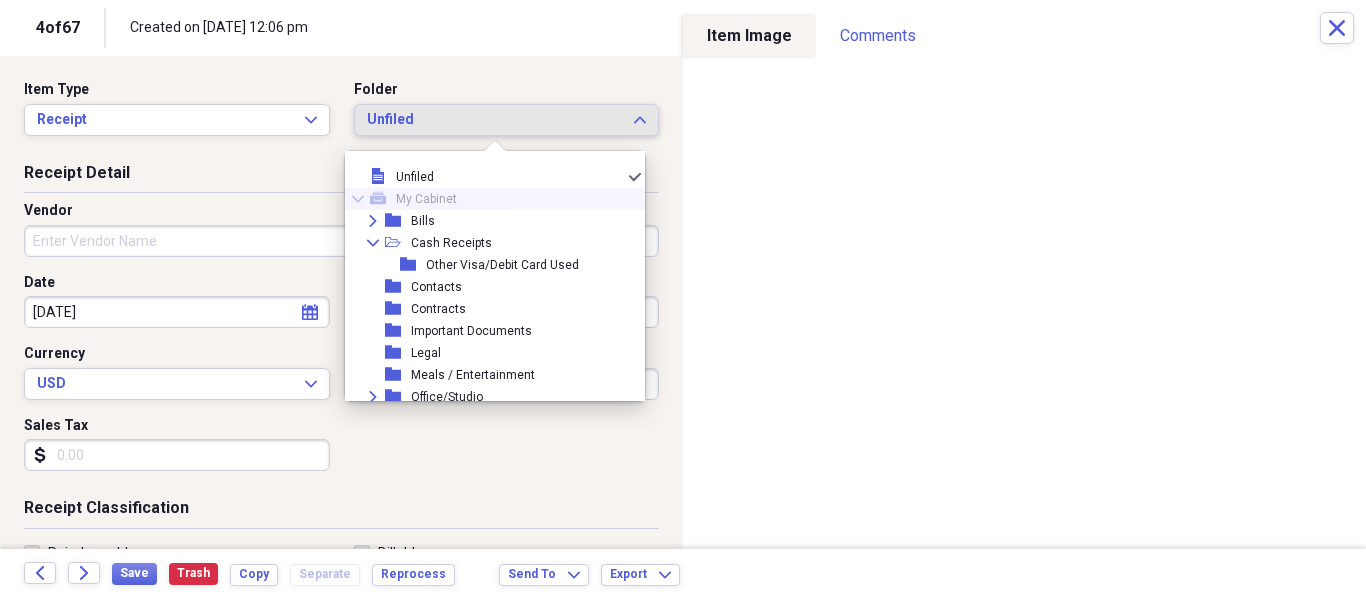 click 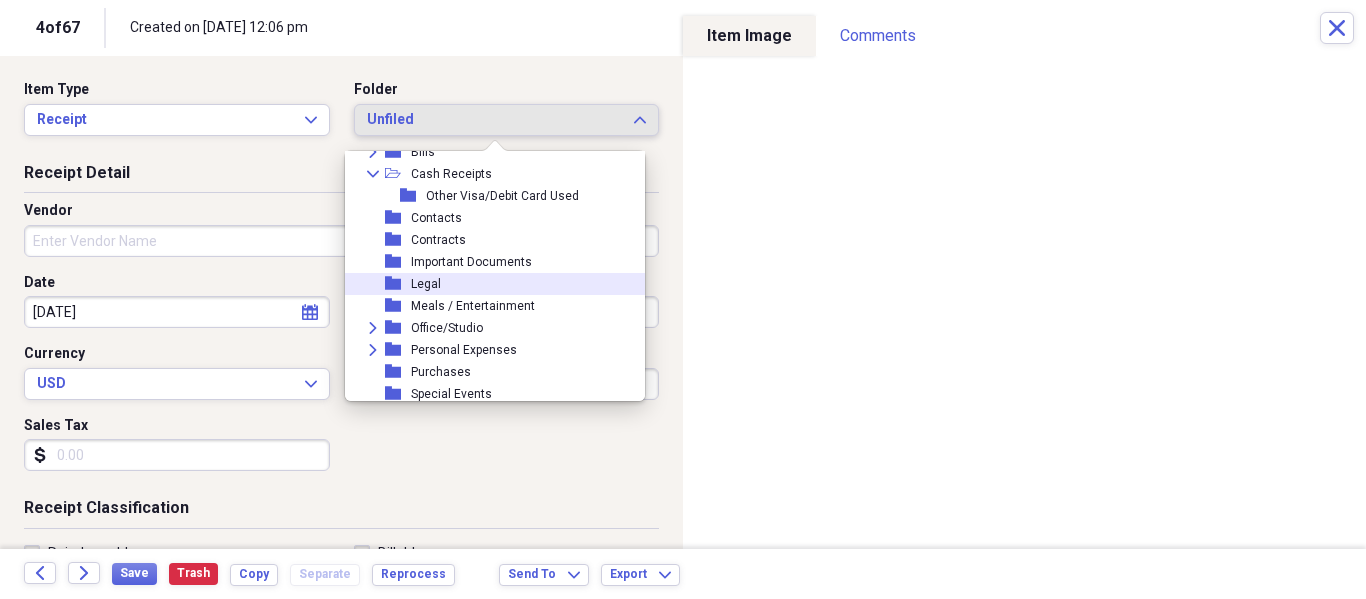 scroll, scrollTop: 139, scrollLeft: 0, axis: vertical 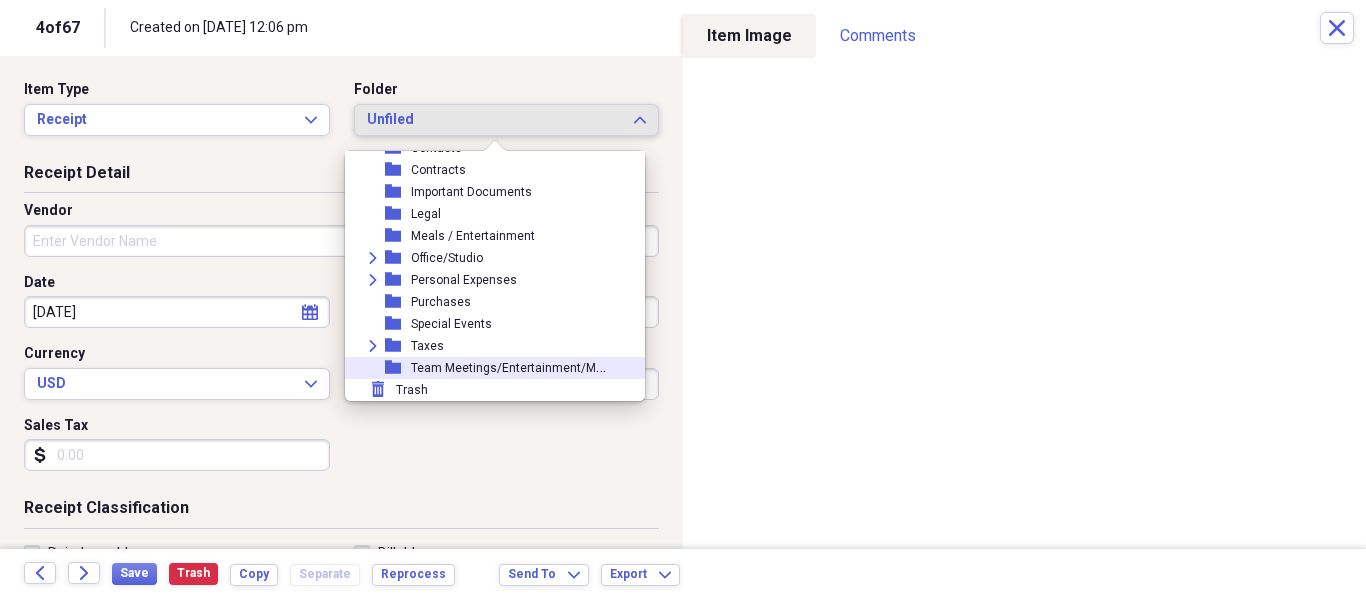 click on "Team Meetings/Entertainment/Meals/Benefits & Gifts" at bounding box center (560, 366) 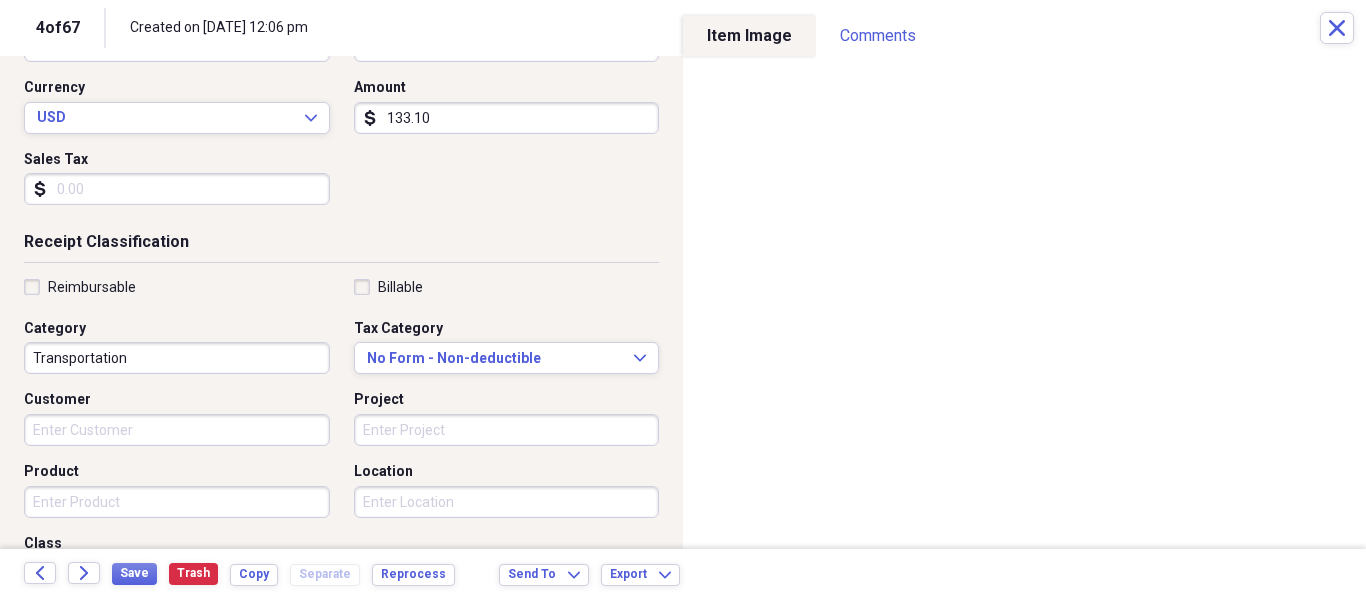 scroll, scrollTop: 300, scrollLeft: 0, axis: vertical 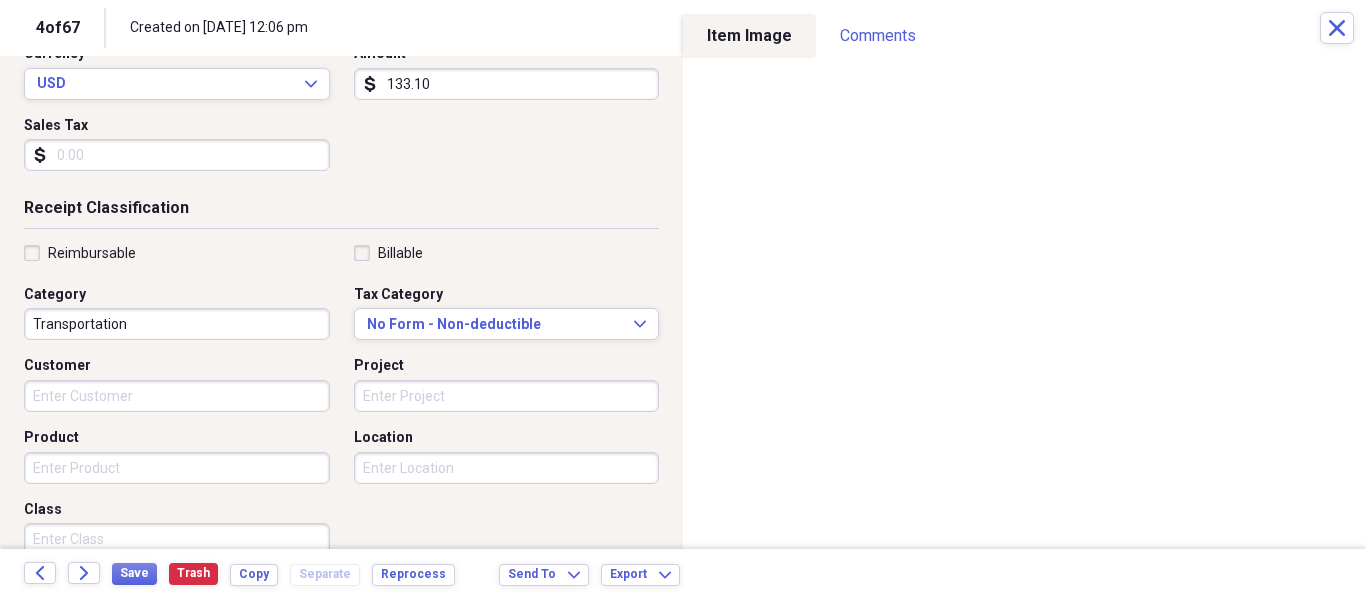 click on "Transportation" at bounding box center (177, 324) 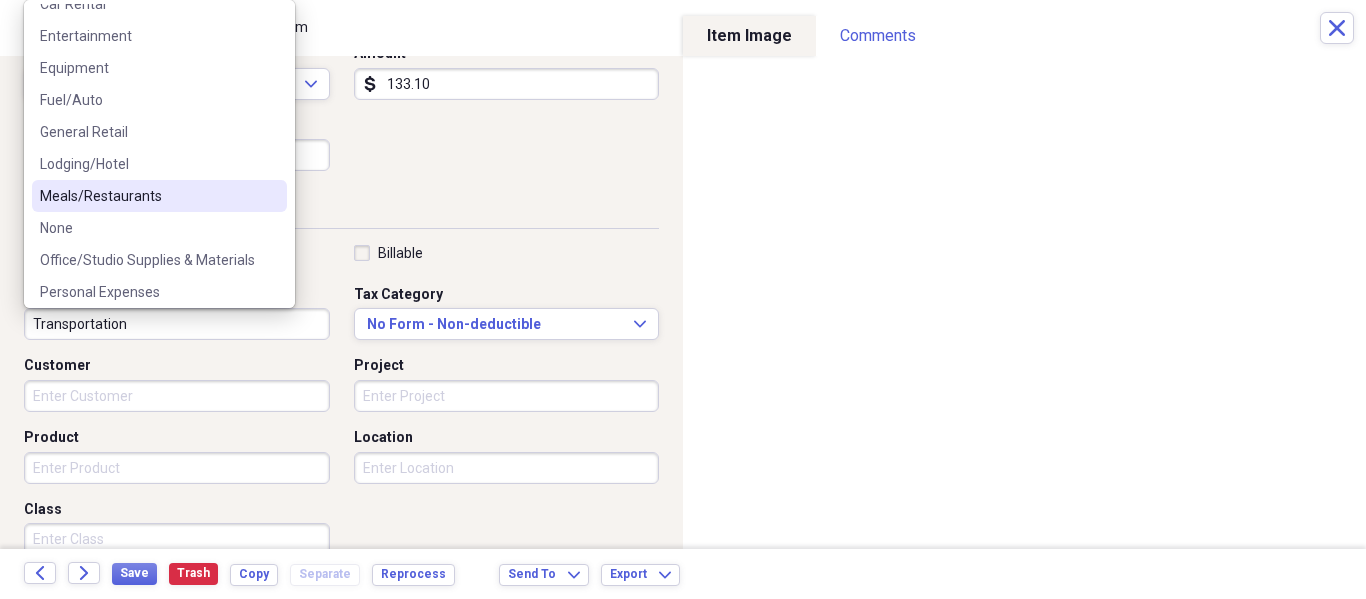 scroll, scrollTop: 0, scrollLeft: 0, axis: both 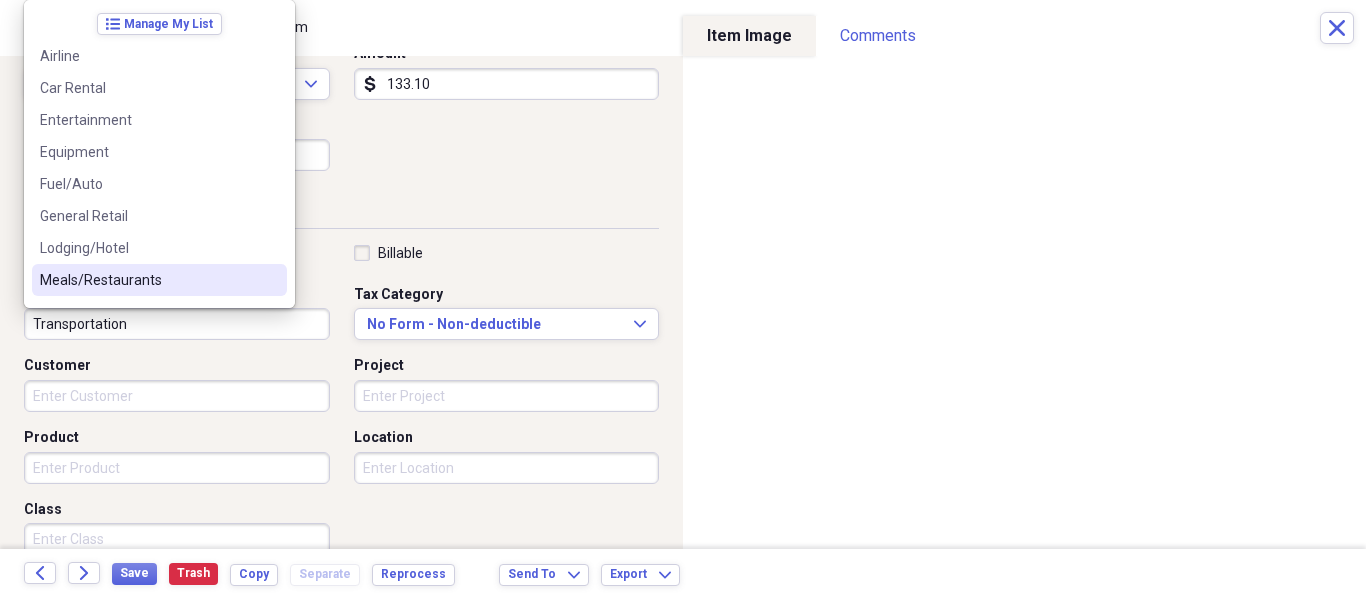 click on "Meals/Restaurants" at bounding box center [147, 280] 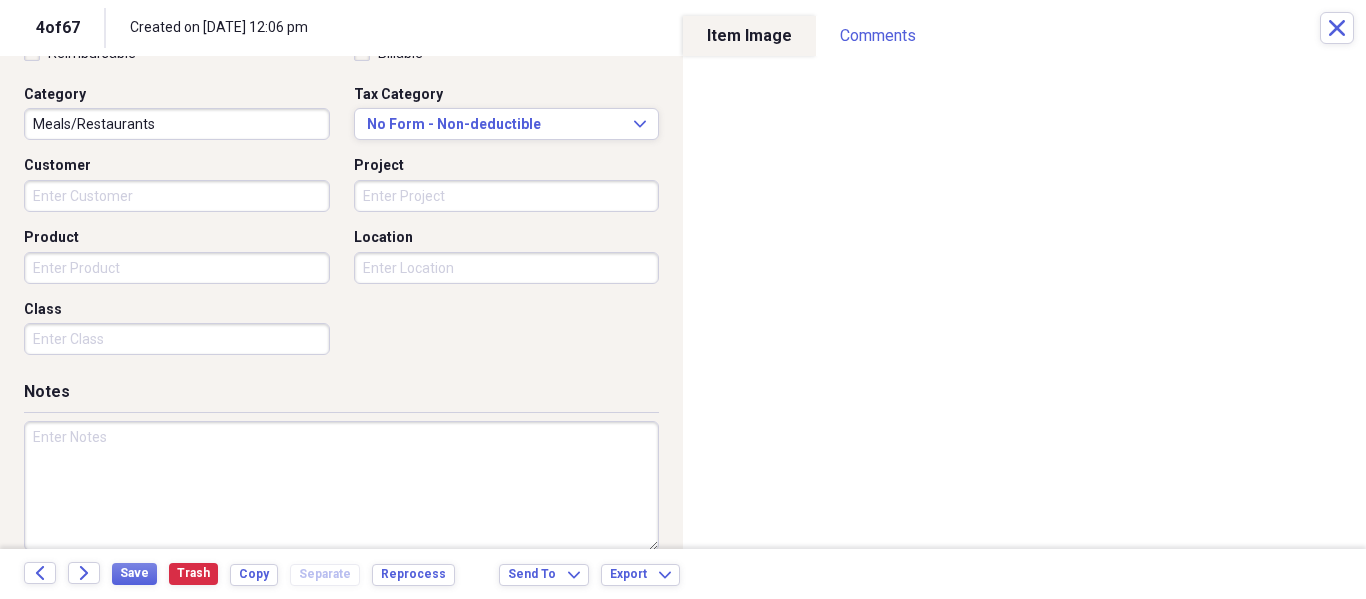 scroll, scrollTop: 400, scrollLeft: 0, axis: vertical 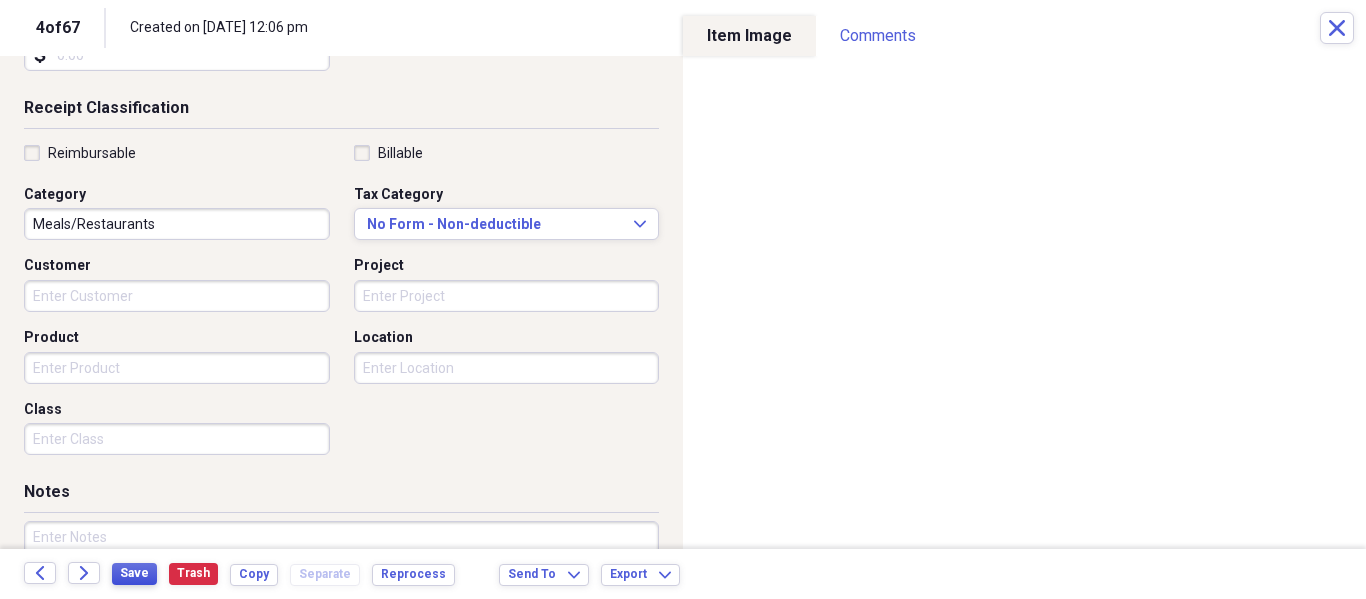 click on "Save" at bounding box center (134, 573) 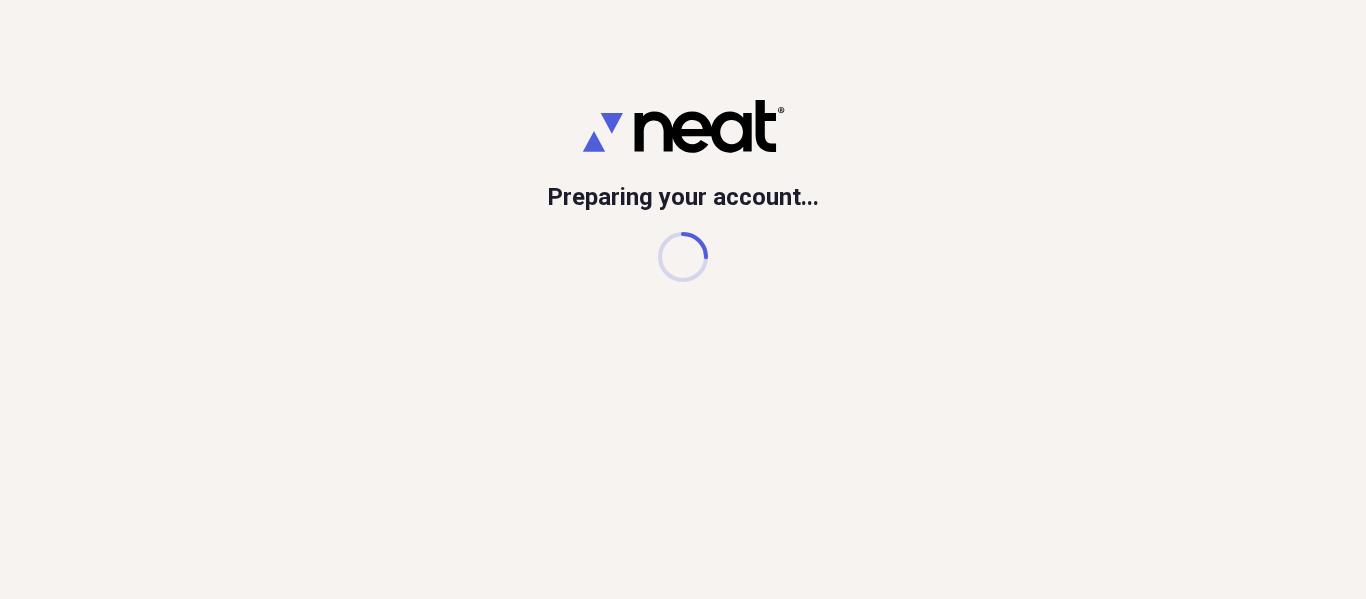 scroll, scrollTop: 0, scrollLeft: 0, axis: both 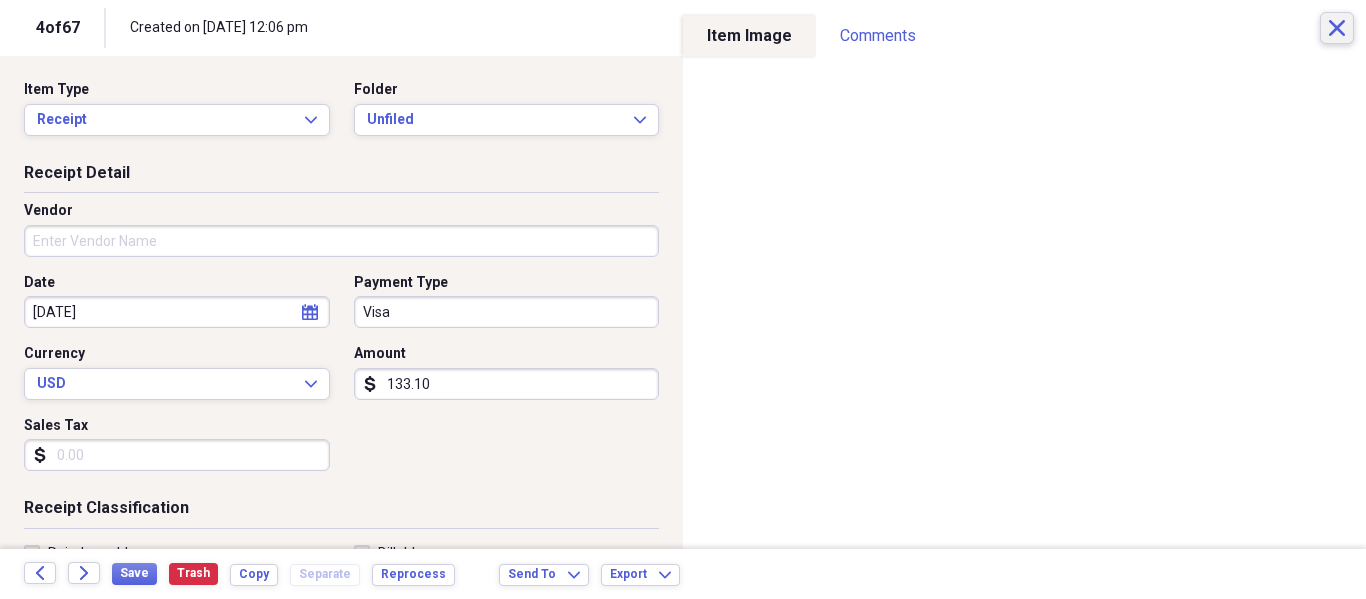 click 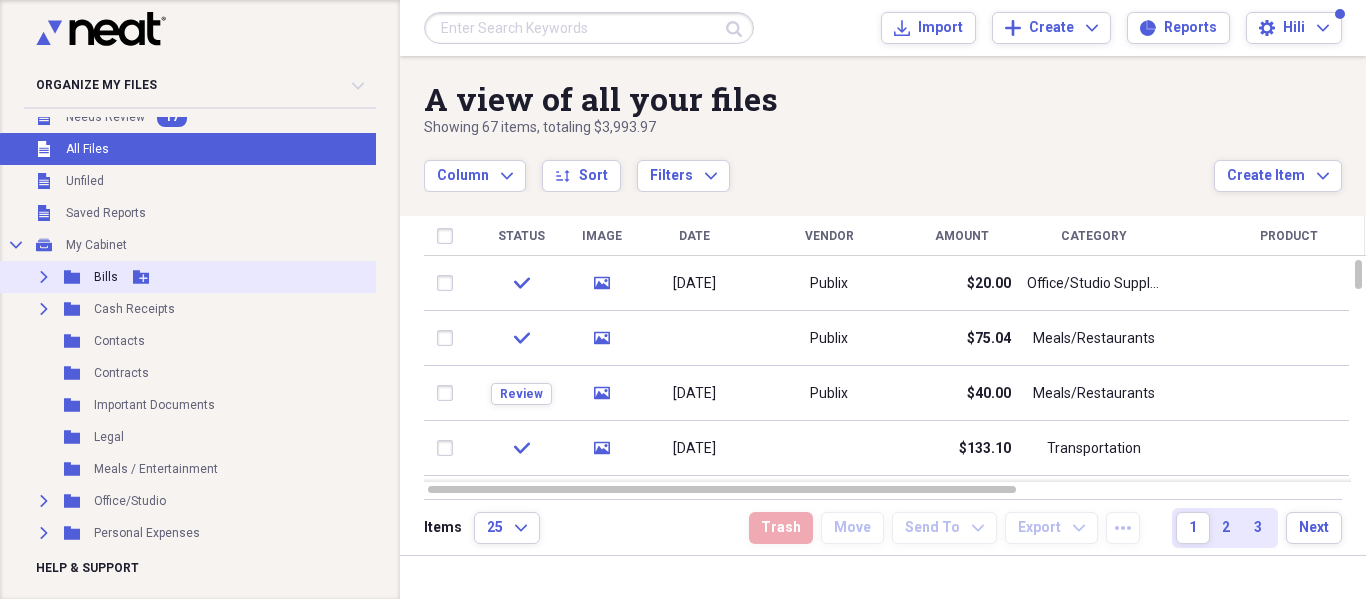 scroll, scrollTop: 0, scrollLeft: 0, axis: both 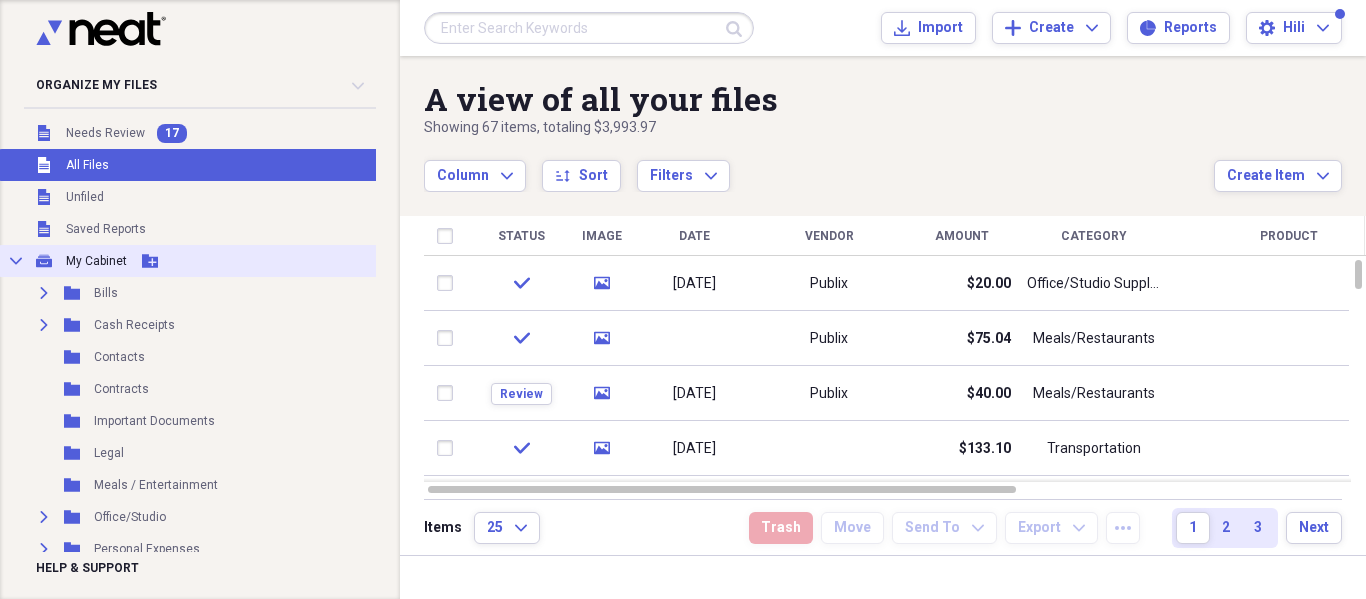 click on "Add Folder" 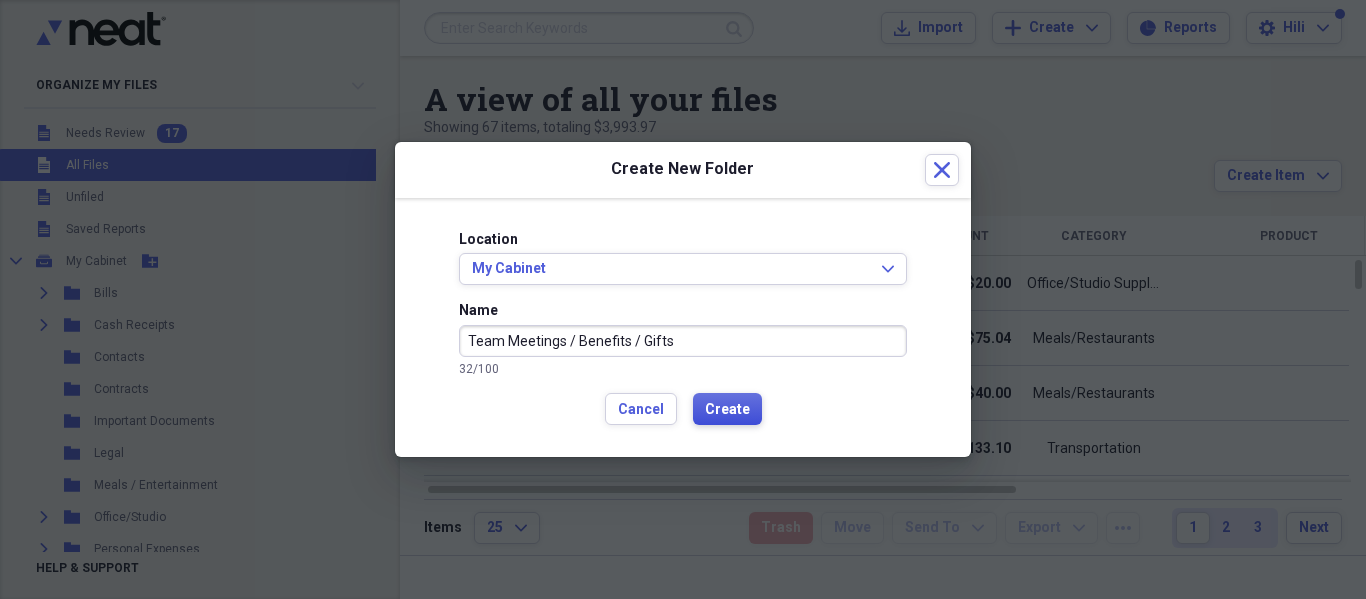type on "Team Meetings / Benefits / Gifts" 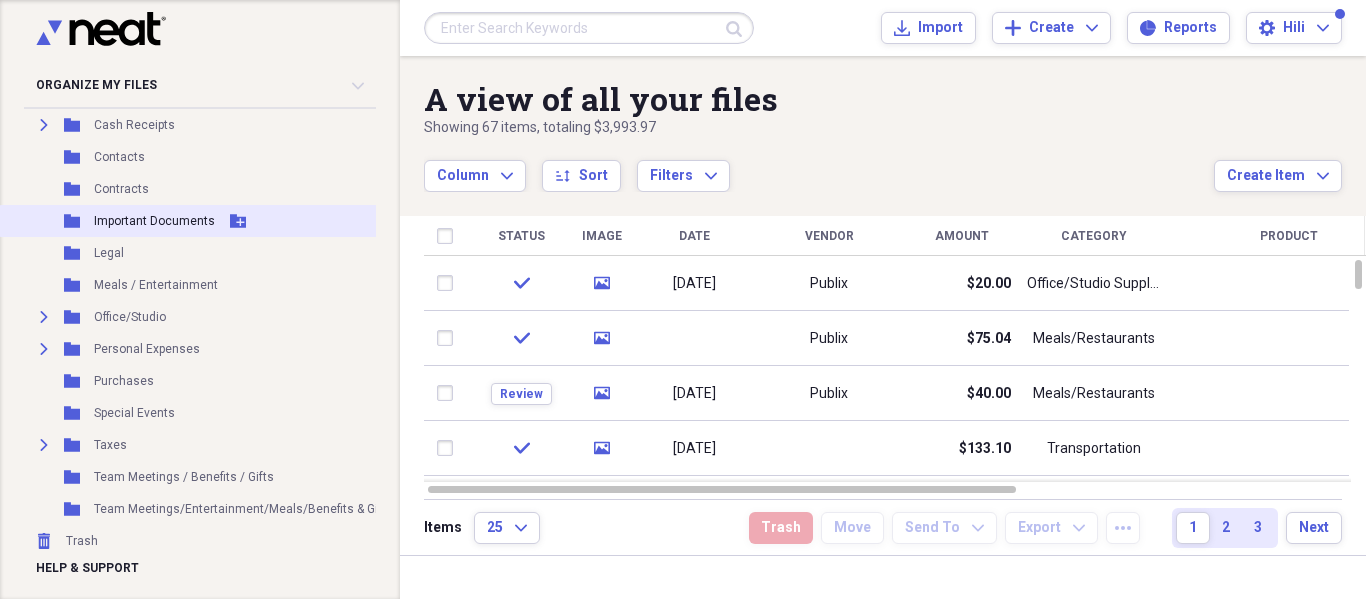 scroll, scrollTop: 220, scrollLeft: 0, axis: vertical 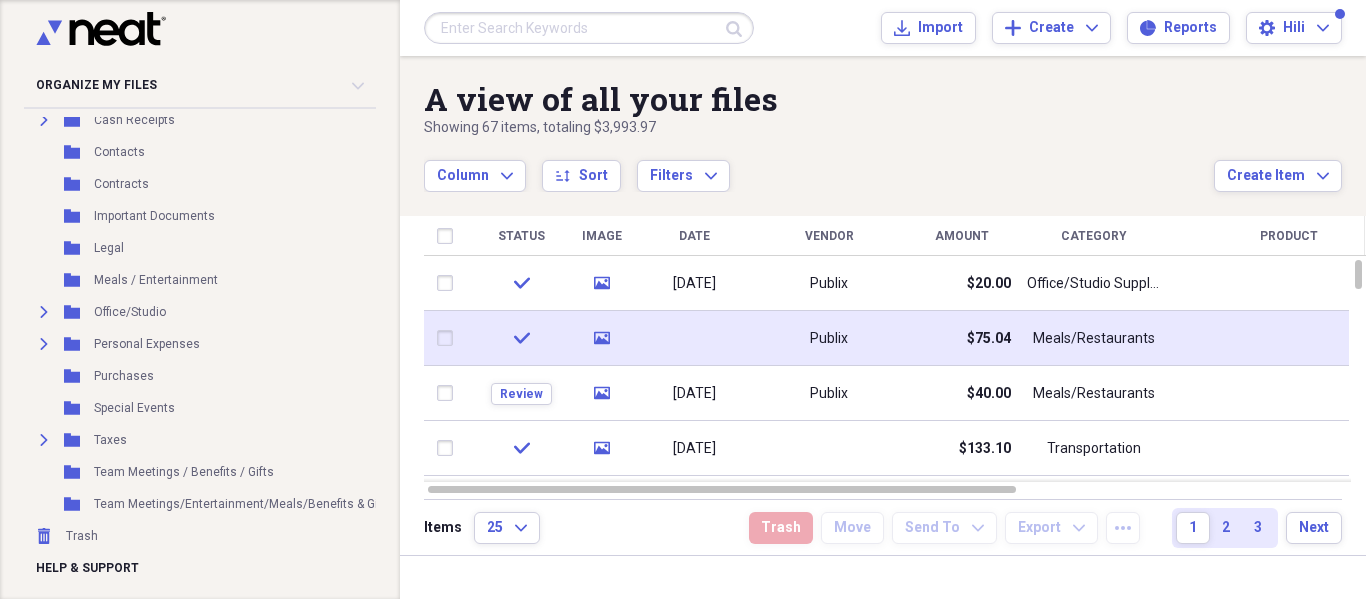 click on "Publix" at bounding box center [829, 339] 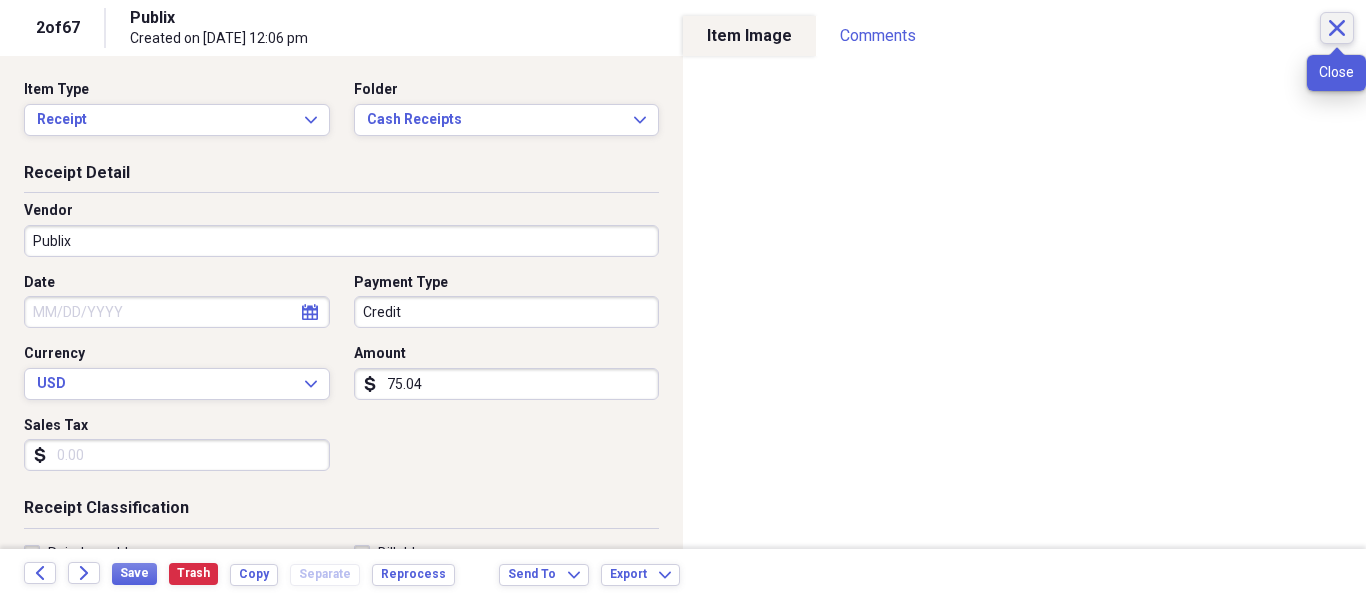 click on "Close" 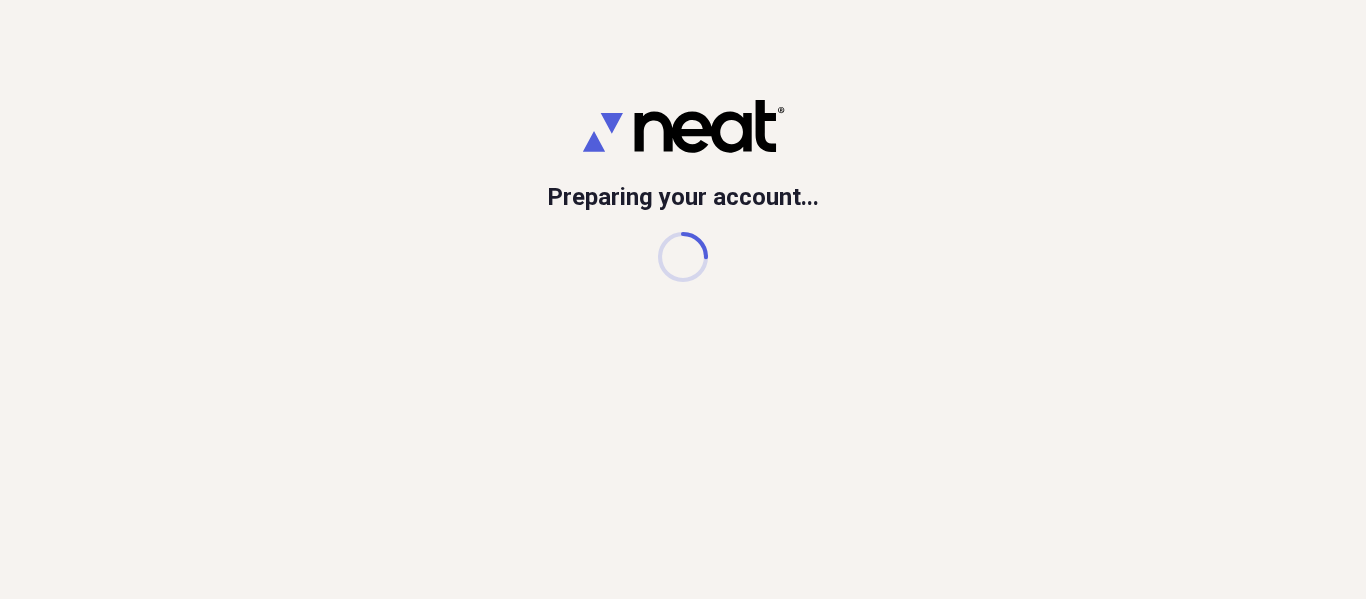scroll, scrollTop: 0, scrollLeft: 0, axis: both 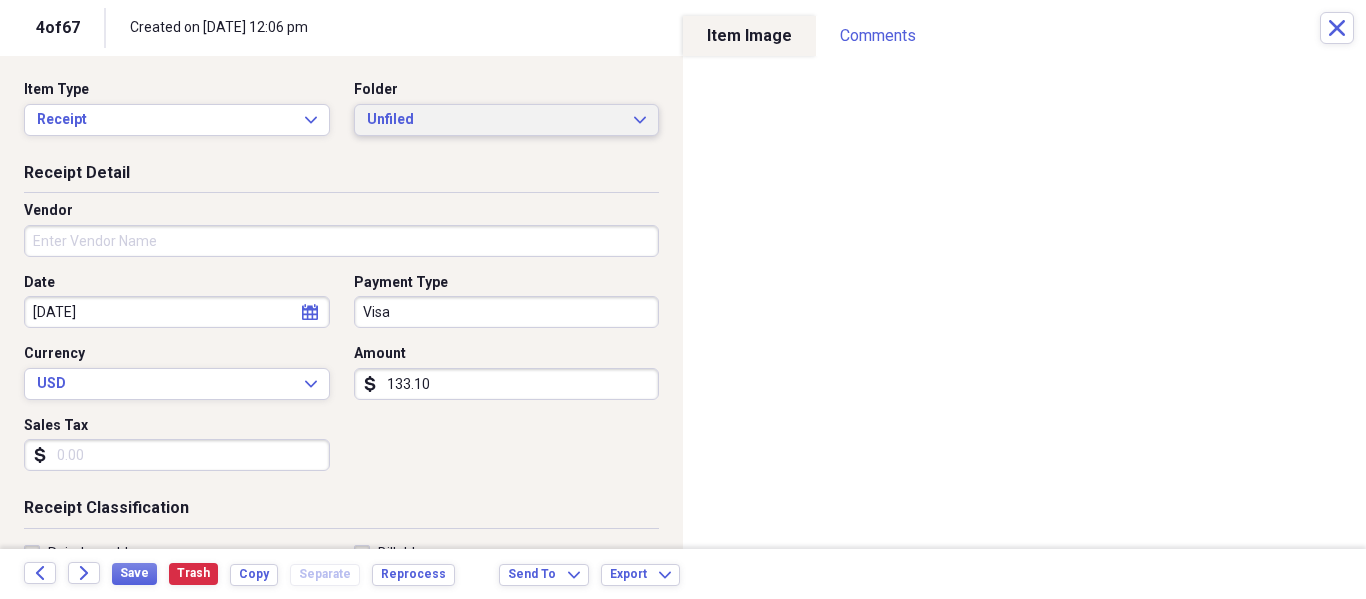 click on "Unfiled" at bounding box center (495, 120) 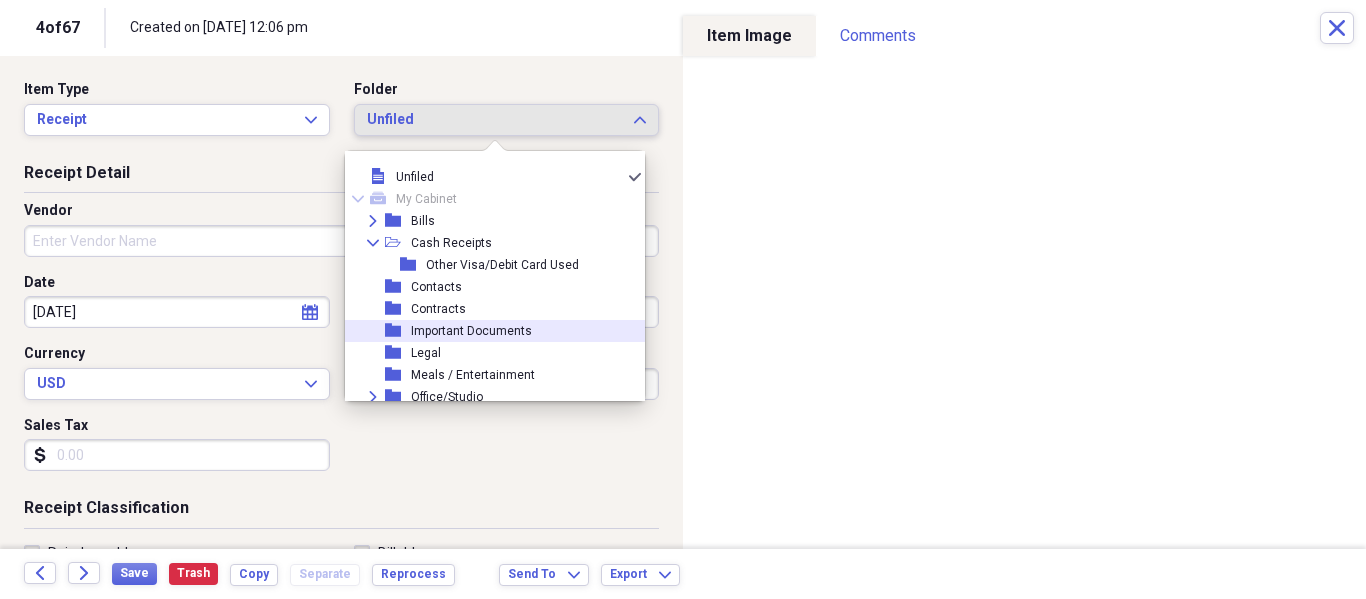 scroll, scrollTop: 161, scrollLeft: 0, axis: vertical 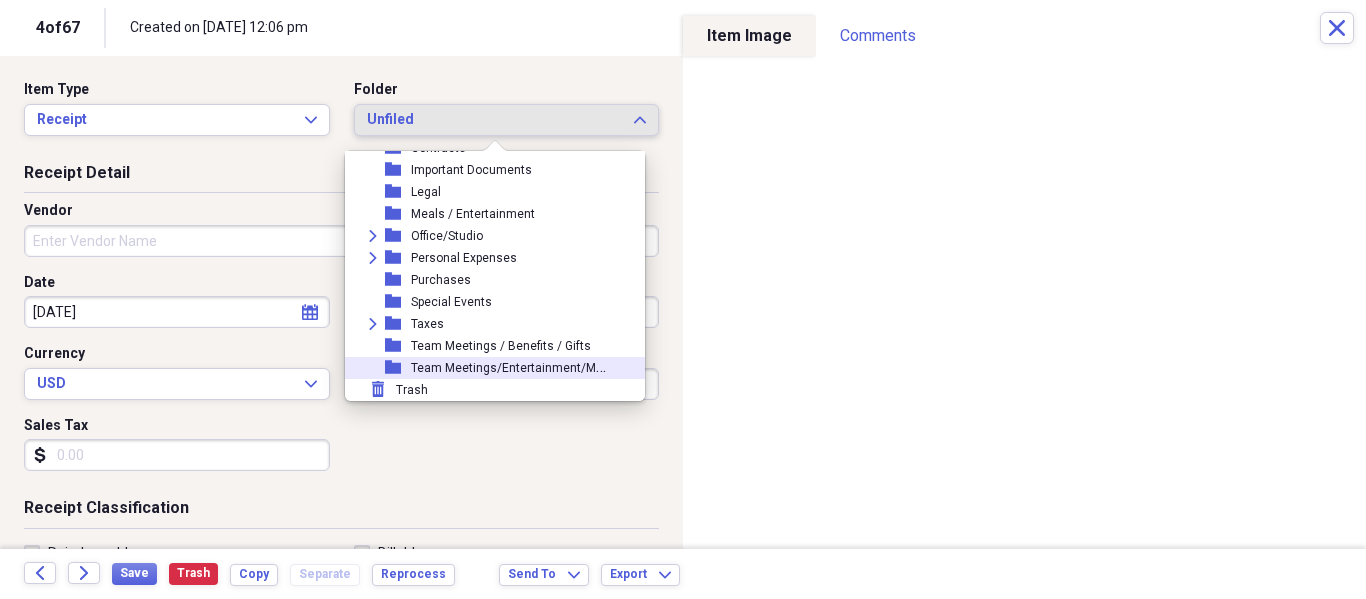 click on "Team Meetings/Entertainment/Meals/Benefits & Gifts" at bounding box center (560, 366) 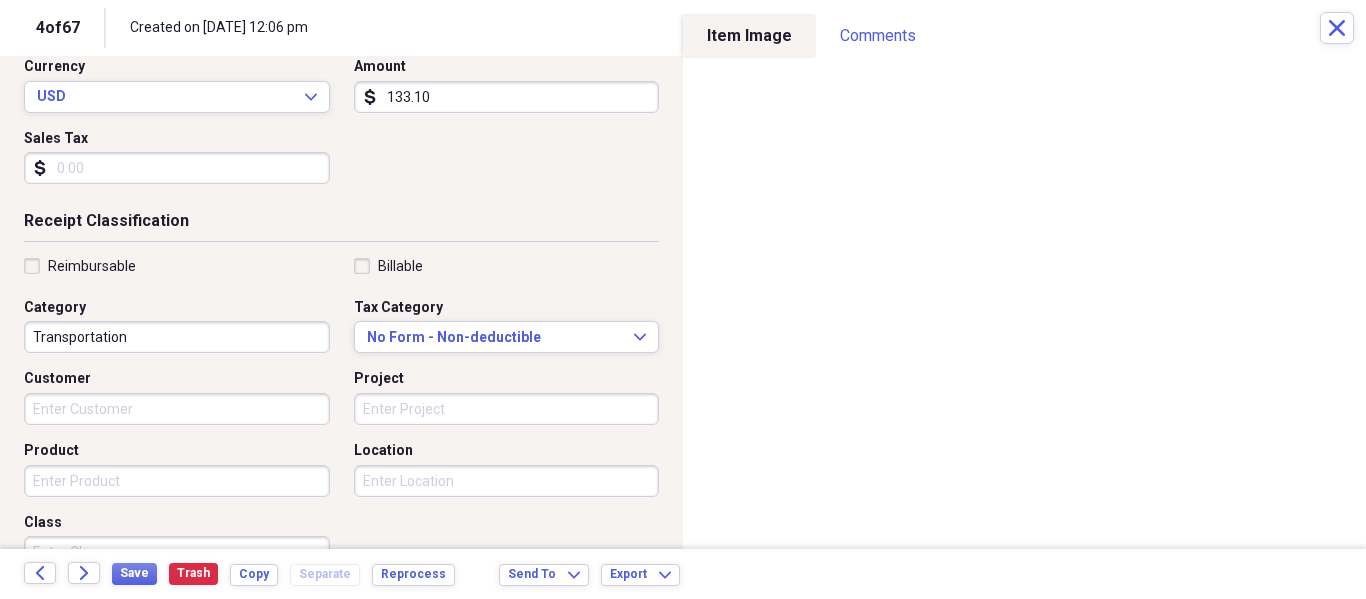 scroll, scrollTop: 400, scrollLeft: 0, axis: vertical 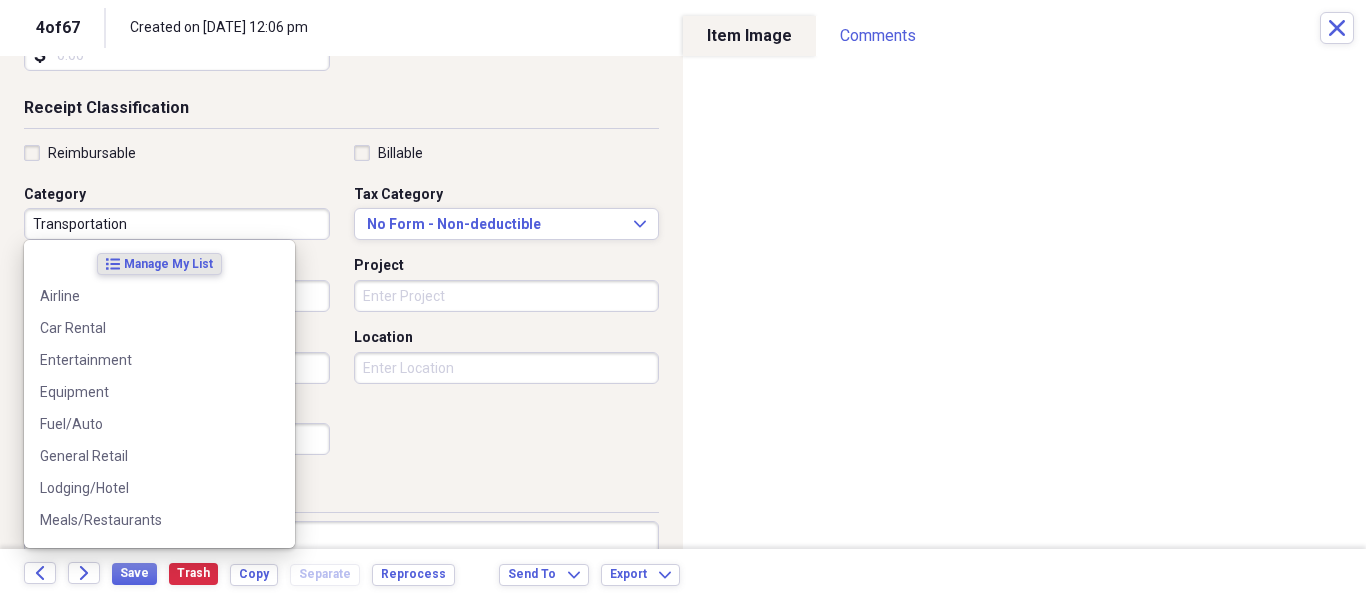 click on "Transportation" at bounding box center [177, 224] 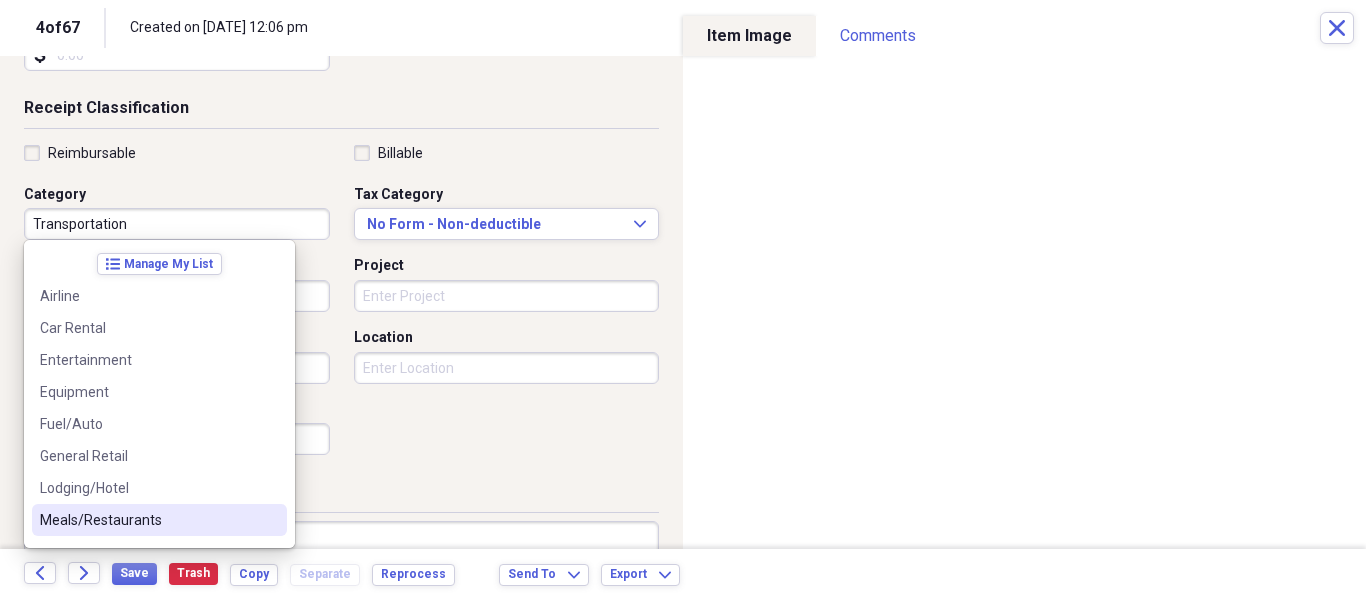 click on "Meals/Restaurants" at bounding box center (159, 520) 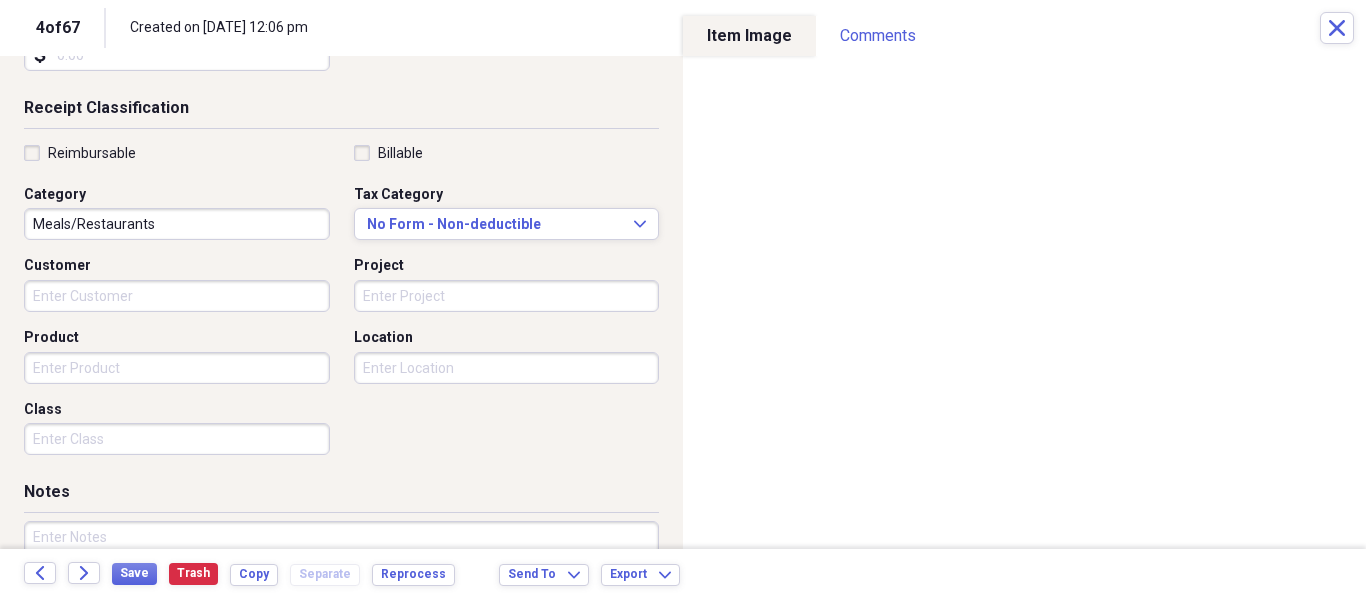 scroll, scrollTop: 0, scrollLeft: 0, axis: both 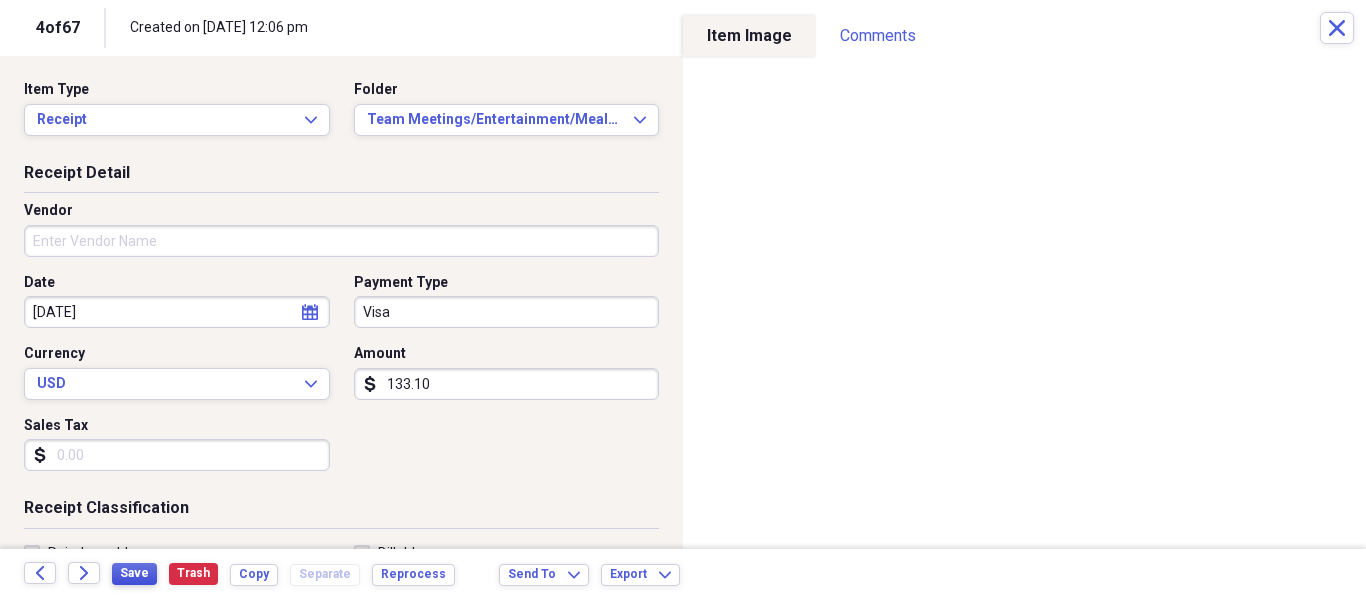 click on "Save" at bounding box center [134, 573] 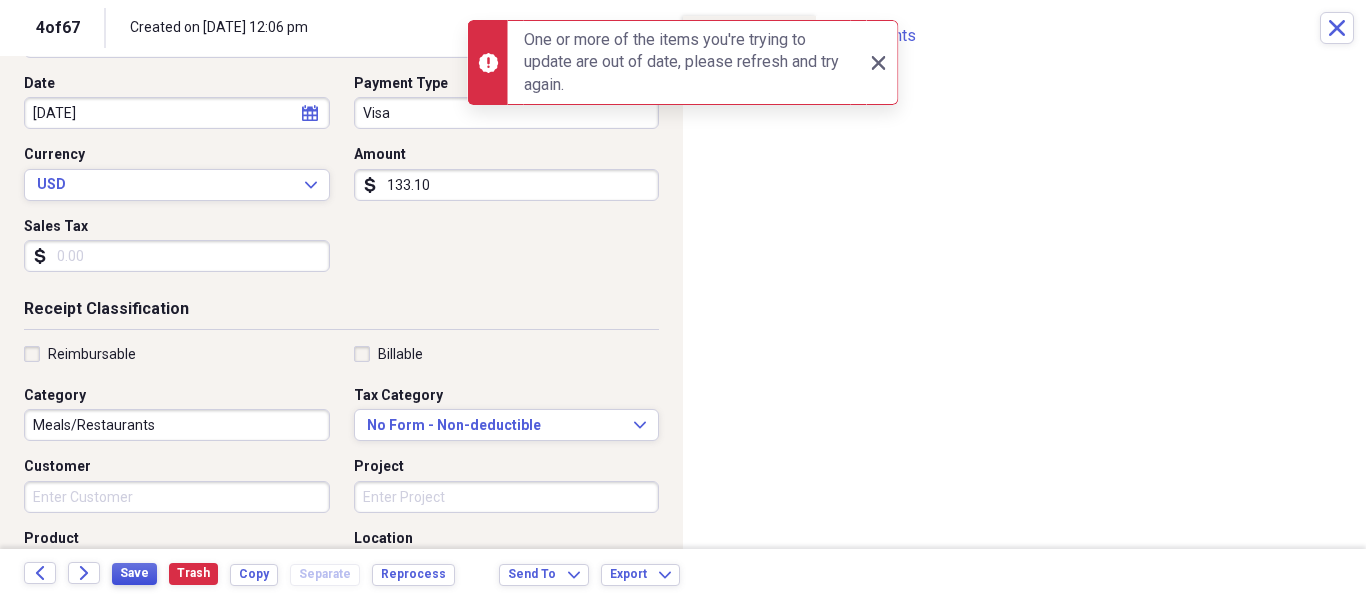 scroll, scrollTop: 200, scrollLeft: 0, axis: vertical 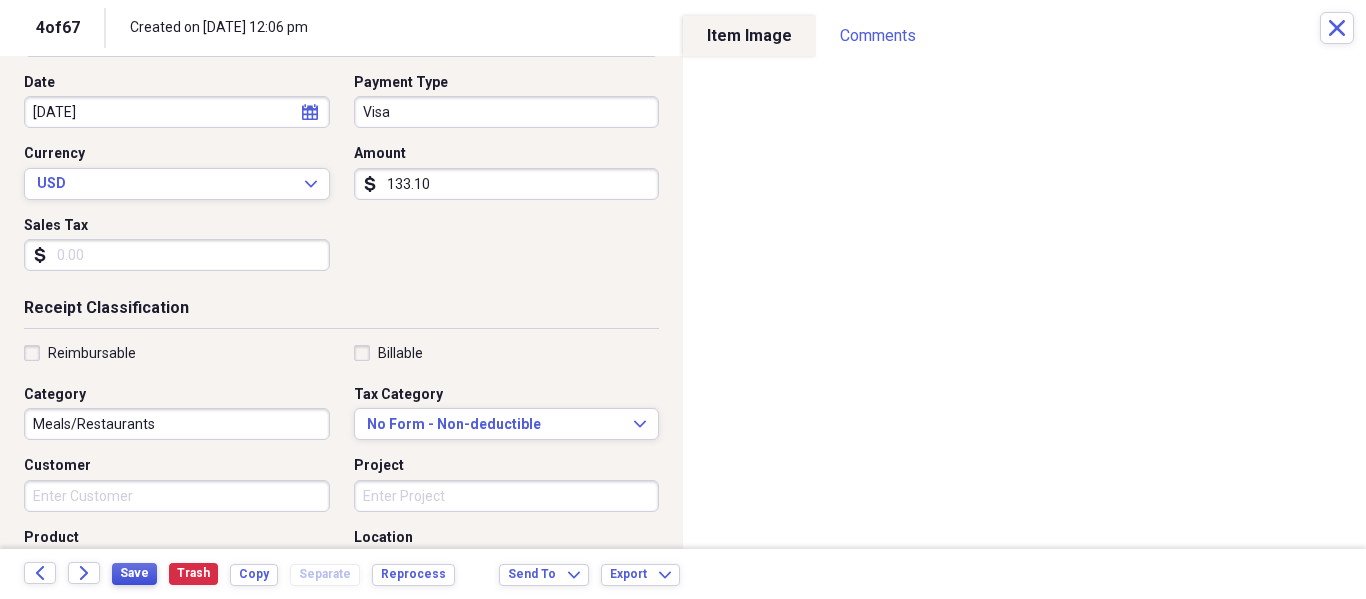 click on "Save" at bounding box center [134, 574] 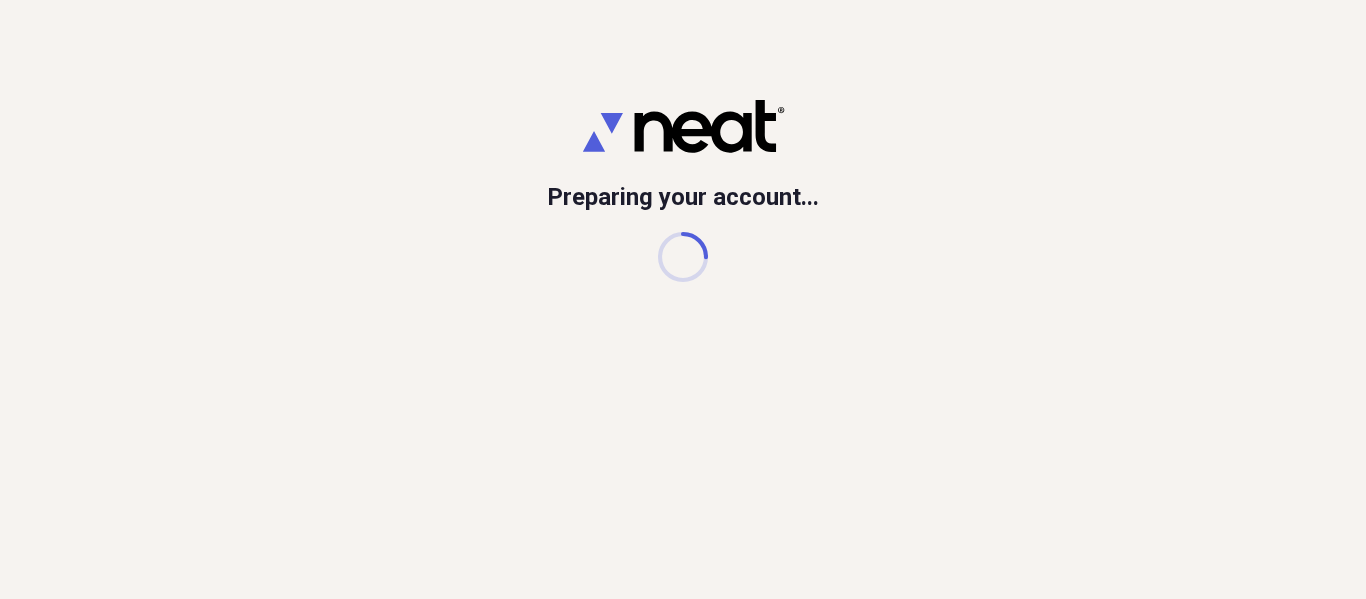 scroll, scrollTop: 0, scrollLeft: 0, axis: both 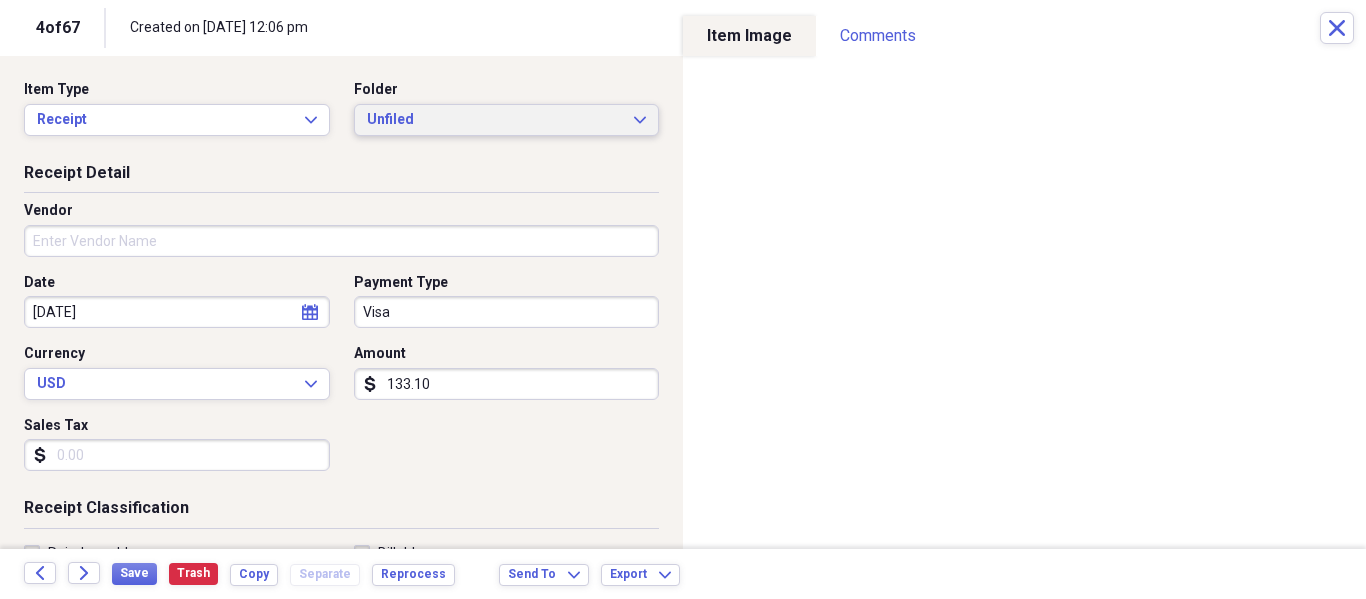 click on "Unfiled" at bounding box center (495, 120) 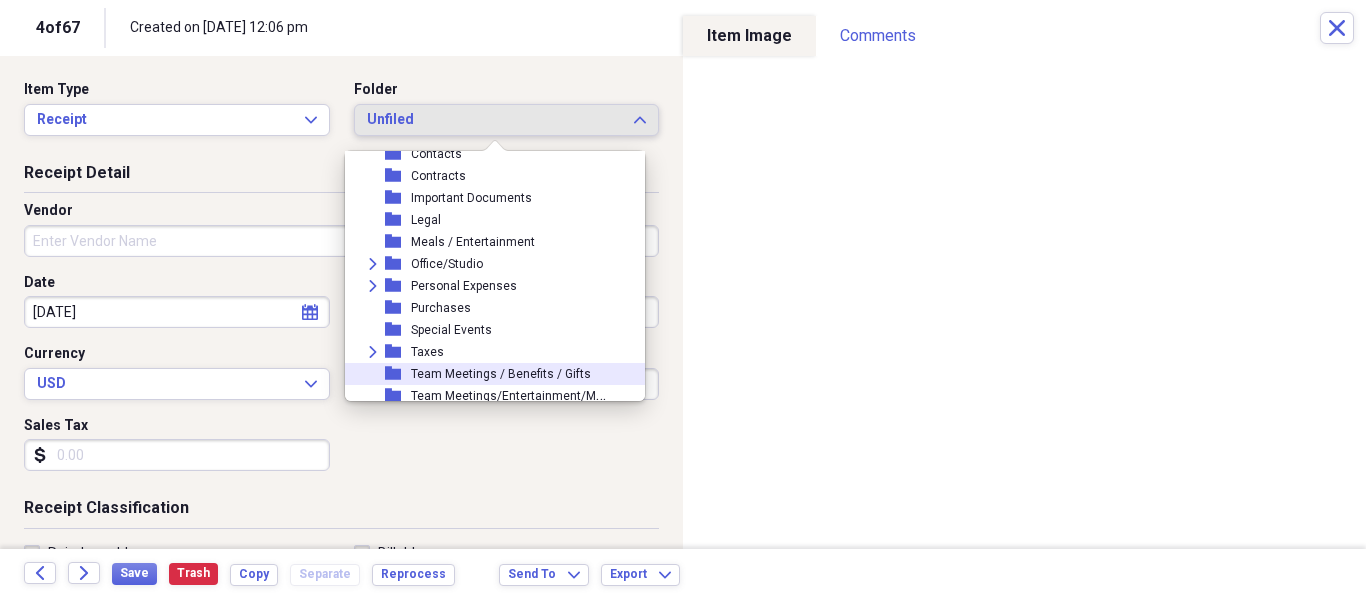 scroll, scrollTop: 161, scrollLeft: 0, axis: vertical 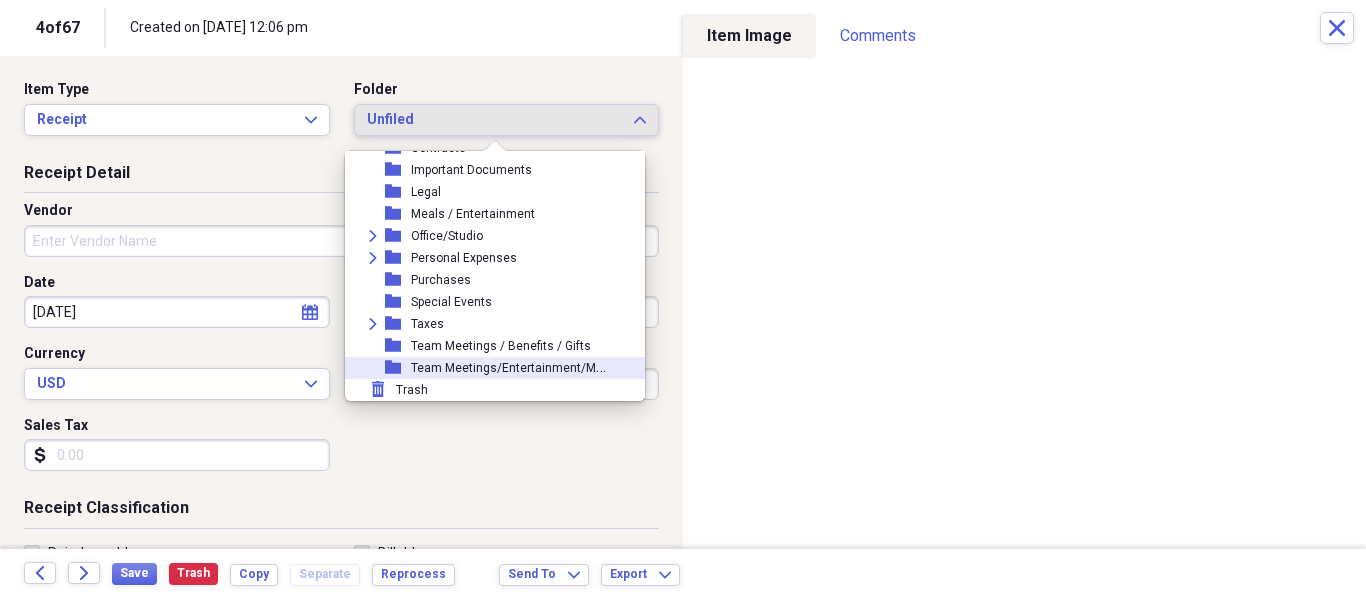 click on "Team Meetings/Entertainment/Meals/Benefits & Gifts" at bounding box center [560, 366] 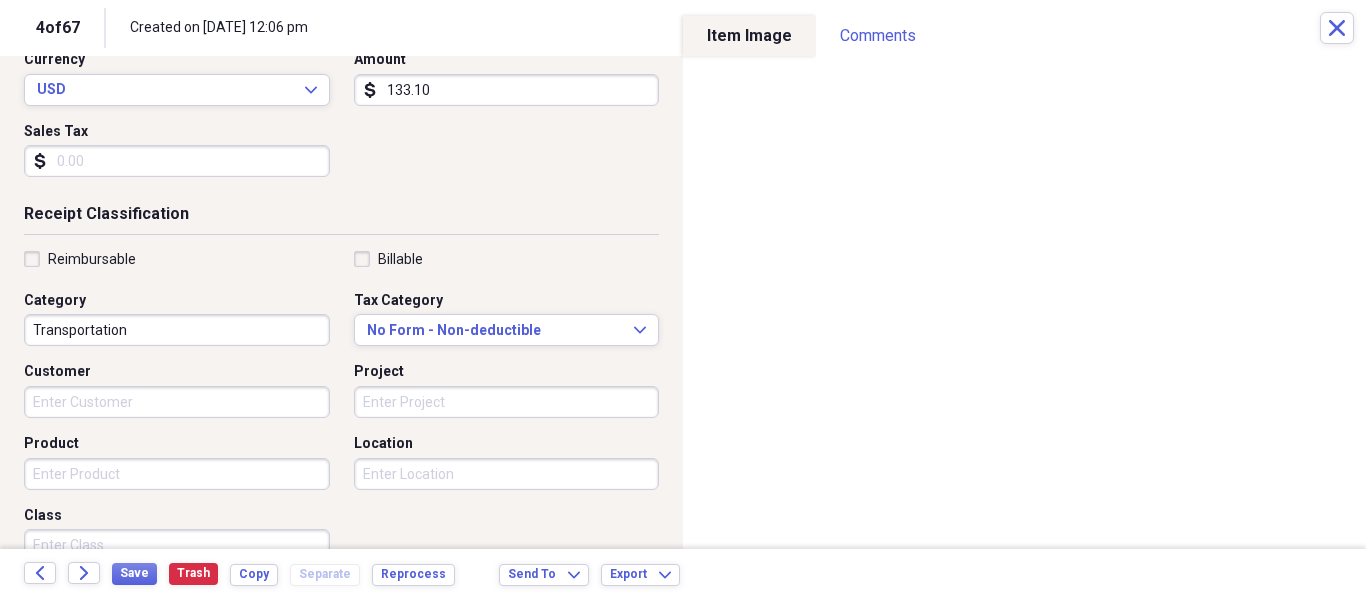 scroll, scrollTop: 300, scrollLeft: 0, axis: vertical 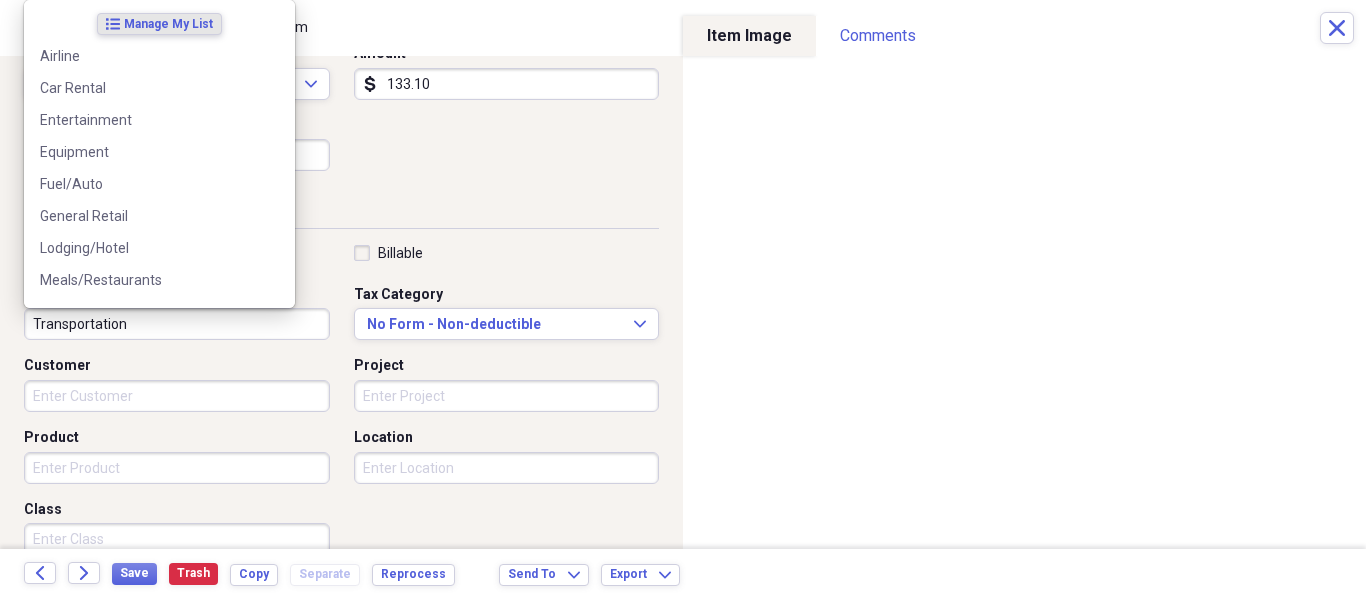 click on "Transportation" at bounding box center (177, 324) 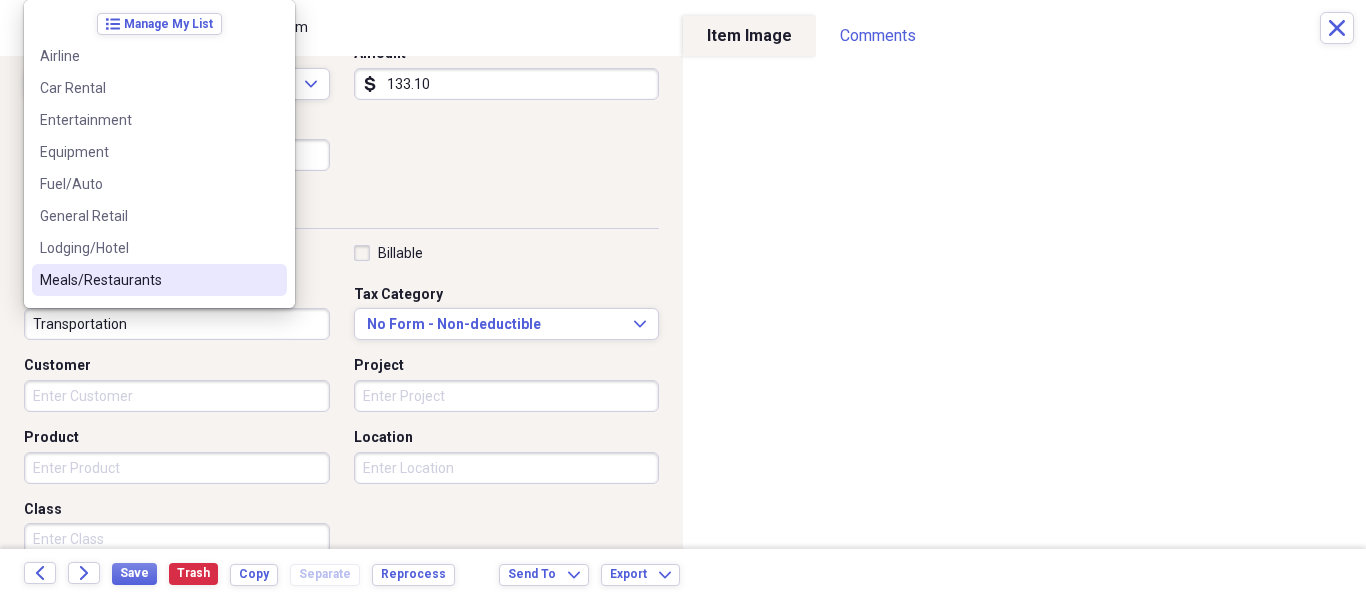 click on "Meals/Restaurants" at bounding box center (147, 280) 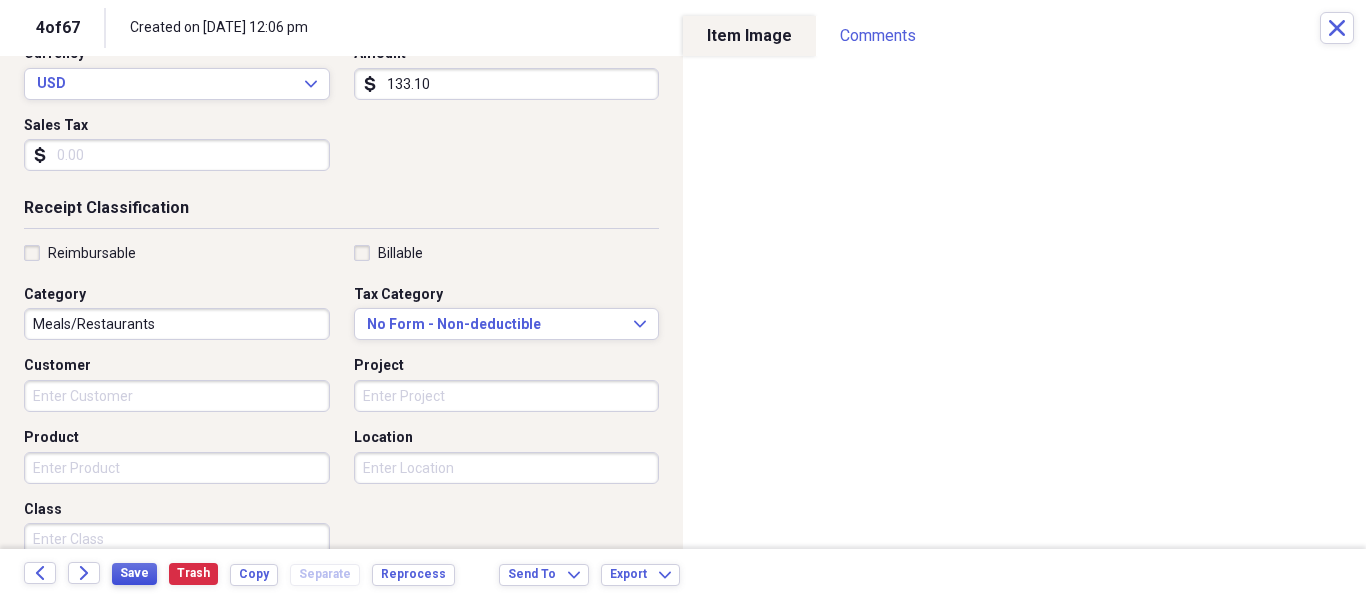click on "Save" at bounding box center [134, 573] 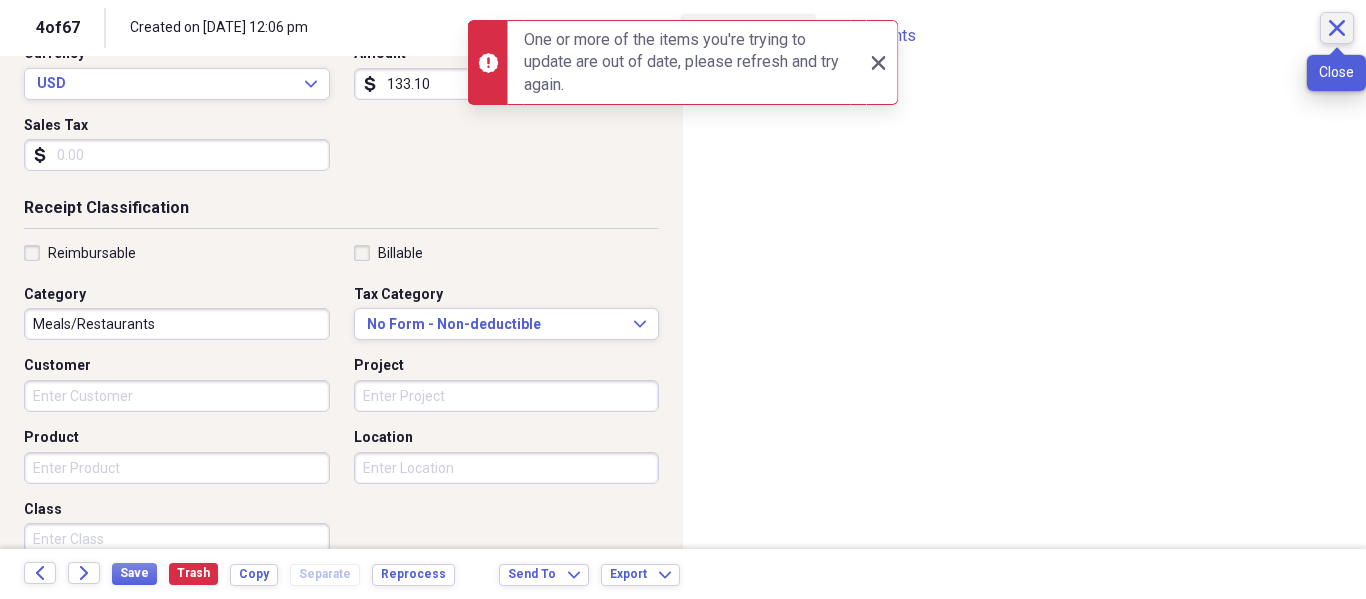 click on "Close" 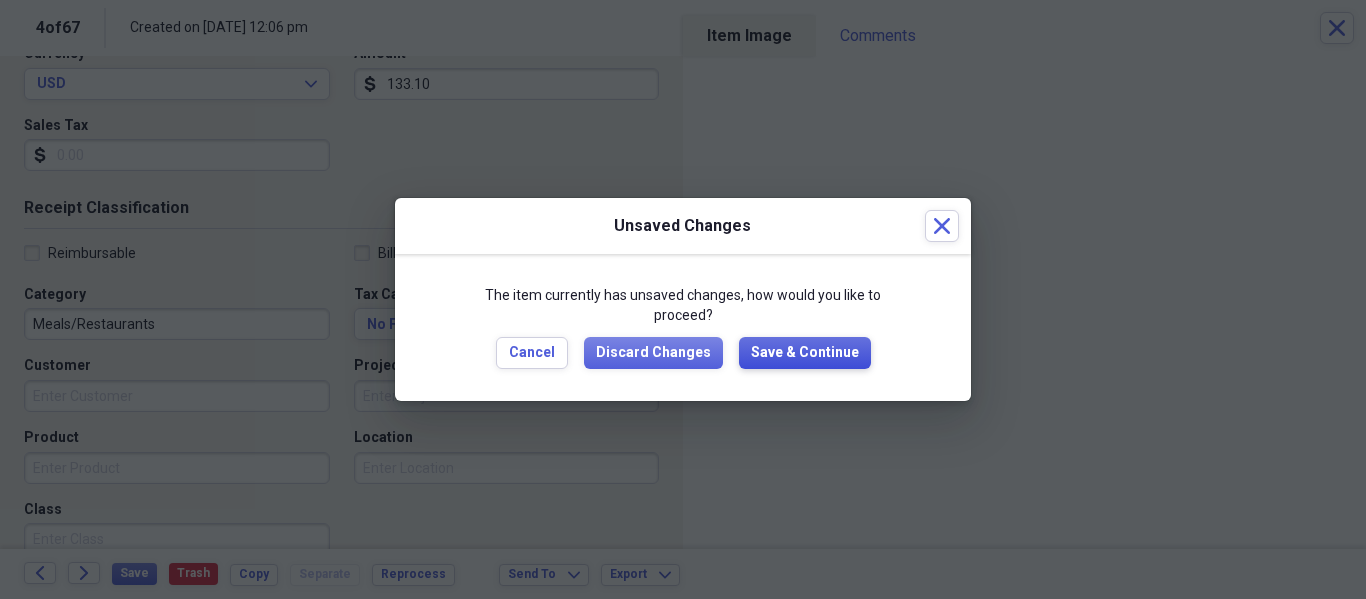 click on "Save & Continue" at bounding box center (805, 353) 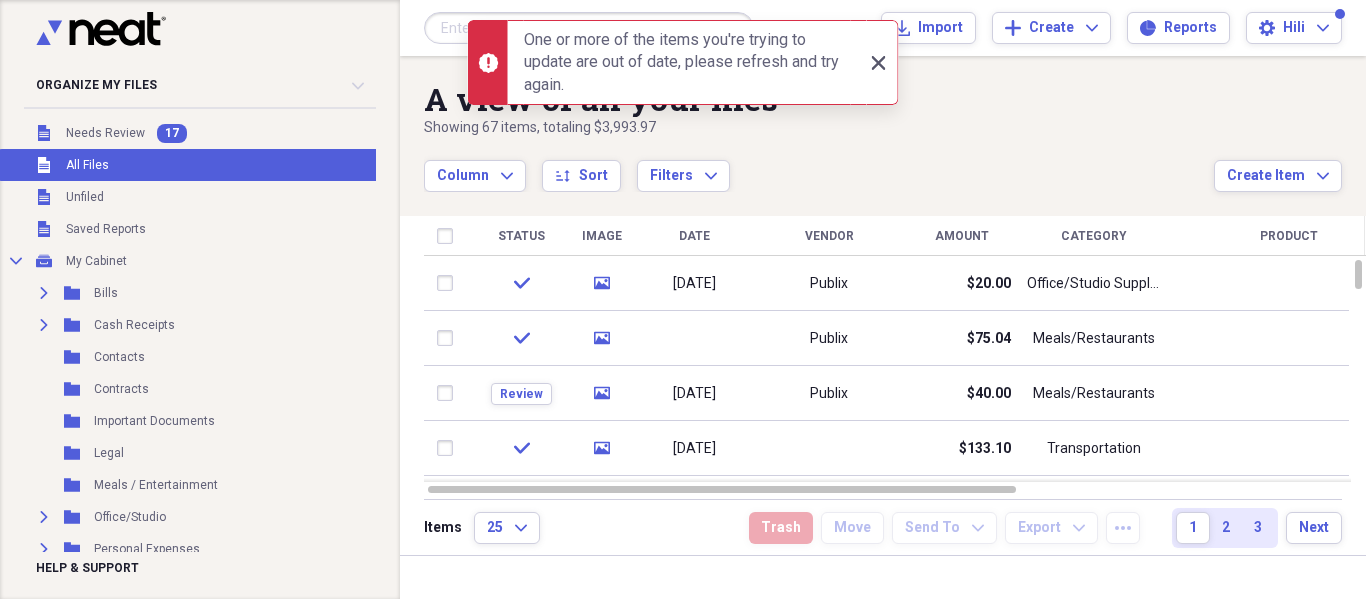 click 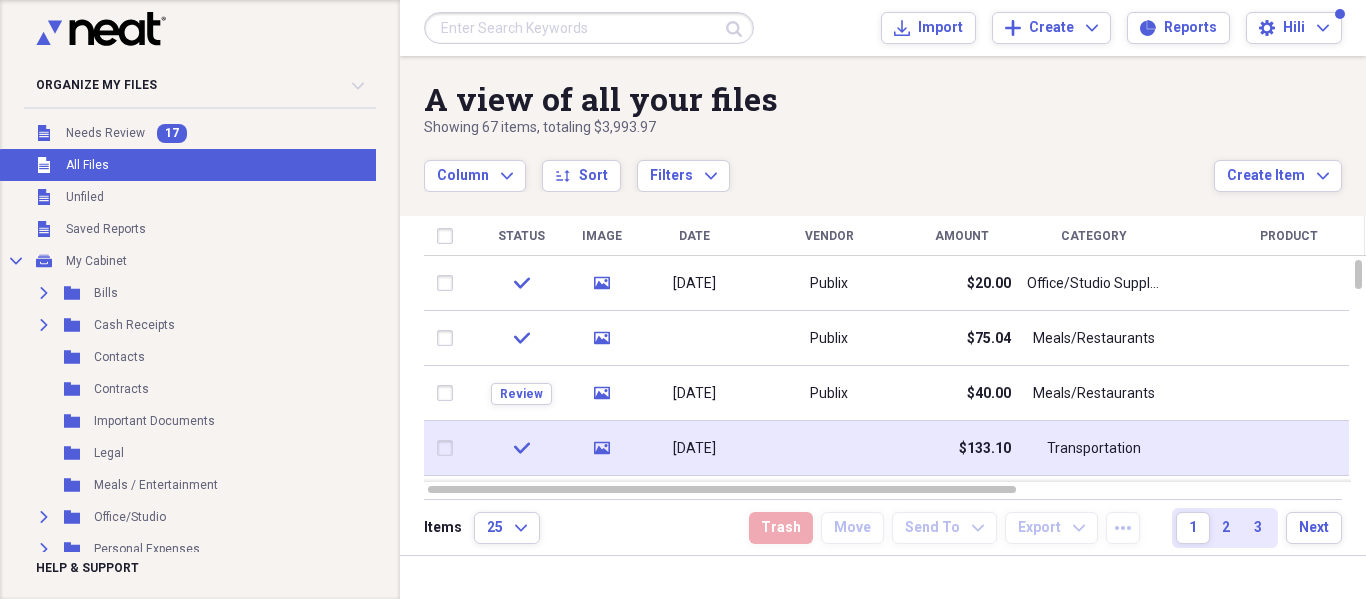 click on "$133.10" at bounding box center (985, 449) 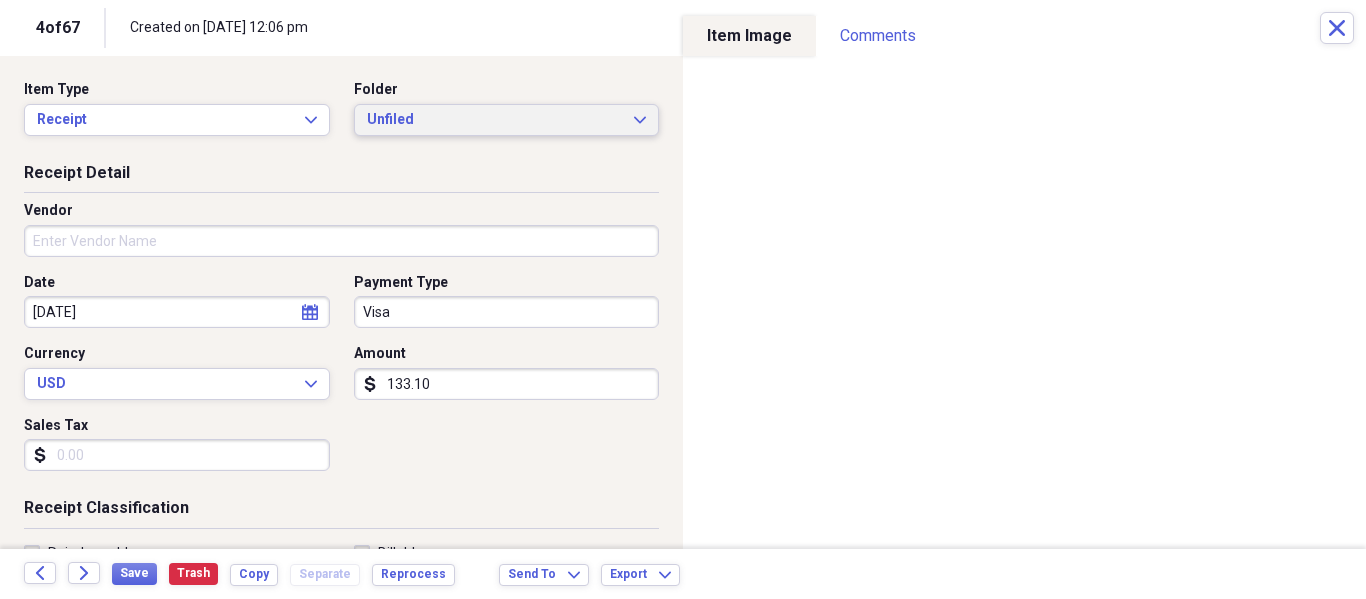 click on "Unfiled" at bounding box center (495, 120) 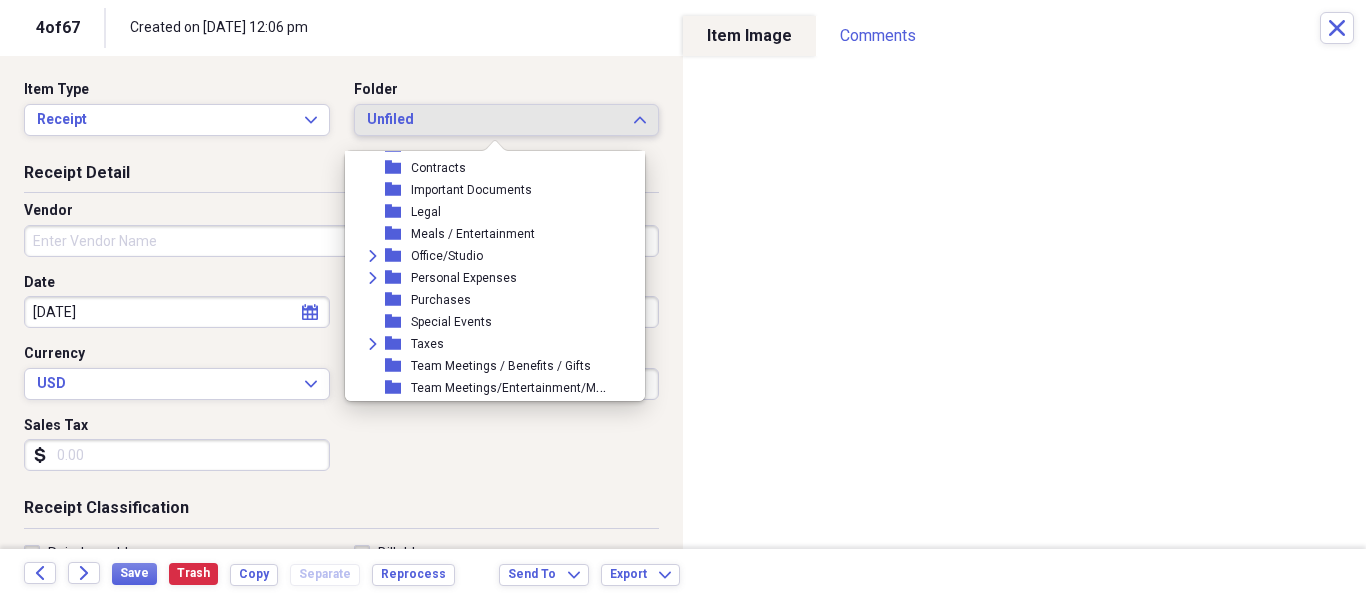 scroll, scrollTop: 161, scrollLeft: 0, axis: vertical 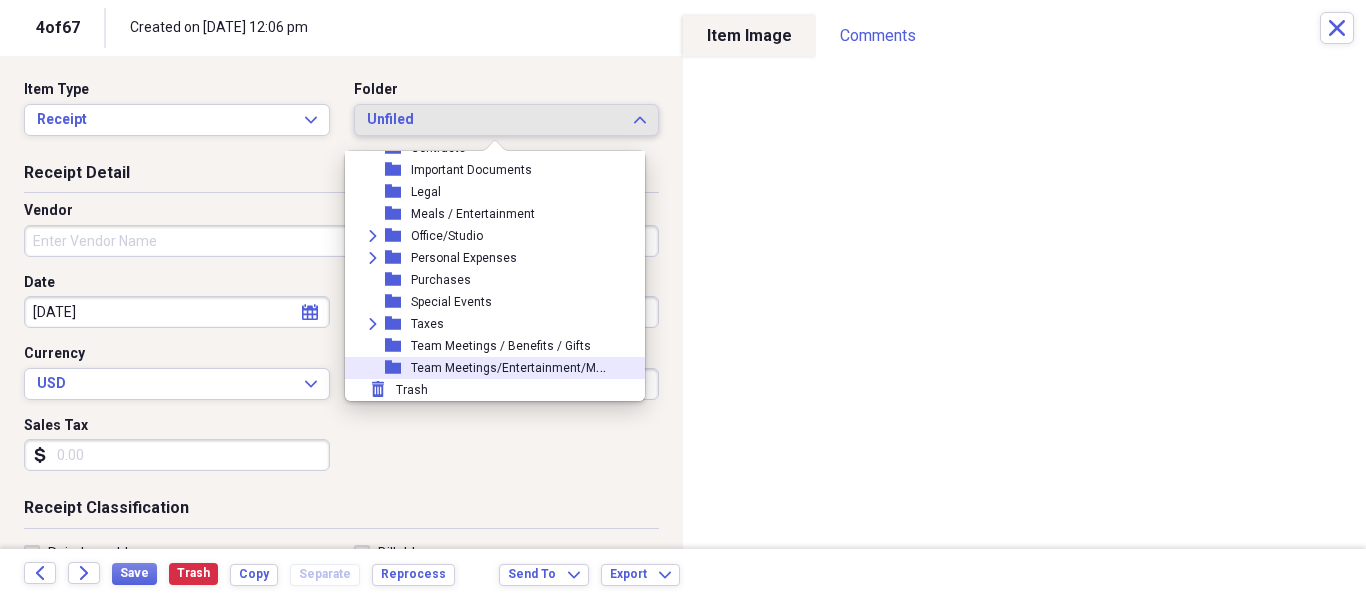 click on "Team Meetings/Entertainment/Meals/Benefits & Gifts" at bounding box center [560, 366] 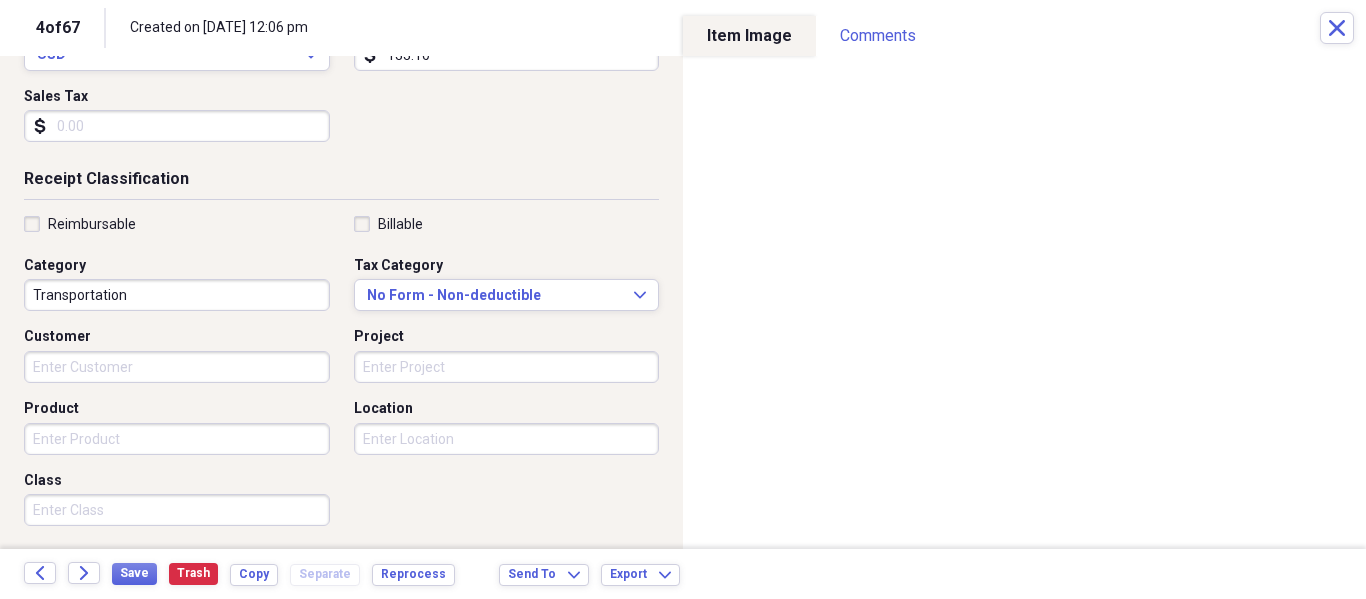 scroll, scrollTop: 328, scrollLeft: 0, axis: vertical 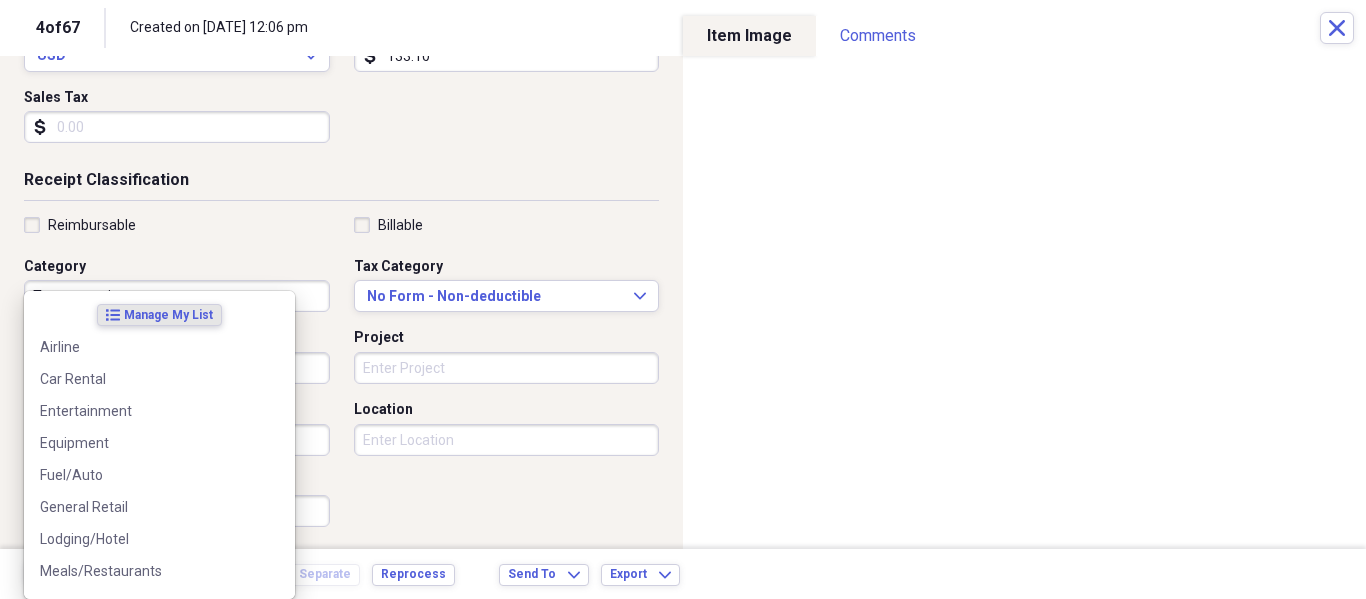 click on "Organize My Files 17 Collapse Unfiled Needs Review 17 Unfiled All Files Unfiled Unfiled Unfiled Saved Reports Collapse My Cabinet My Cabinet Add Folder Expand Folder Bills Add Folder Expand Folder Cash Receipts Add Folder Folder Contacts Add Folder Folder Contracts Add Folder Folder Important Documents Add Folder Folder Legal Add Folder Folder Meals / Entertainment Add Folder Expand Folder Office/Studio Add Folder Expand Folder Personal Expenses Add Folder Folder Purchases Add Folder Folder Special Events Add Folder Expand Folder Taxes Add Folder Folder Team Meetings / Benefits / Gifts Add Folder Folder Team Meetings/Entertainment/Meals/Benefits & Gifts Add Folder Trash Trash Help & Support Submit Import Import Add Create Expand Reports Reports Settings Hili Expand A view of all your files Showing 67 items , totaling $3,993.97 Column Expand sort Sort Filters  Expand Create Item Expand Status Image Date Vendor Amount Category Product Source Folder Billable Reimbursable check media [DATE] Publix $20.00 25 1" at bounding box center [683, 299] 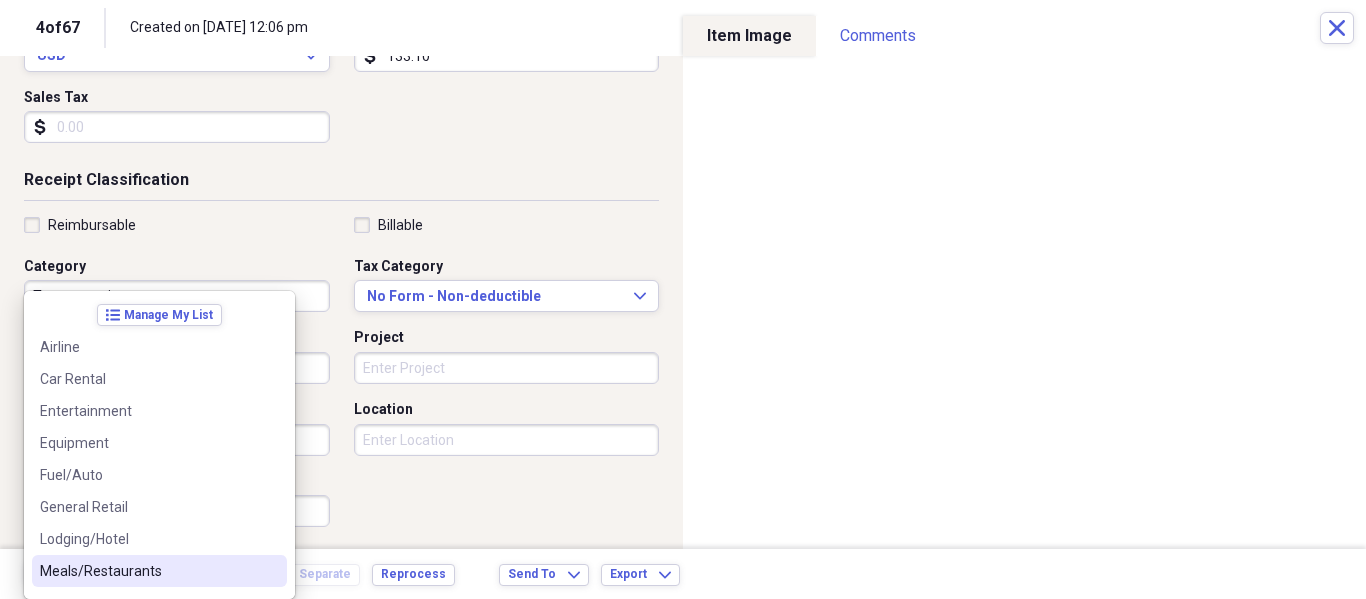 click on "Meals/Restaurants" at bounding box center (147, 571) 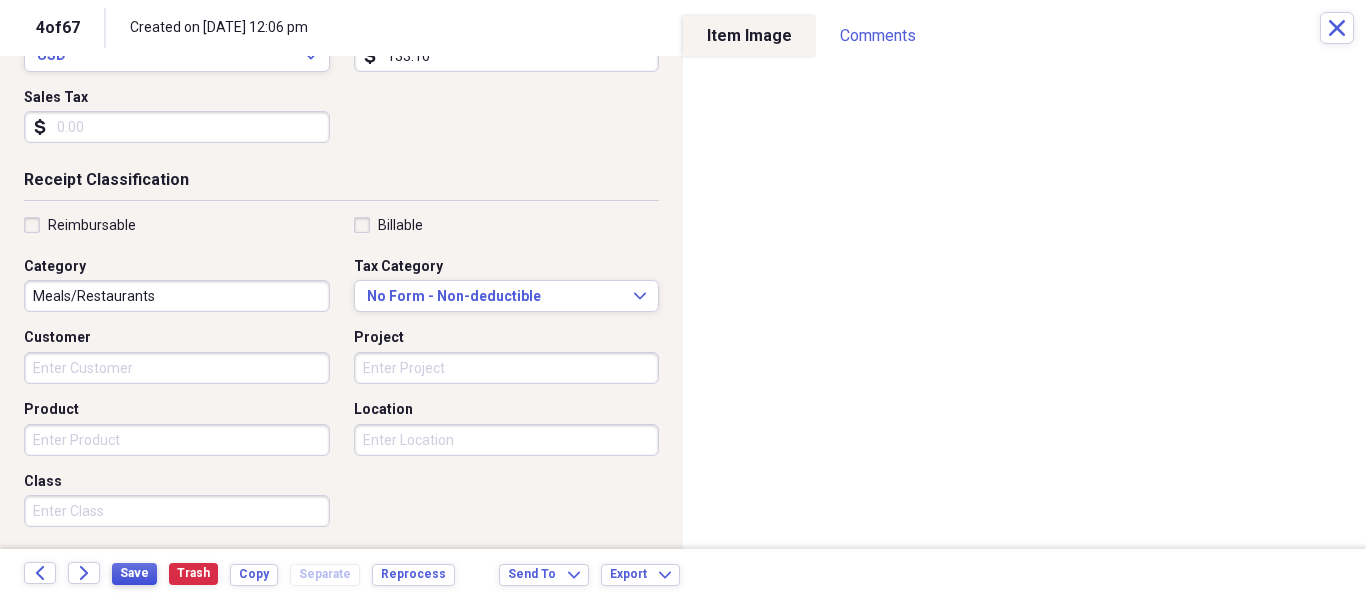 click on "Save" at bounding box center [134, 573] 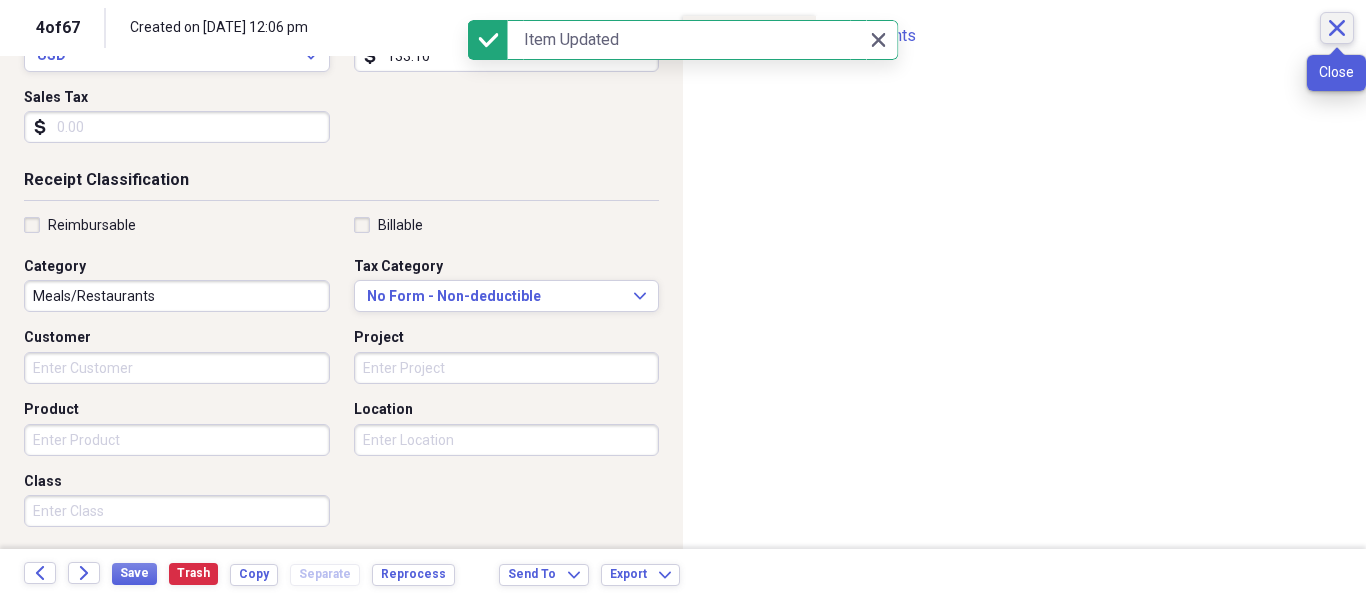 click on "Close" 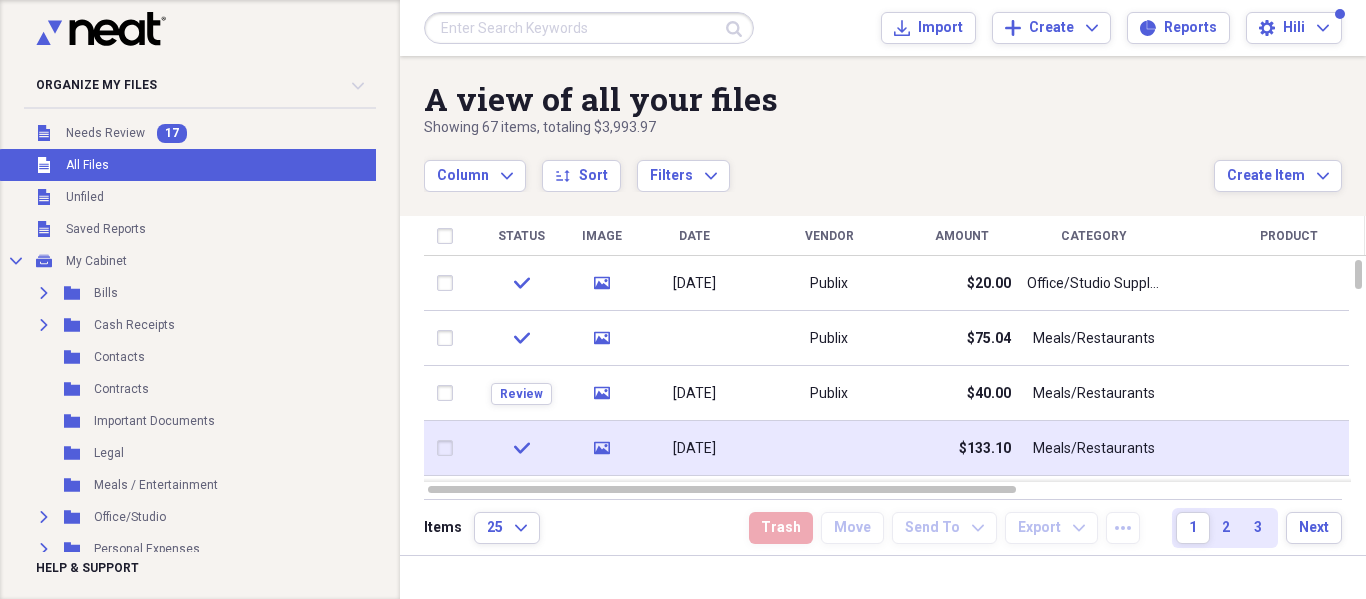 click on "$133.10" at bounding box center (985, 449) 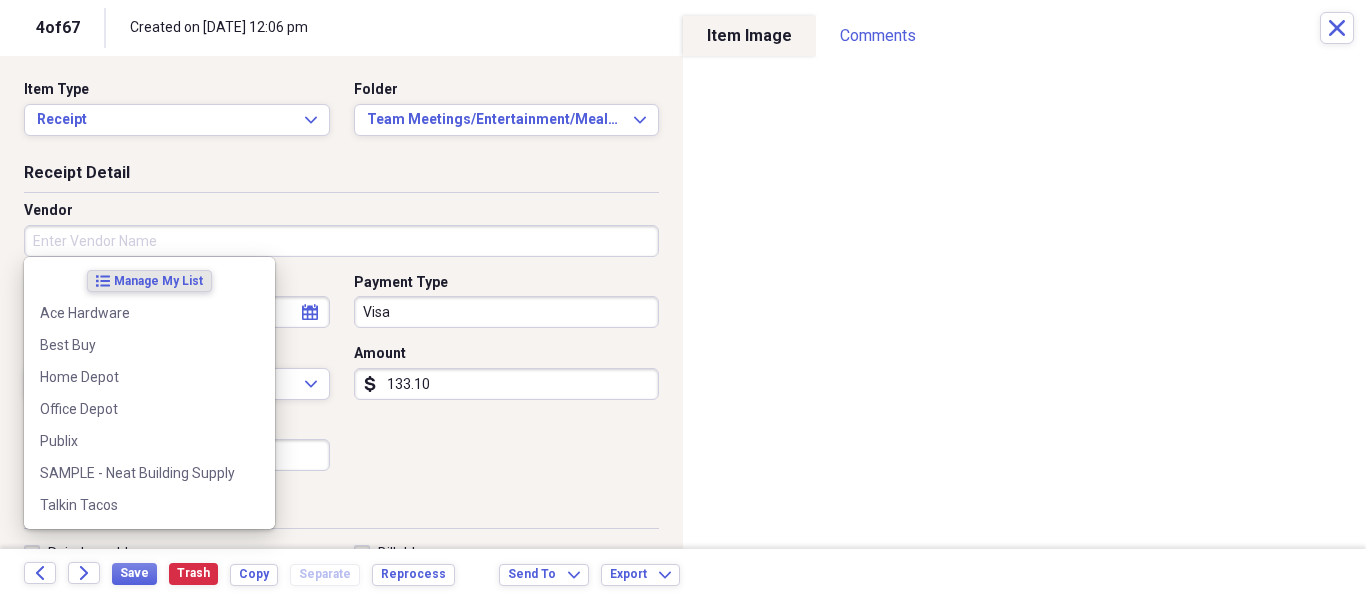 click on "Vendor" at bounding box center (341, 241) 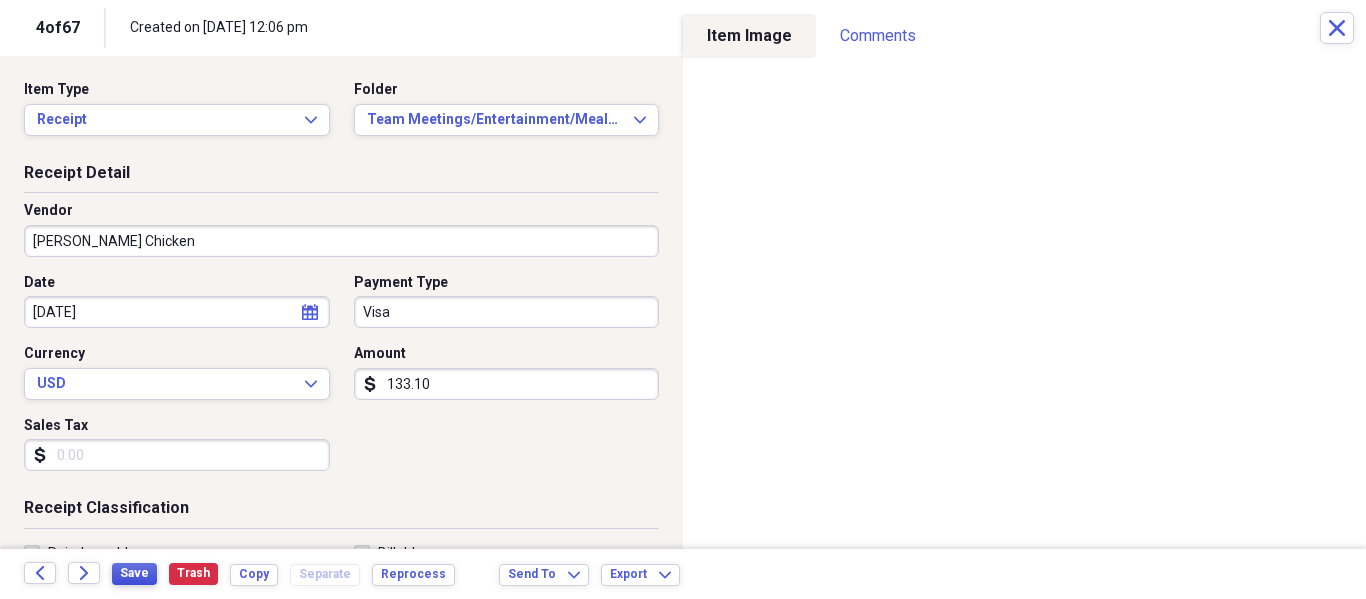 click on "Save" at bounding box center (134, 573) 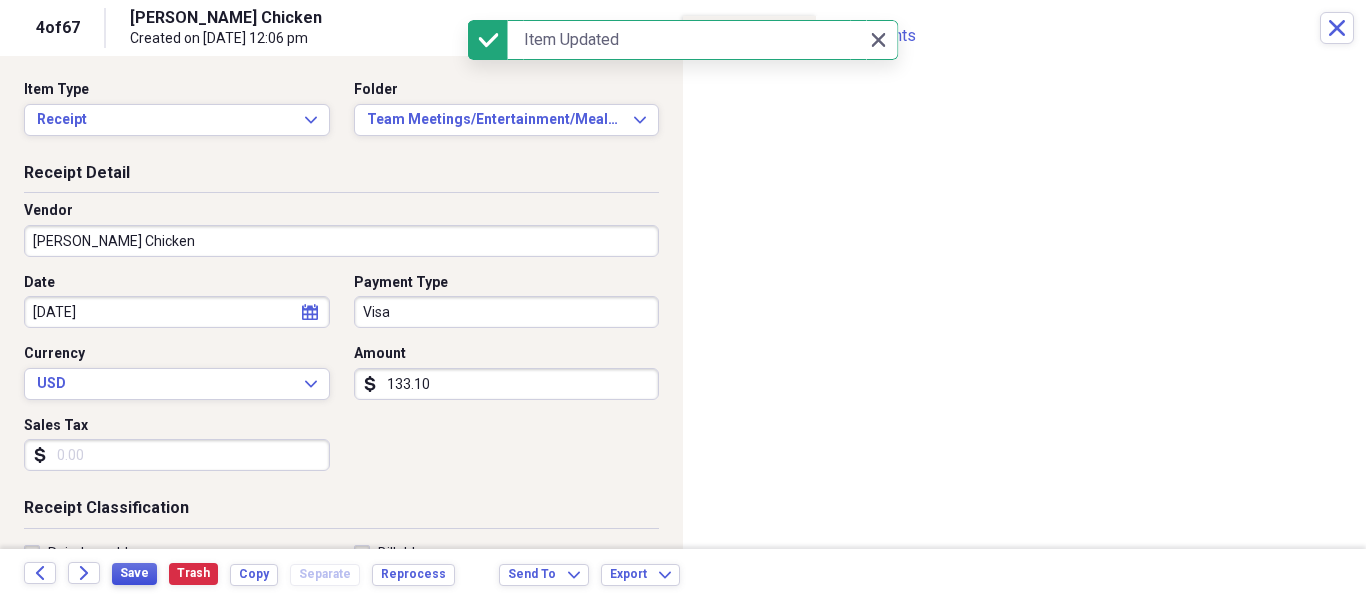 type on "[PERSON_NAME] Chicken" 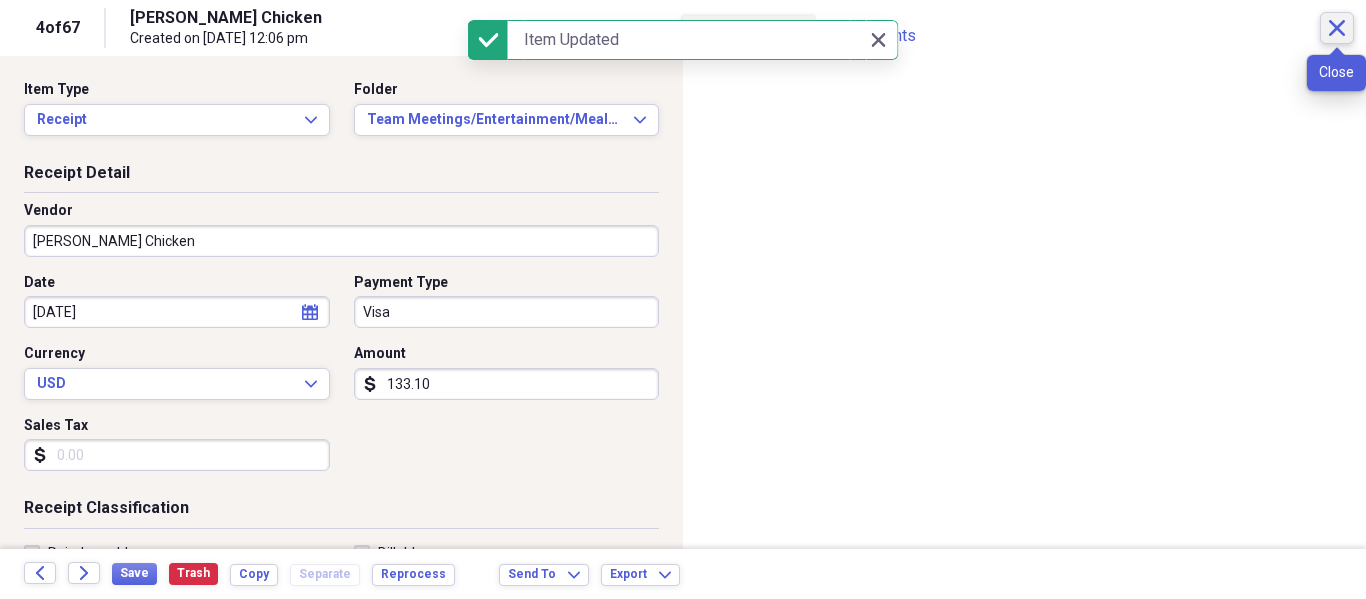 click 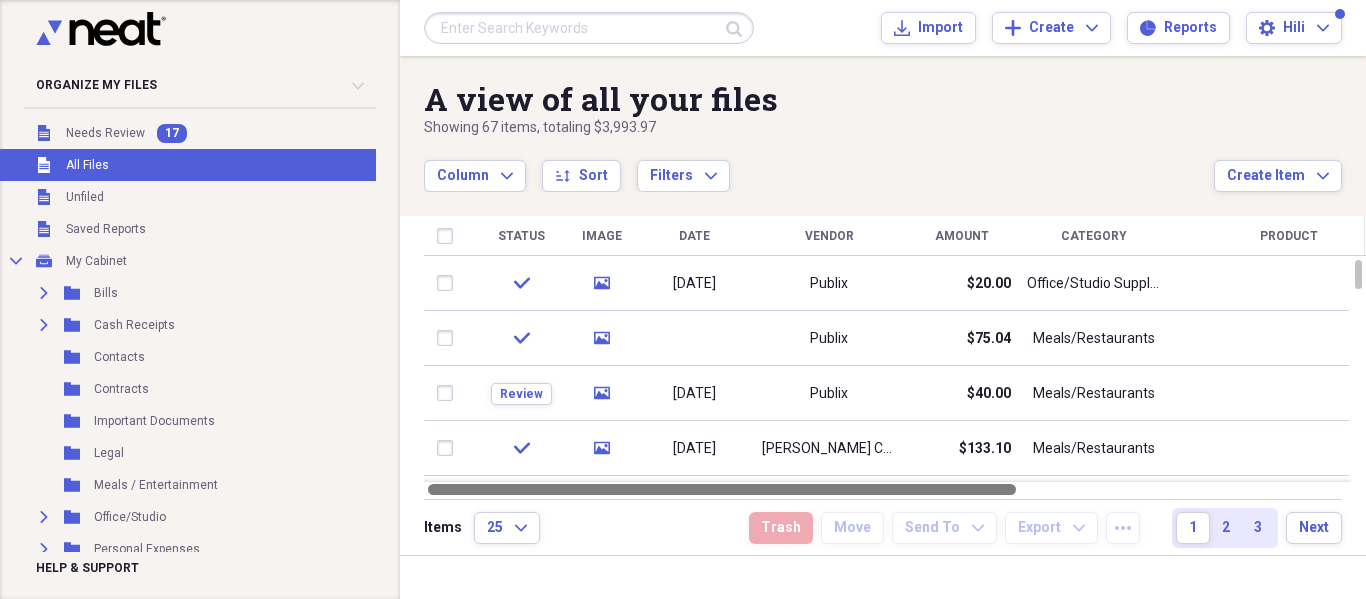 click on "A view of all your files Showing 67 items , totaling $3,993.97 Column Expand sort Sort Filters  Expand Create Item Expand Status Image Date Vendor Amount Category Product Source Folder Billable Reimbursable check media [DATE] Publix $20.00 Office/Studio Supplies & Materials Mobile Cash Receipts check media Publix $75.04 Meals/Restaurants Mobile Cash Receipts Review media [DATE] Publix $40.00 Meals/Restaurants Mobile Unfiled check media [DATE] [PERSON_NAME] Chicken $133.10 Meals/Restaurants Mobile Team Meetings/Entertainment/Meals/Benefits & Gifts Review media [DATE] $238.56 General Retail Mobile Unfiled Review media [DATE] Office Depot $28.60 General Retail Mobile Unfiled check media [DATE] Talkin Tacos $149.80 Meals/Restaurants Mobile Cash Receipts Review media Publix $42.00 Meals/Restaurants Mobile Unfiled Items 25 Expand Trash Move Send To Expand Export Expand more 1 2 3 Next" at bounding box center (883, 305) 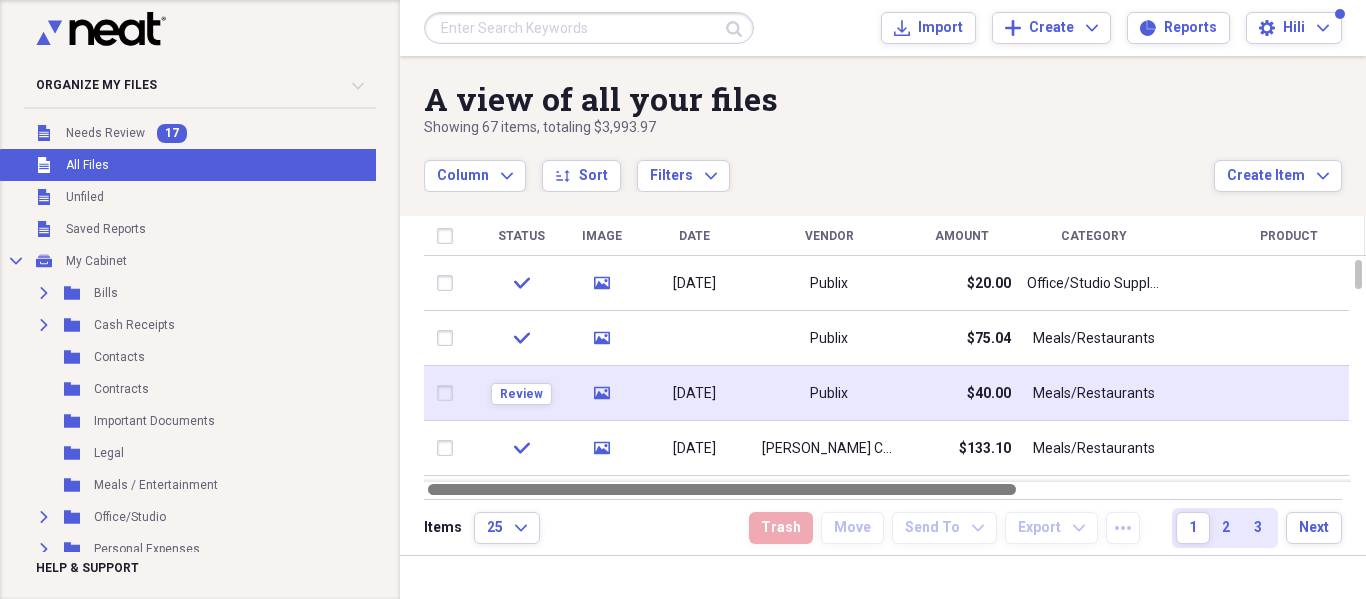 click on "Publix" at bounding box center [829, 394] 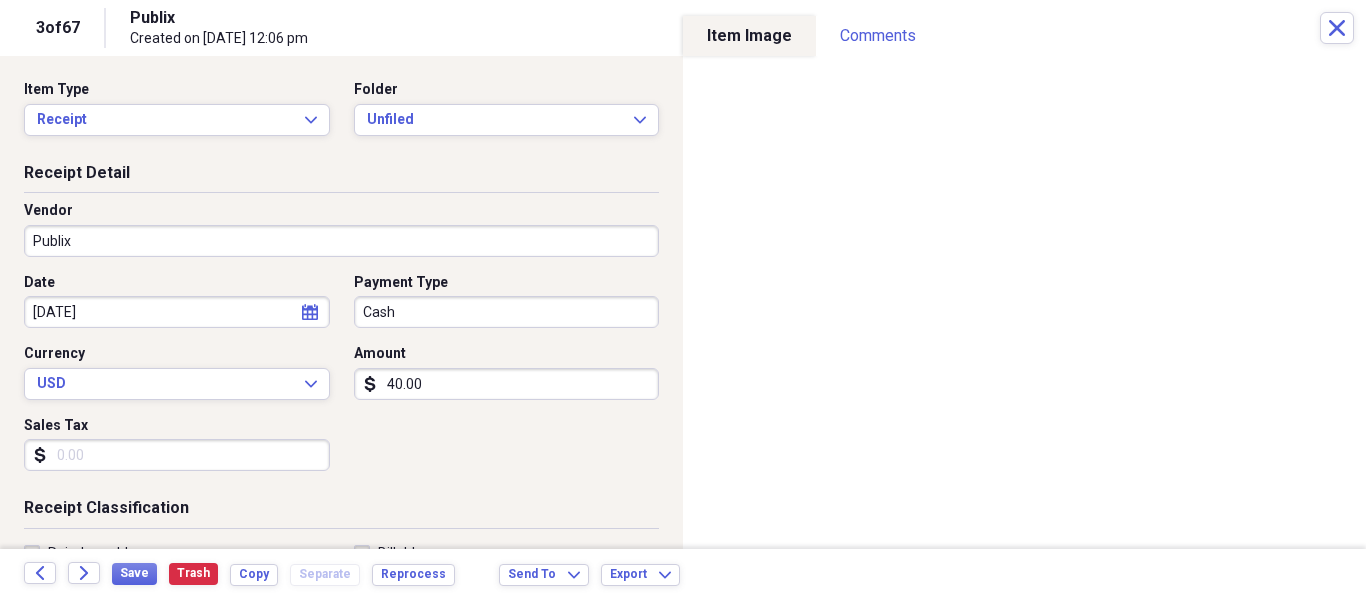 click on "Organize My Files 16 Collapse Unfiled Needs Review 16 Unfiled All Files Unfiled Unfiled Unfiled Saved Reports Collapse My Cabinet My Cabinet Add Folder Expand Folder Bills Add Folder Expand Folder Cash Receipts Add Folder Folder Contacts Add Folder Folder Contracts Add Folder Folder Important Documents Add Folder Folder Legal Add Folder Folder Meals / Entertainment Add Folder Expand Folder Office/Studio Add Folder Expand Folder Personal Expenses Add Folder Folder Purchases Add Folder Folder Special Events Add Folder Expand Folder Taxes Add Folder Folder Team Meetings / Benefits / Gifts Add Folder Folder Team Meetings/Entertainment/Meals/Benefits & Gifts Add Folder Trash Trash Help & Support Submit Import Import Add Create Expand Reports Reports Settings Hili Expand A view of all your files Showing 67 items , totaling $3,993.97 Column Expand sort Sort Filters  Expand Create Item Expand Status Image Date Vendor Amount Category Product Source Folder Billable Reimbursable check media [DATE] Publix $20.00 25 1" at bounding box center [683, 299] 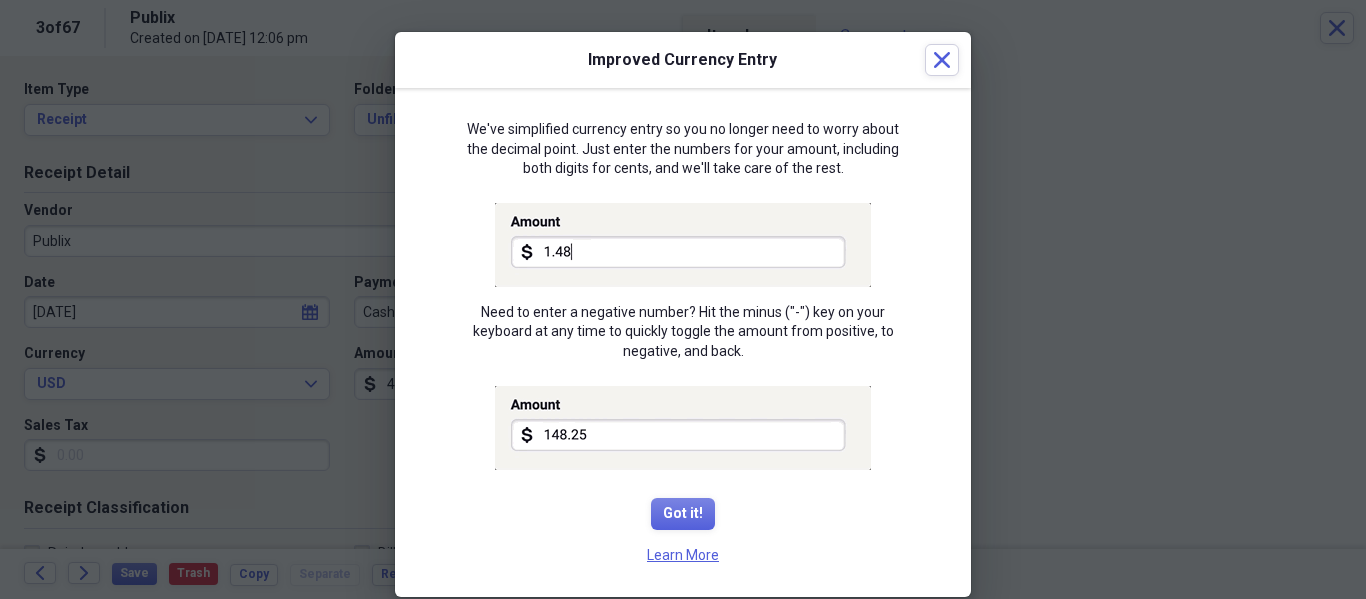 click at bounding box center [683, 245] 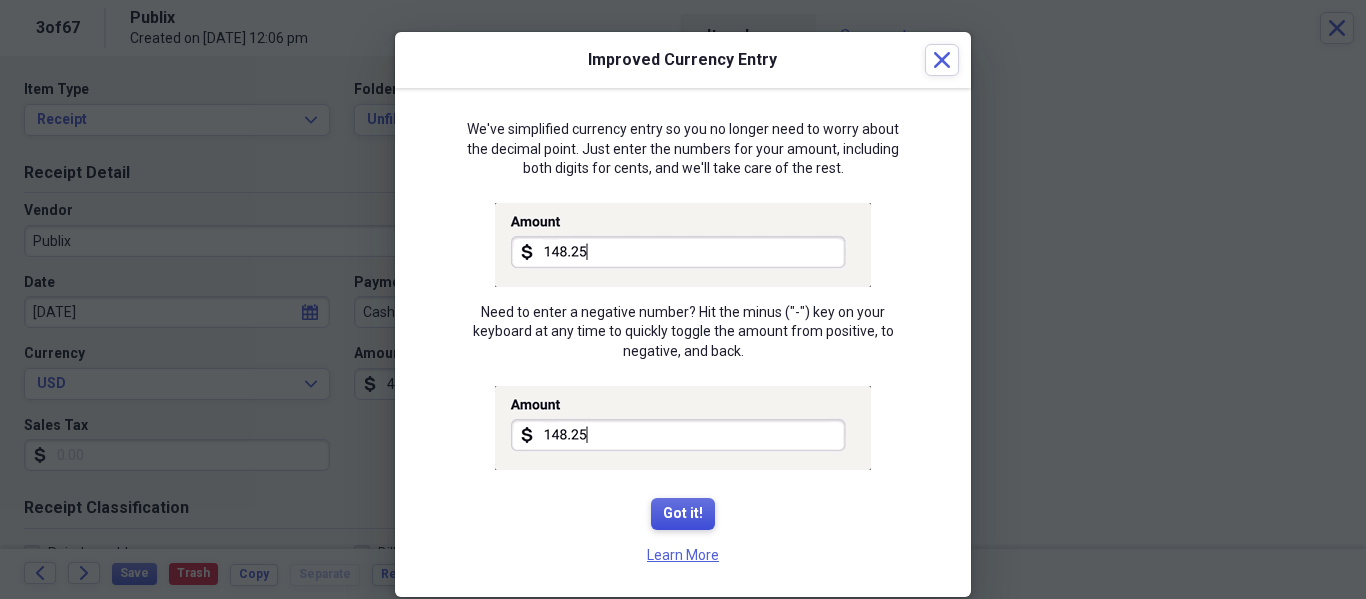click on "Got it!" at bounding box center (683, 514) 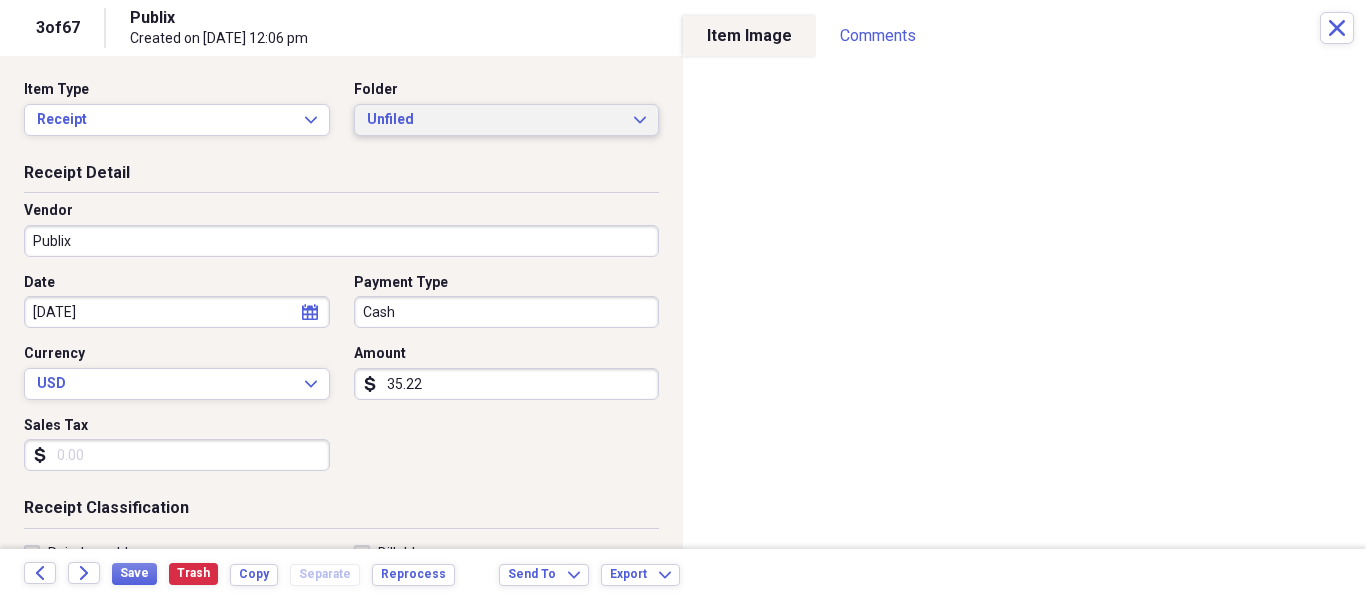 type on "35.22" 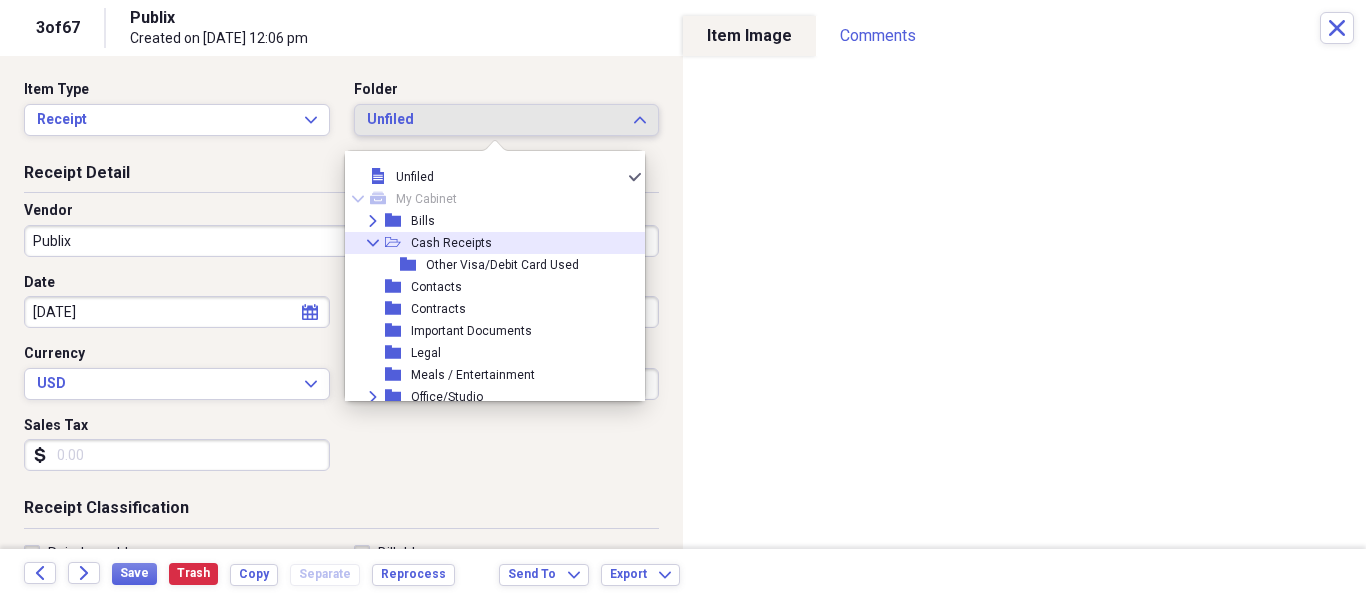 scroll, scrollTop: 161, scrollLeft: 0, axis: vertical 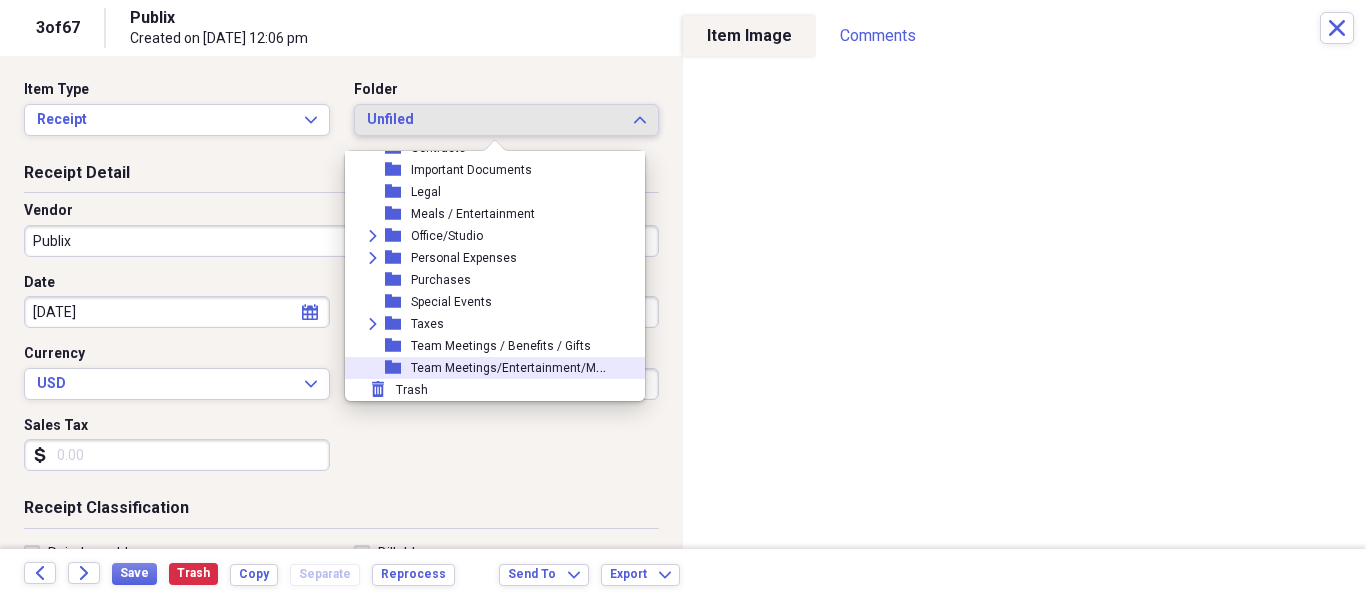 click on "folder Team Meetings/Entertainment/Meals/Benefits & Gifts" at bounding box center [487, 368] 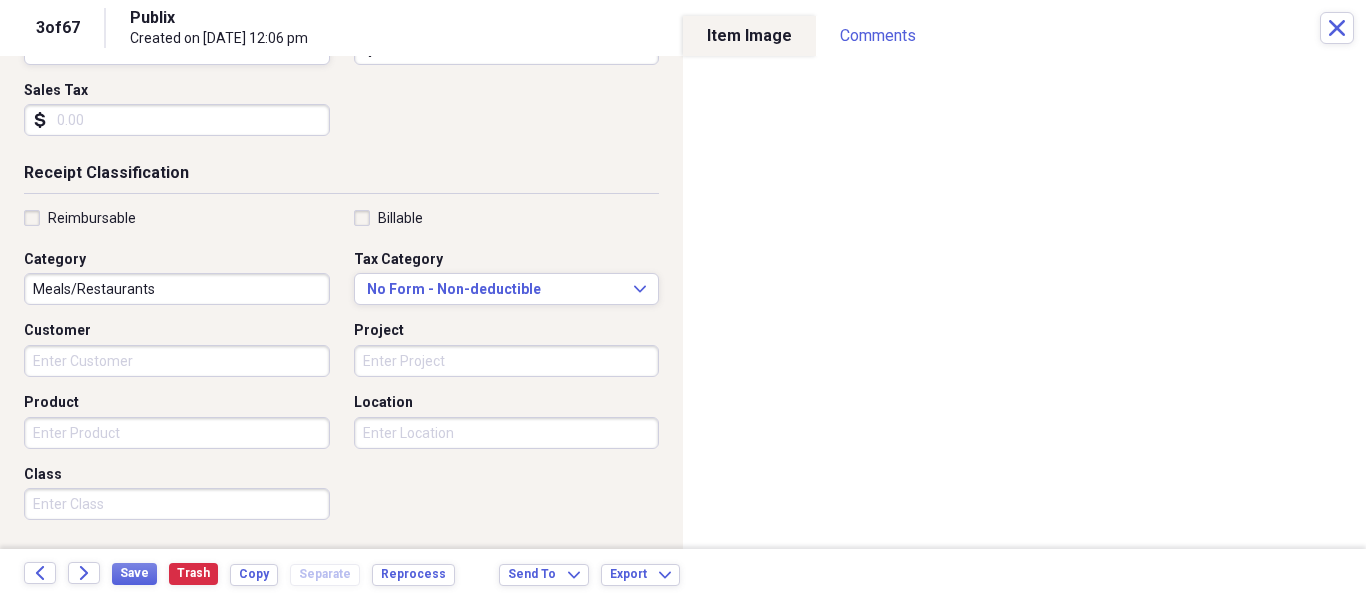 scroll, scrollTop: 400, scrollLeft: 0, axis: vertical 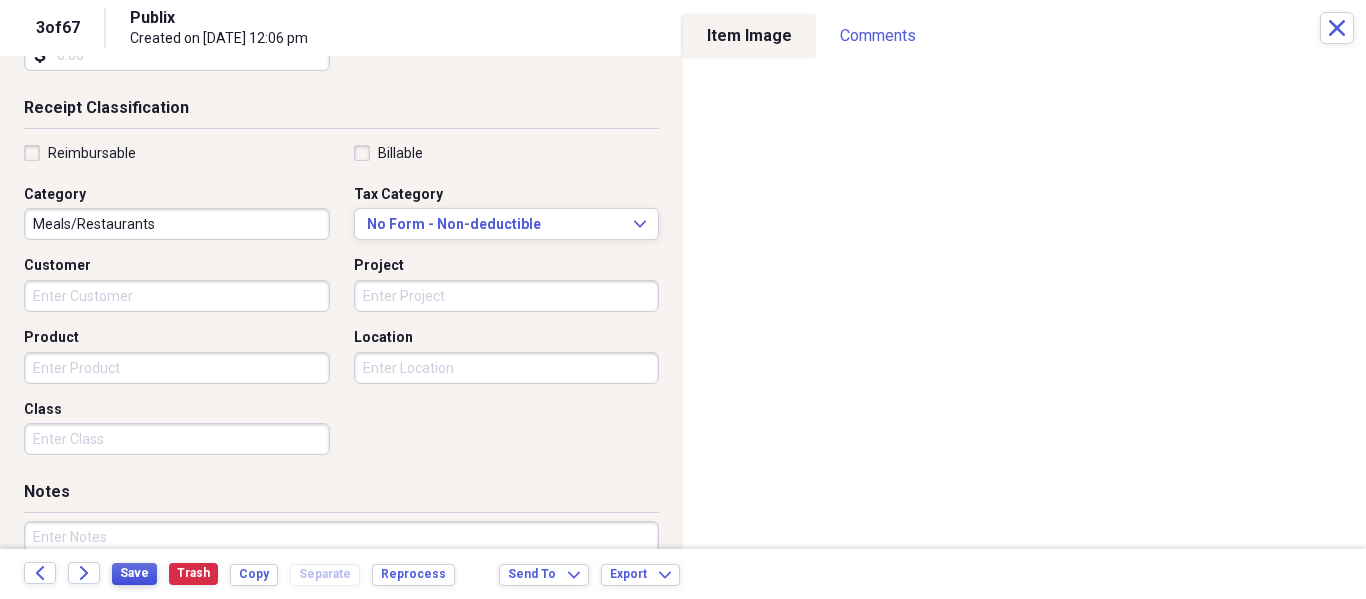 click on "Save" at bounding box center (134, 573) 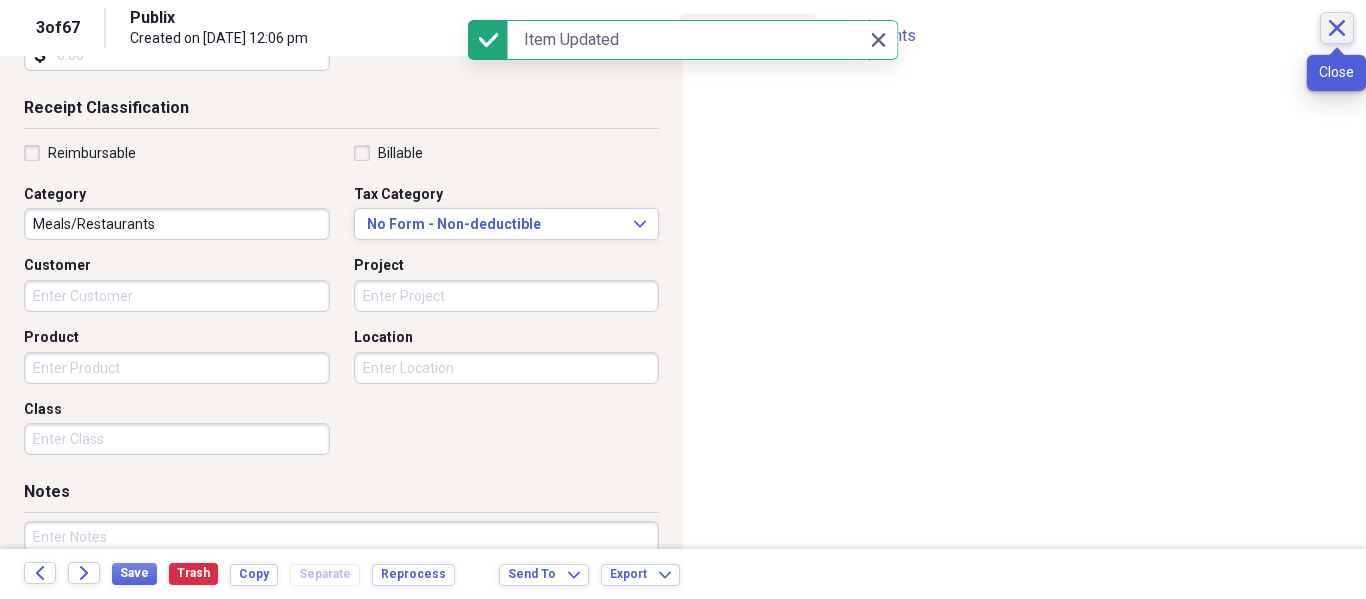 click on "Close" at bounding box center [1337, 28] 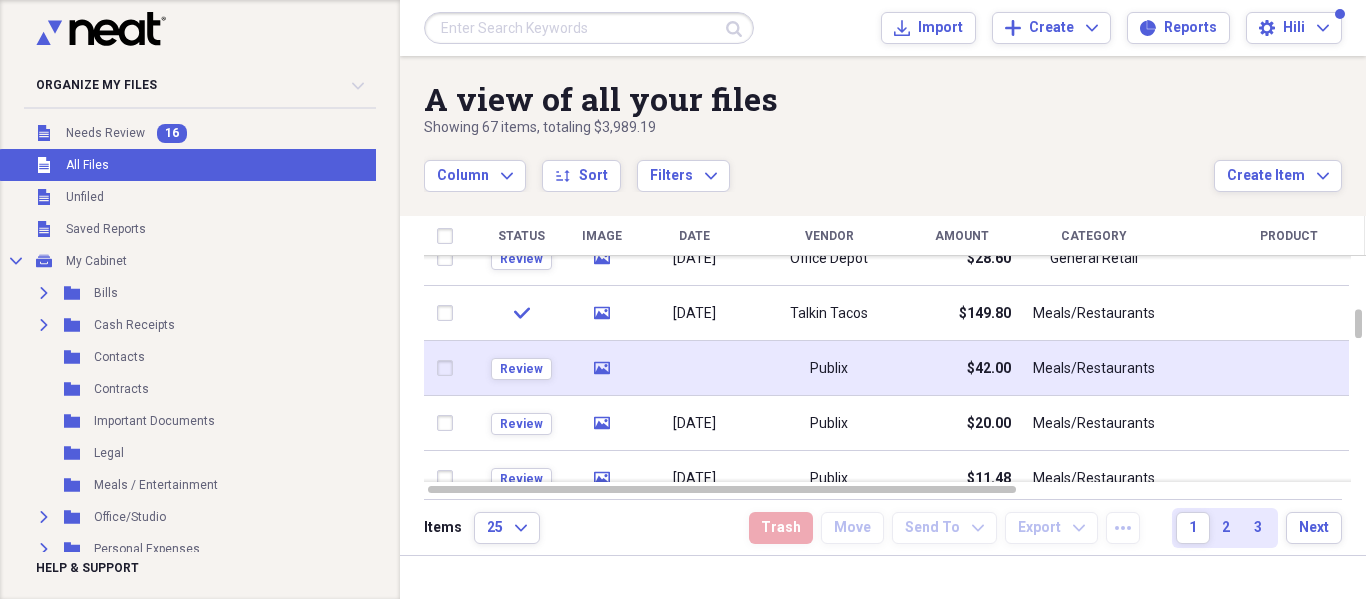 click on "$42.00" at bounding box center (989, 369) 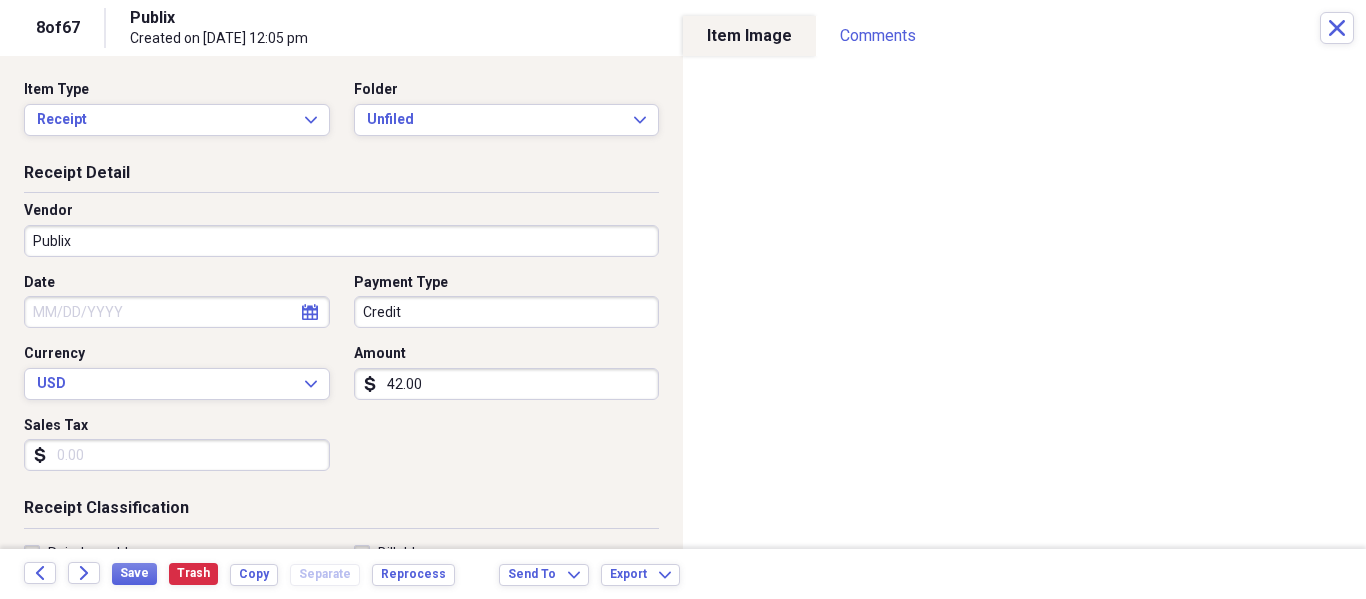 click 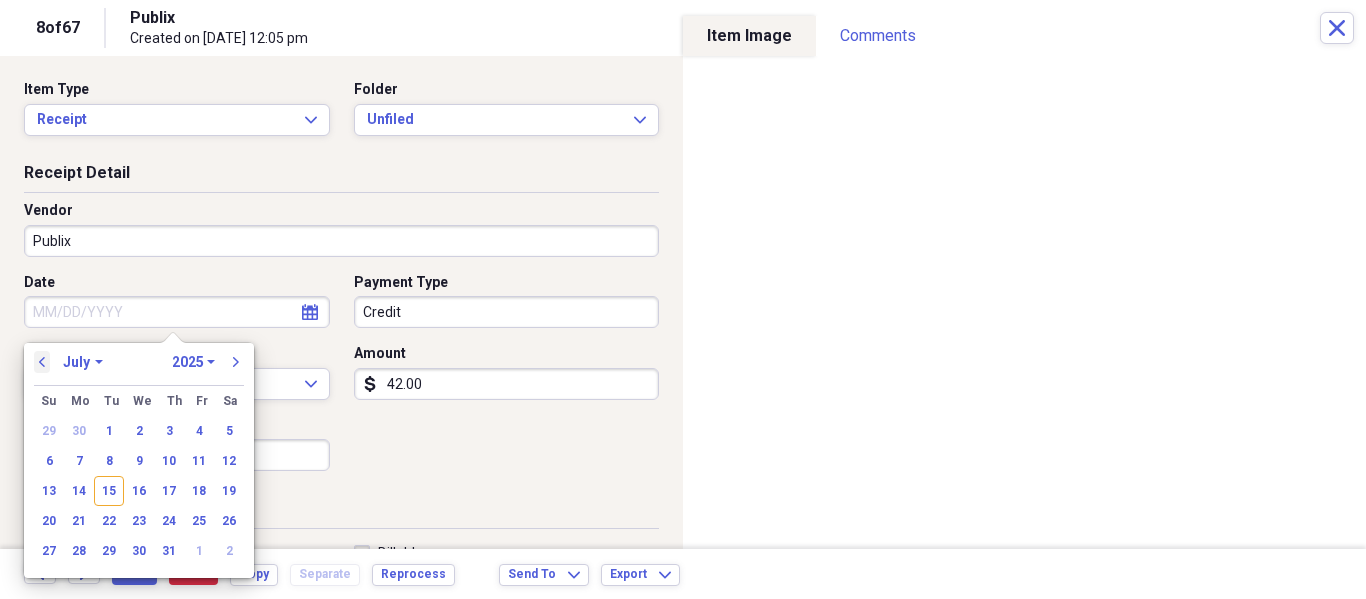 click on "previous" at bounding box center (42, 362) 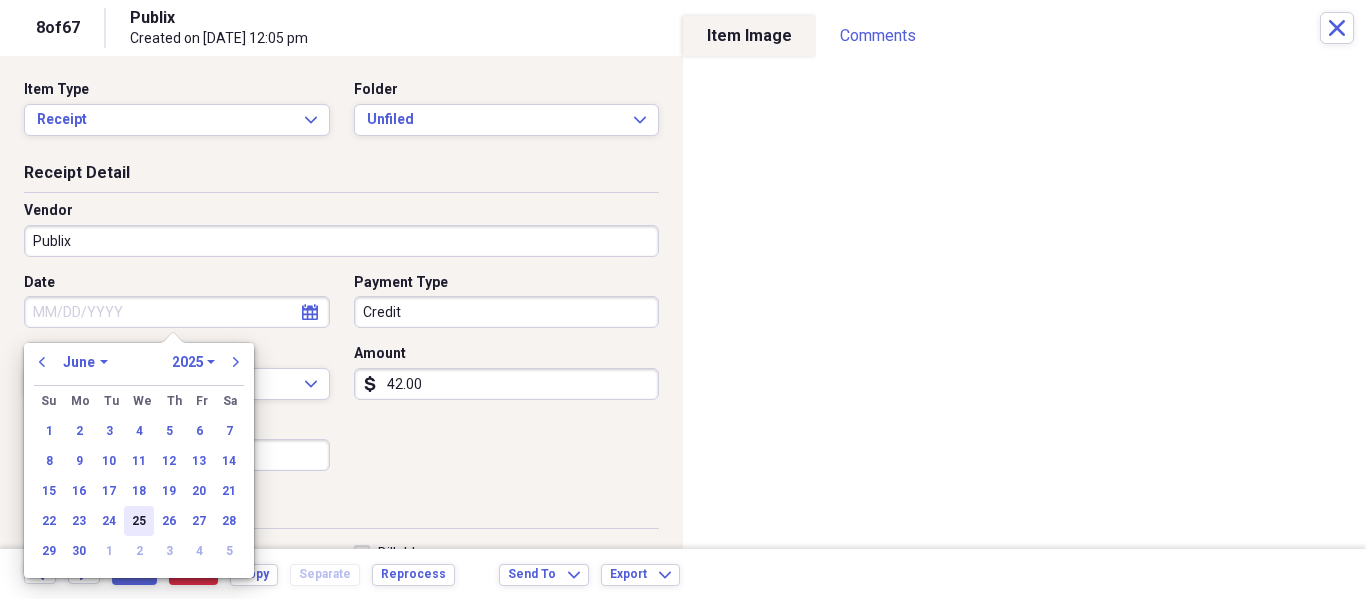 click on "25" at bounding box center (139, 521) 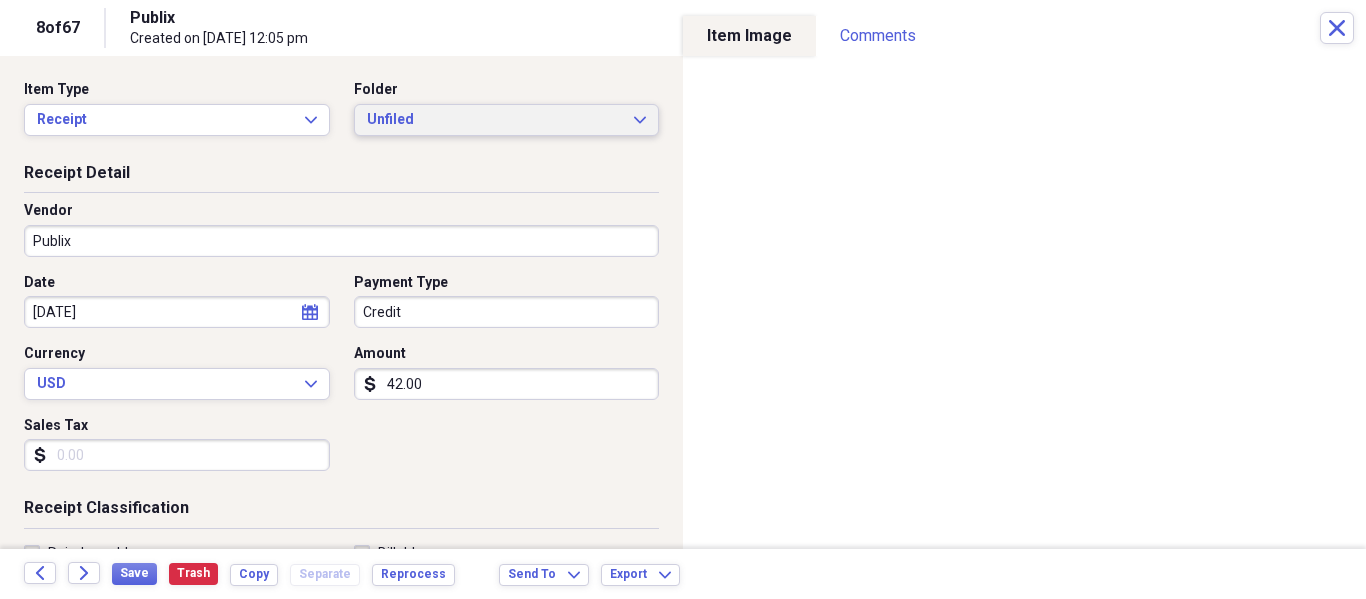 click on "Unfiled" at bounding box center (495, 120) 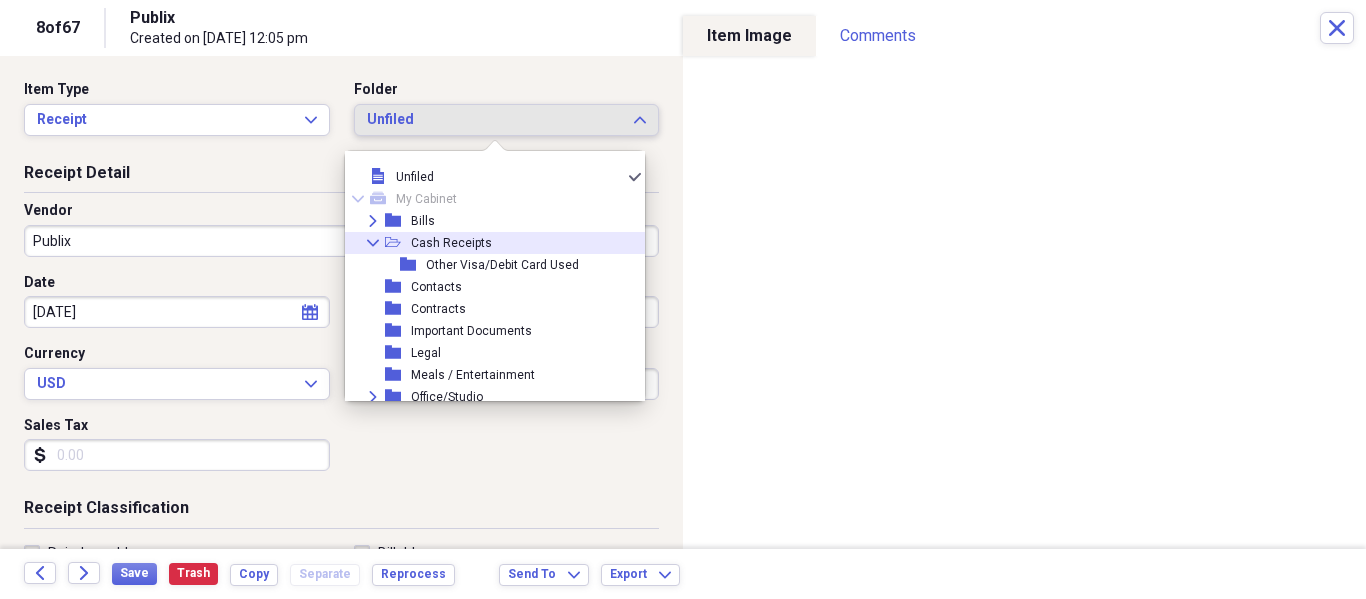 scroll, scrollTop: 161, scrollLeft: 0, axis: vertical 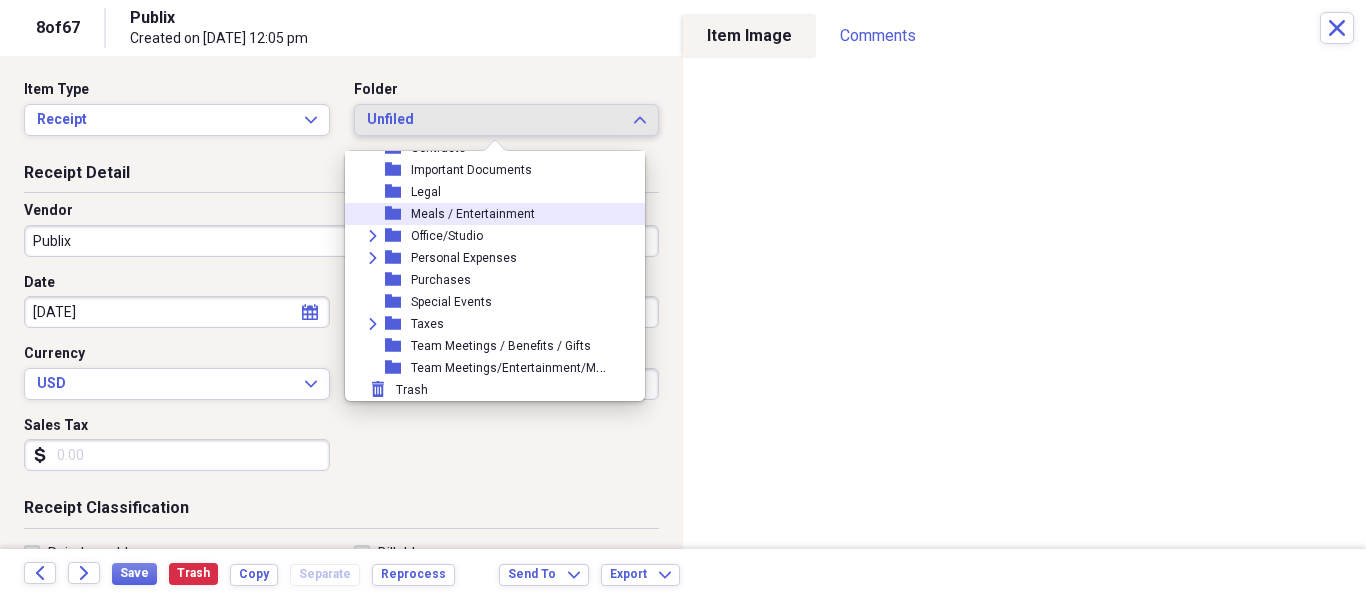 click on "Meals / Entertainment" at bounding box center [473, 214] 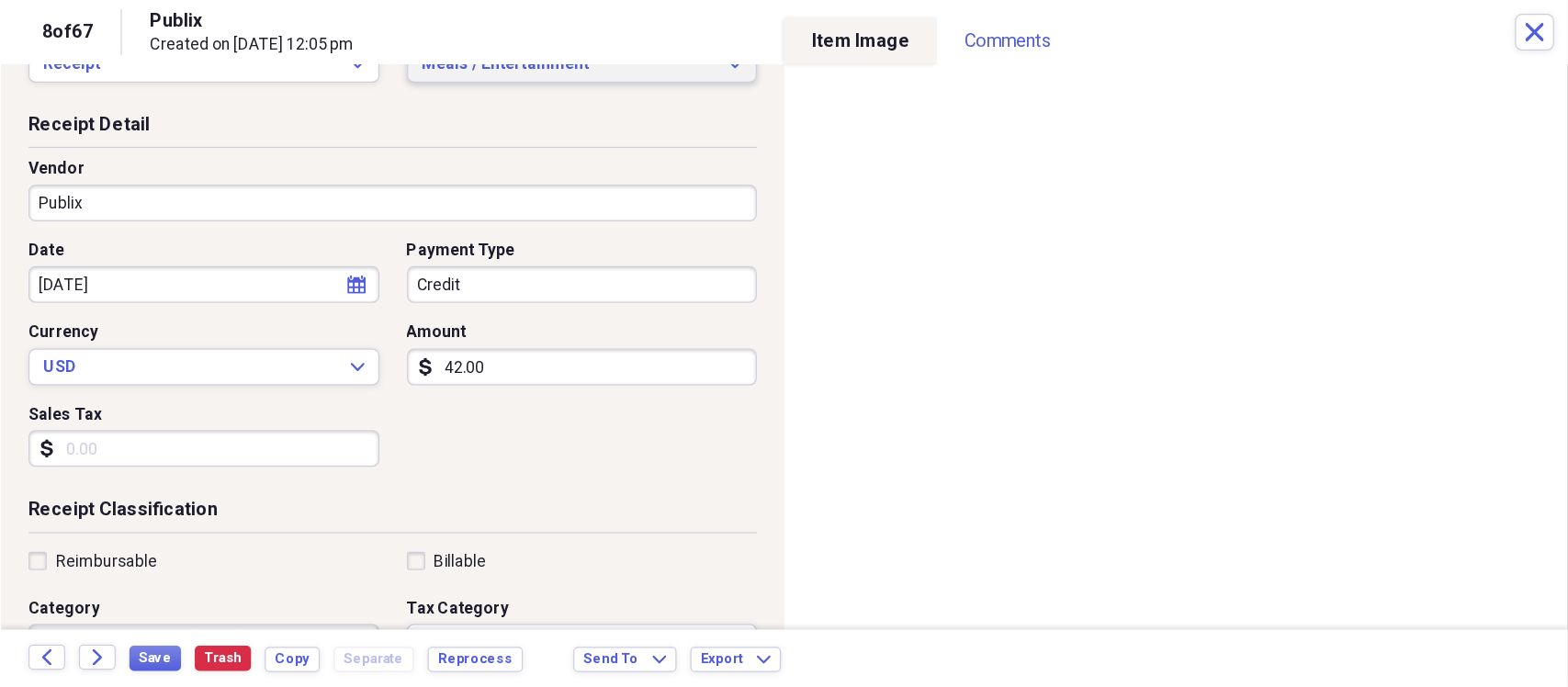 scroll, scrollTop: 26, scrollLeft: 0, axis: vertical 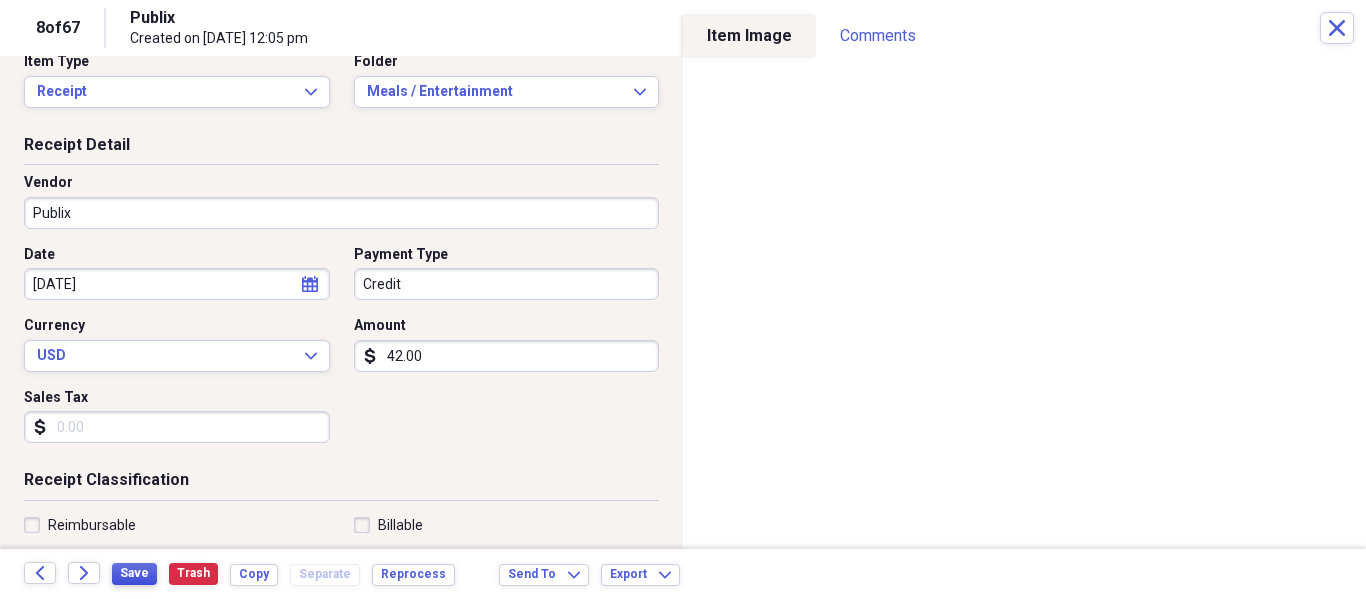 click on "Save" at bounding box center (134, 573) 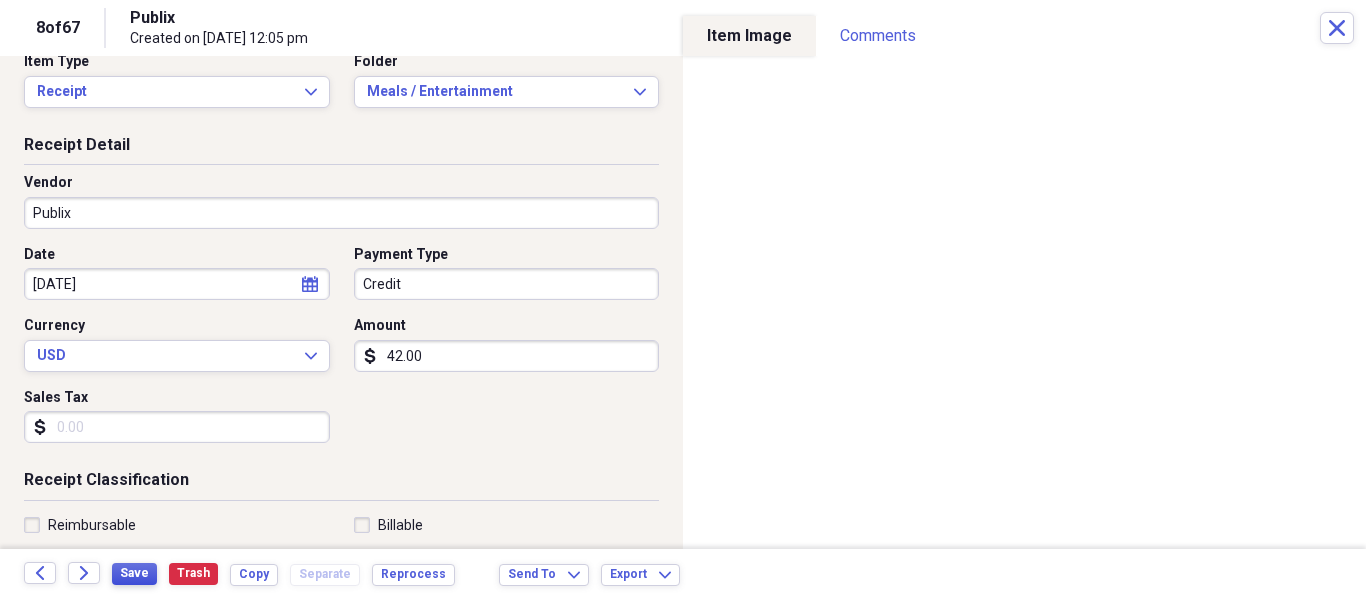 click on "Save" at bounding box center (134, 573) 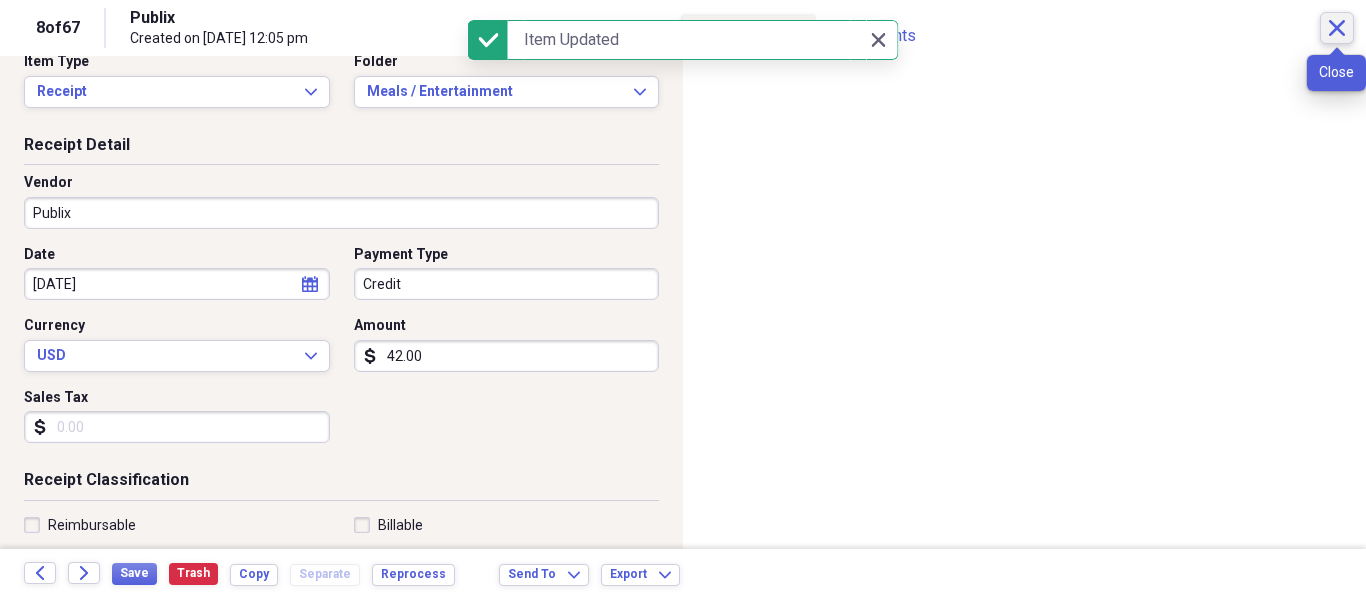 click on "Close" 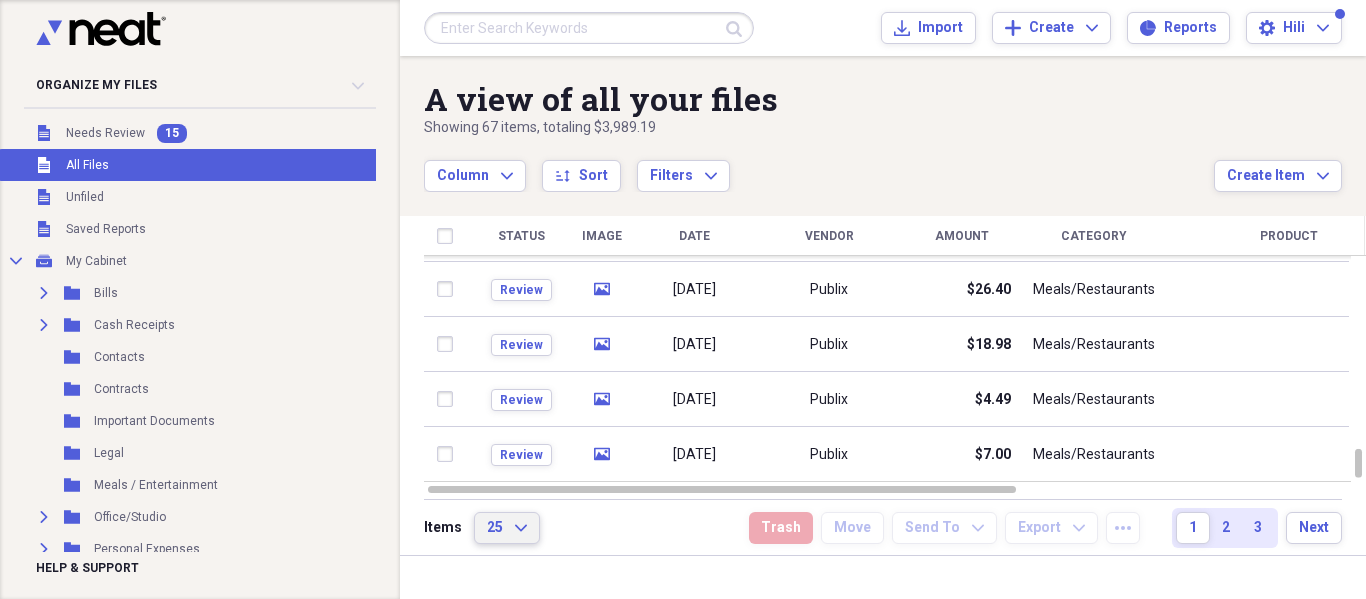 click on "Expand" 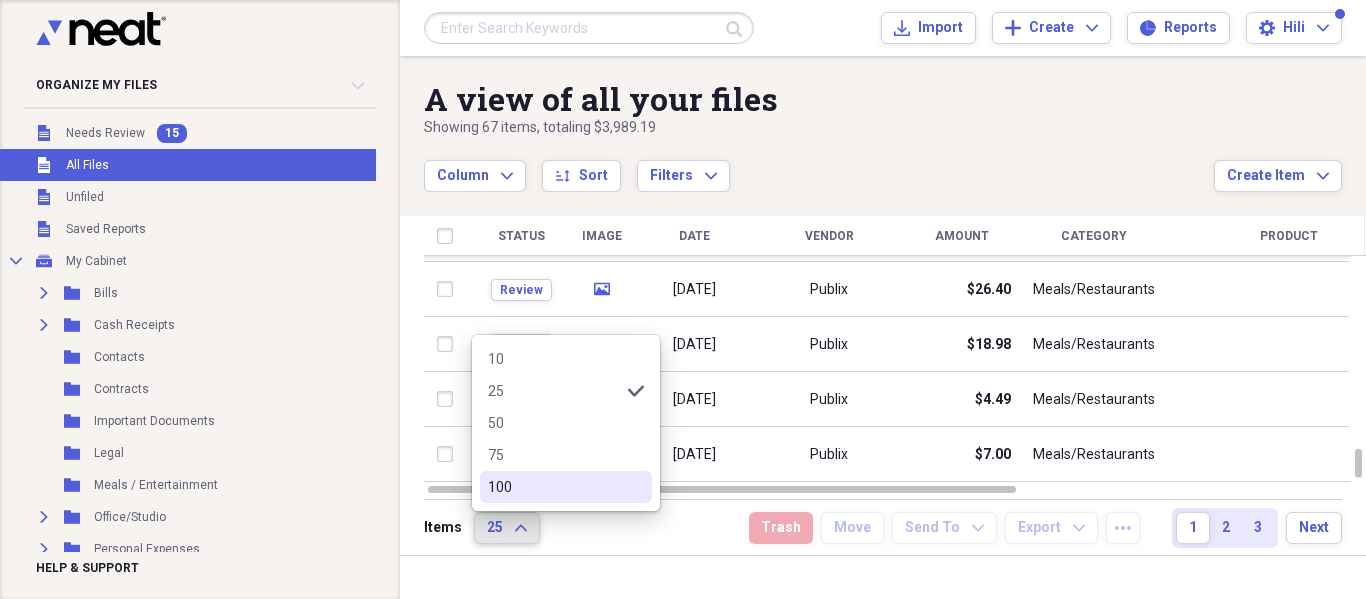 click on "100" at bounding box center (566, 487) 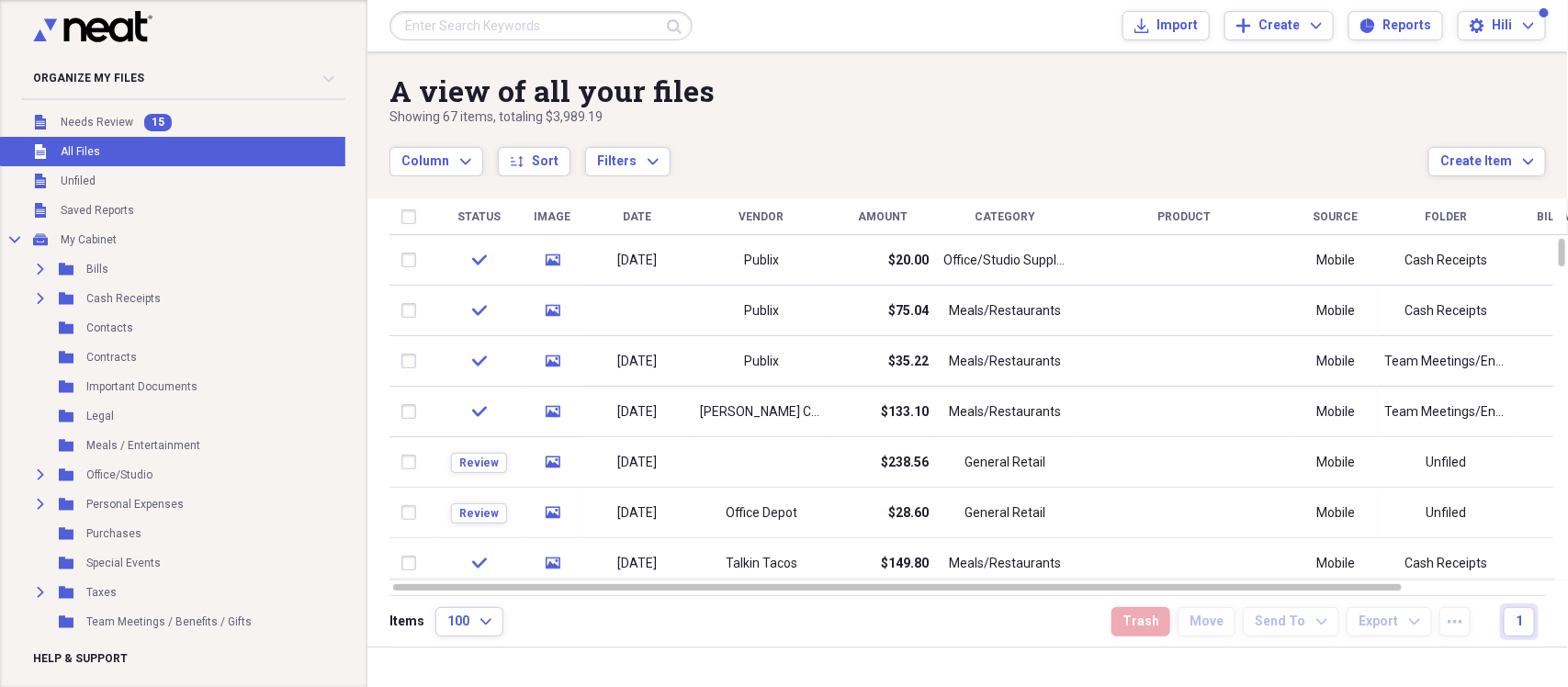 drag, startPoint x: 1154, startPoint y: 0, endPoint x: 998, endPoint y: 76, distance: 173.5281 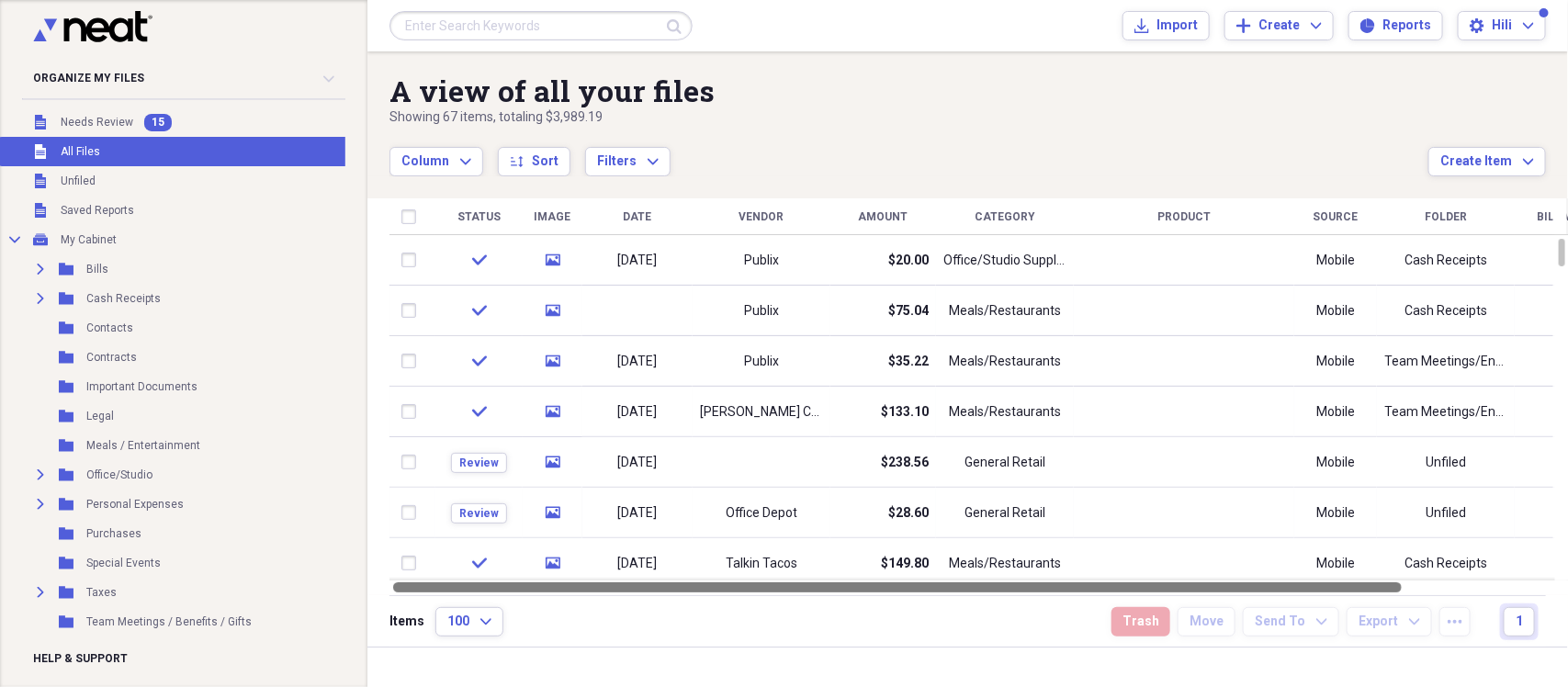 drag, startPoint x: 1389, startPoint y: 586, endPoint x: 1258, endPoint y: 589, distance: 131.0343 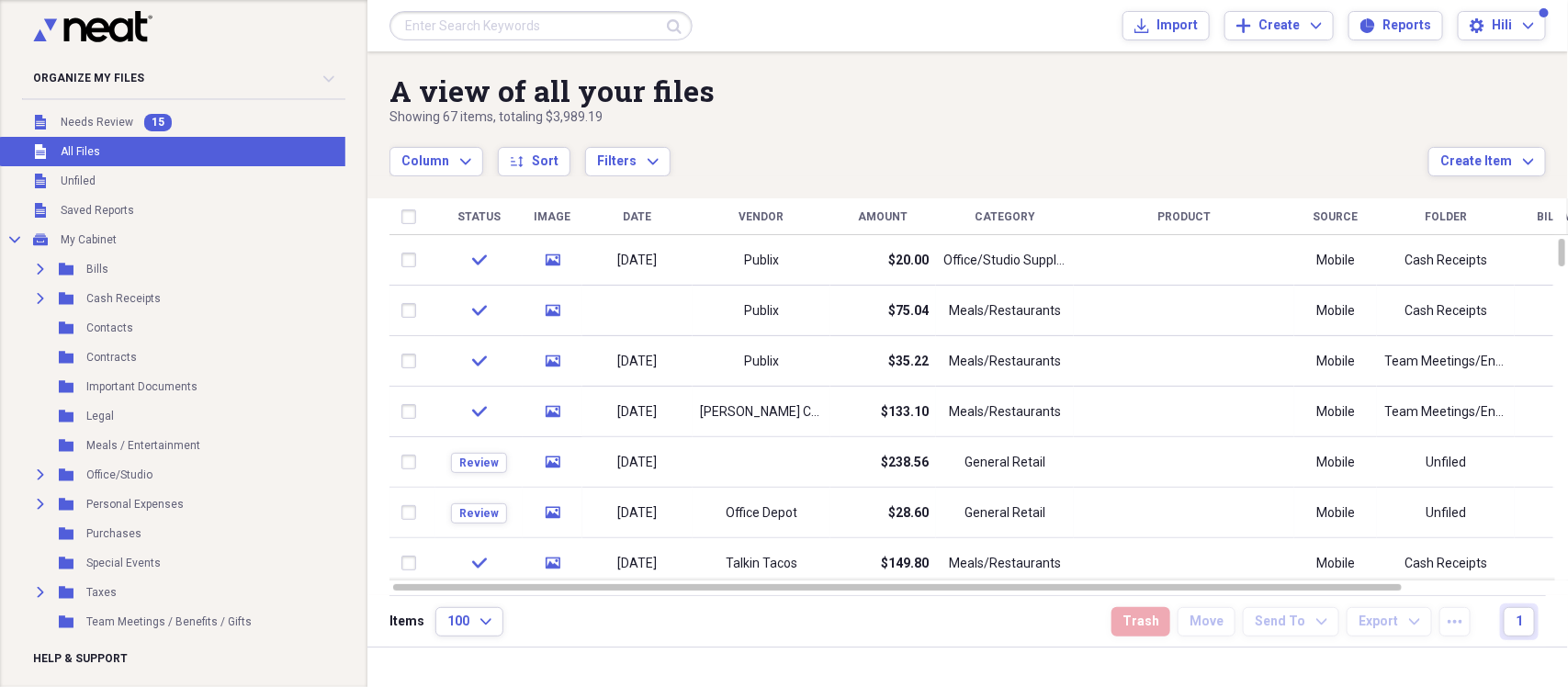 click on "Date" at bounding box center (637, 217) 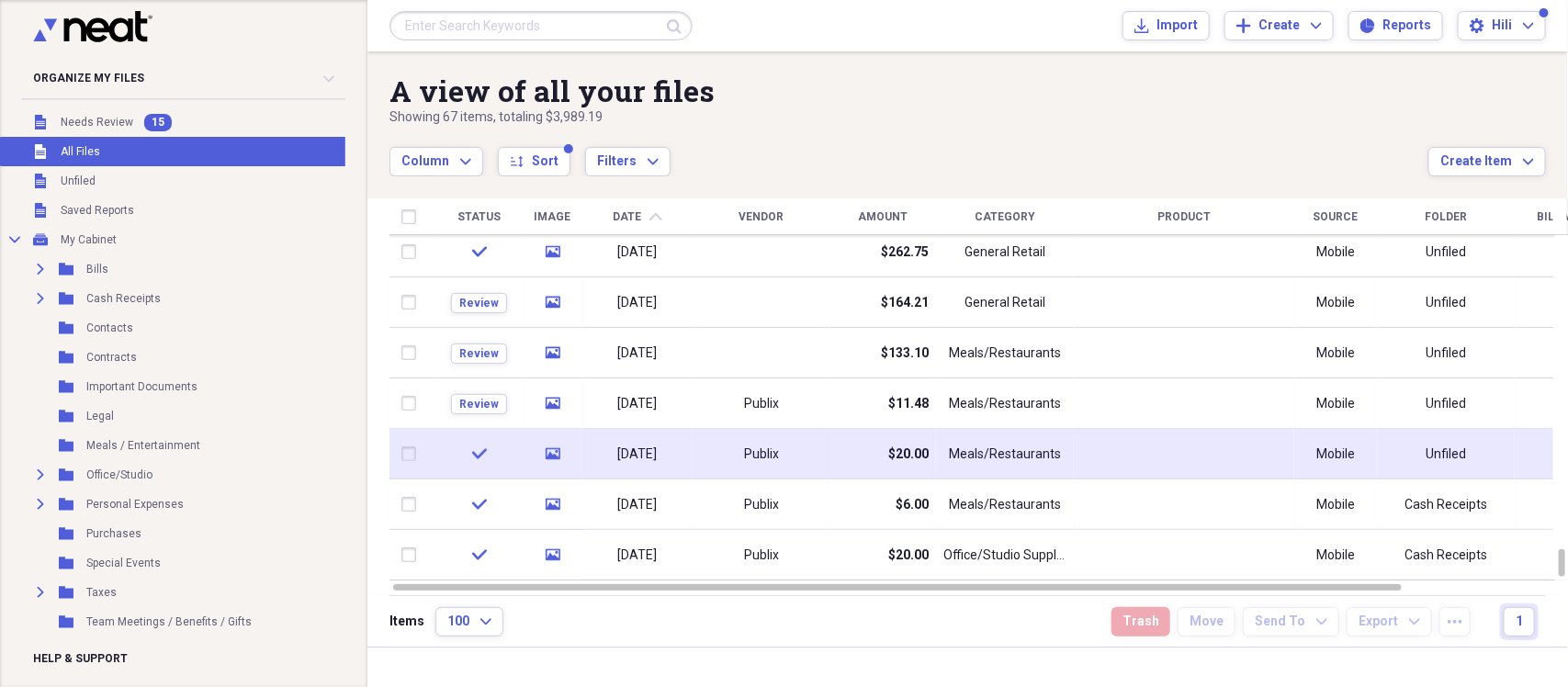 click on "Meals/Restaurants" at bounding box center (1005, 455) 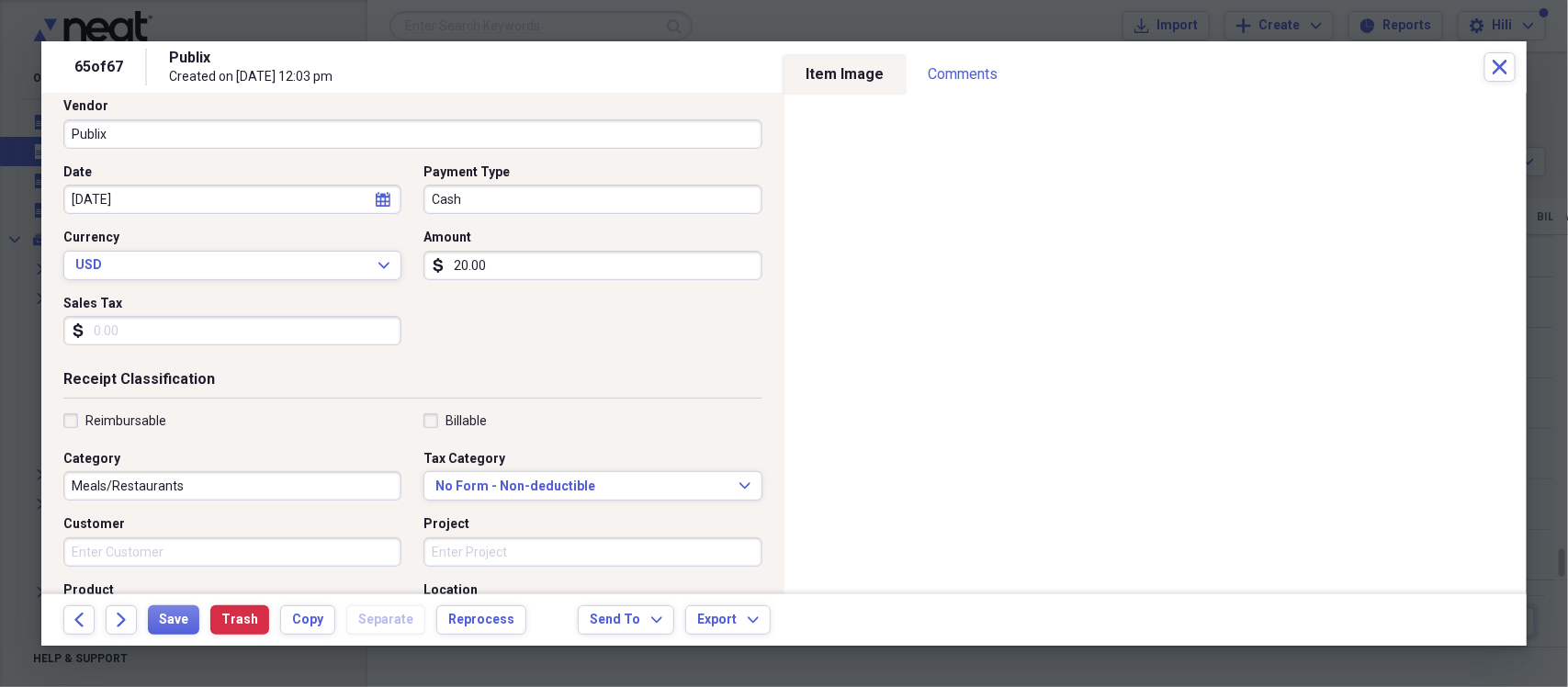 scroll, scrollTop: 0, scrollLeft: 0, axis: both 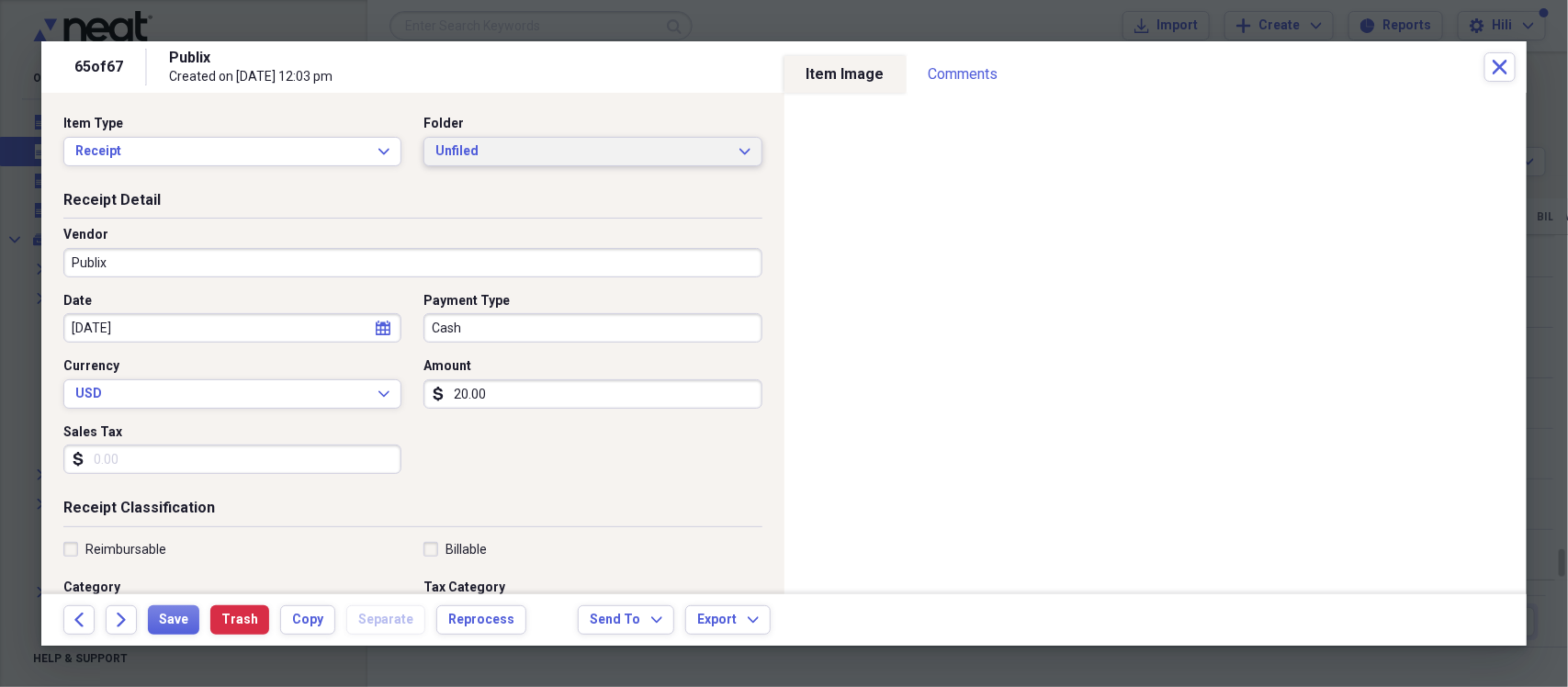 click on "Unfiled Expand" at bounding box center (592, 152) 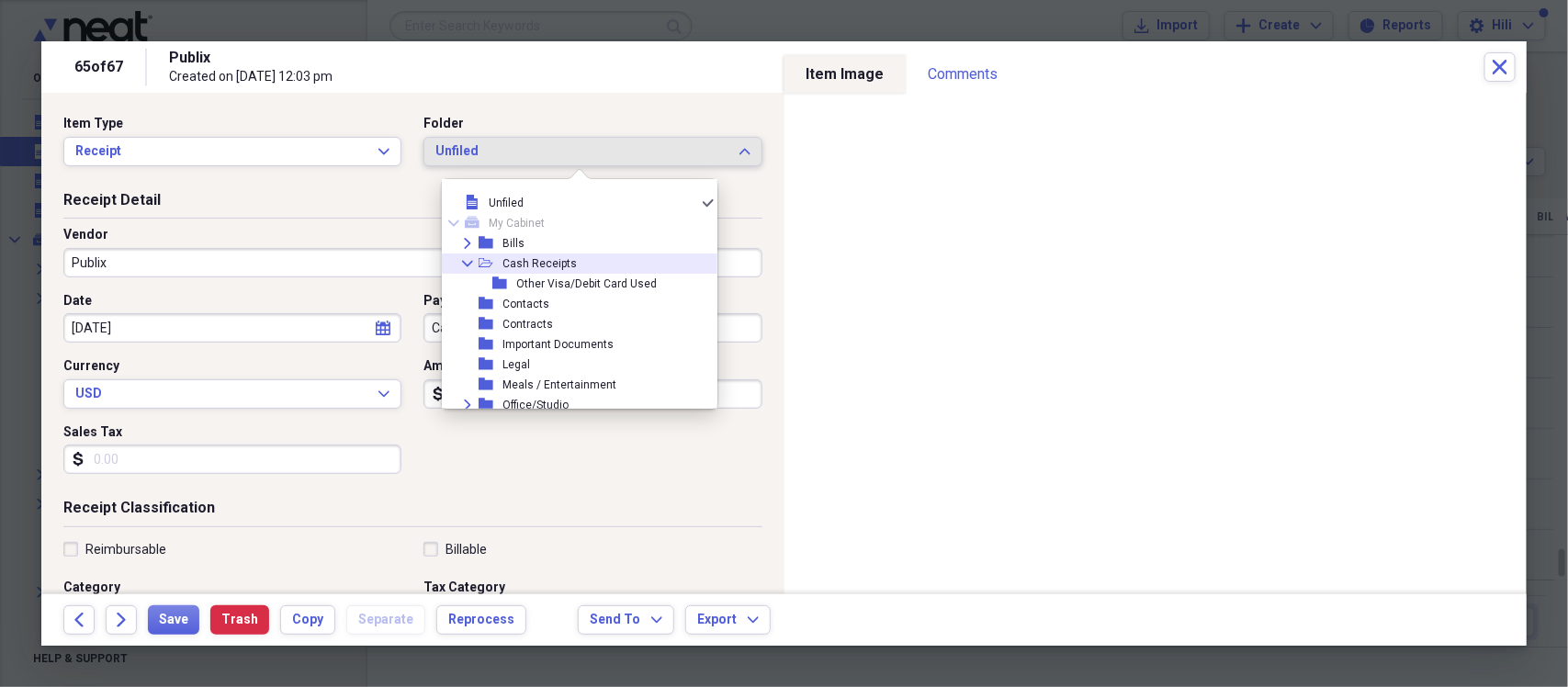 click on "Cash Receipts" at bounding box center (539, 264) 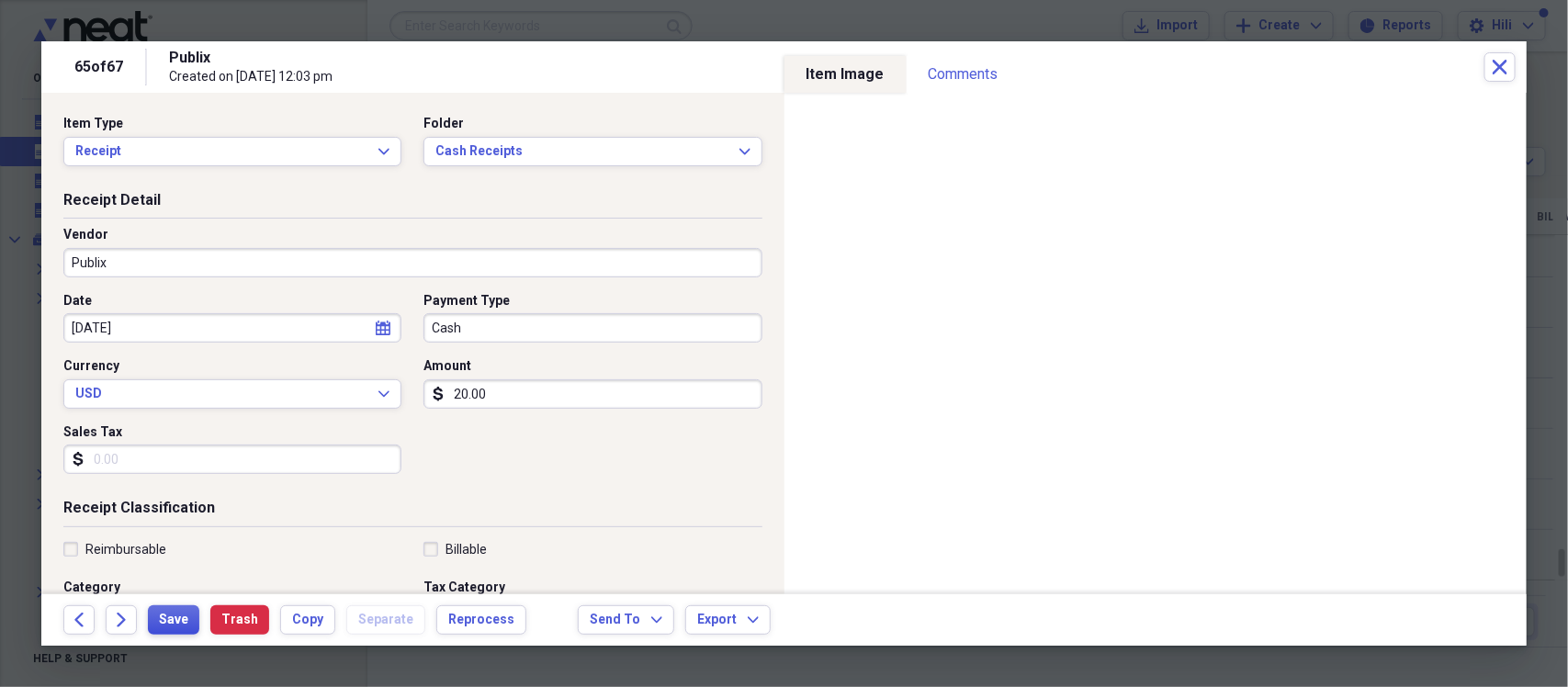 click on "Save" at bounding box center (174, 620) 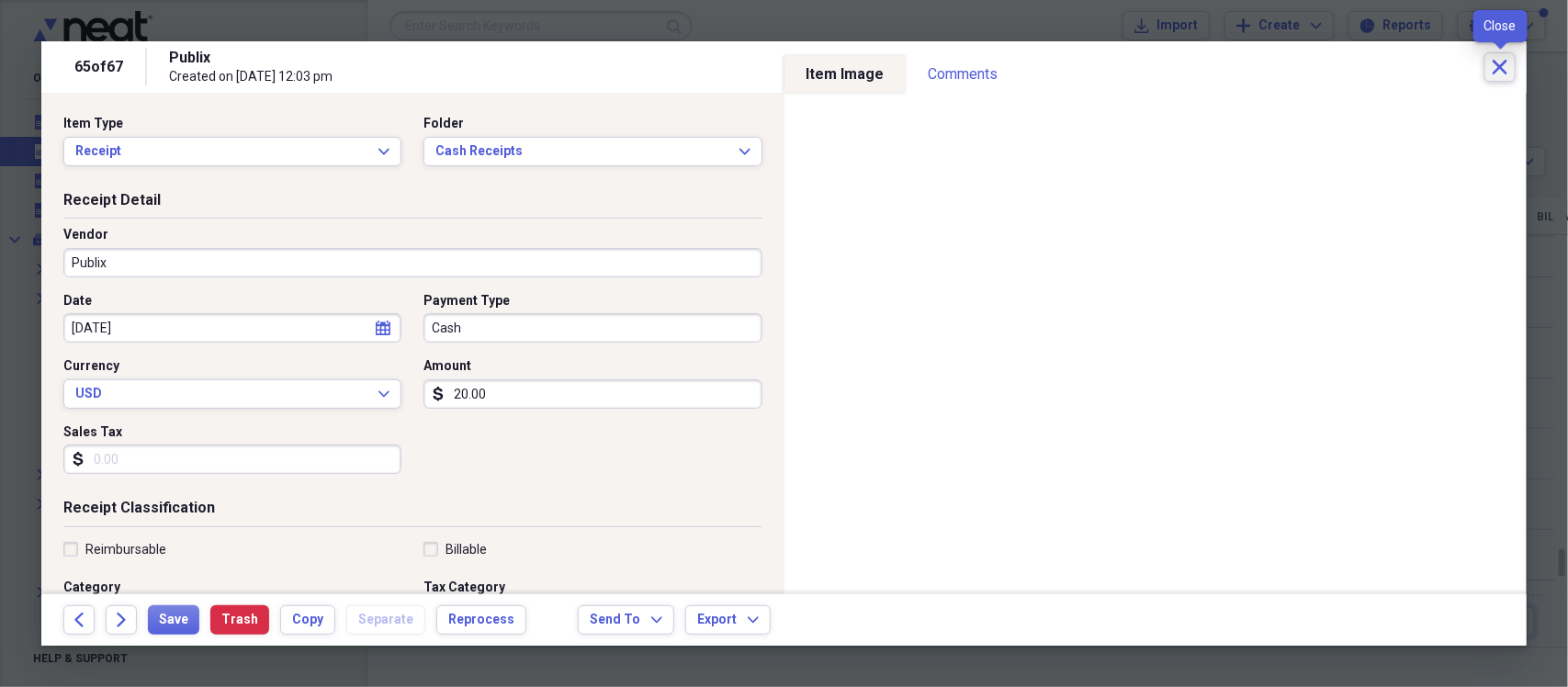 click on "Close" 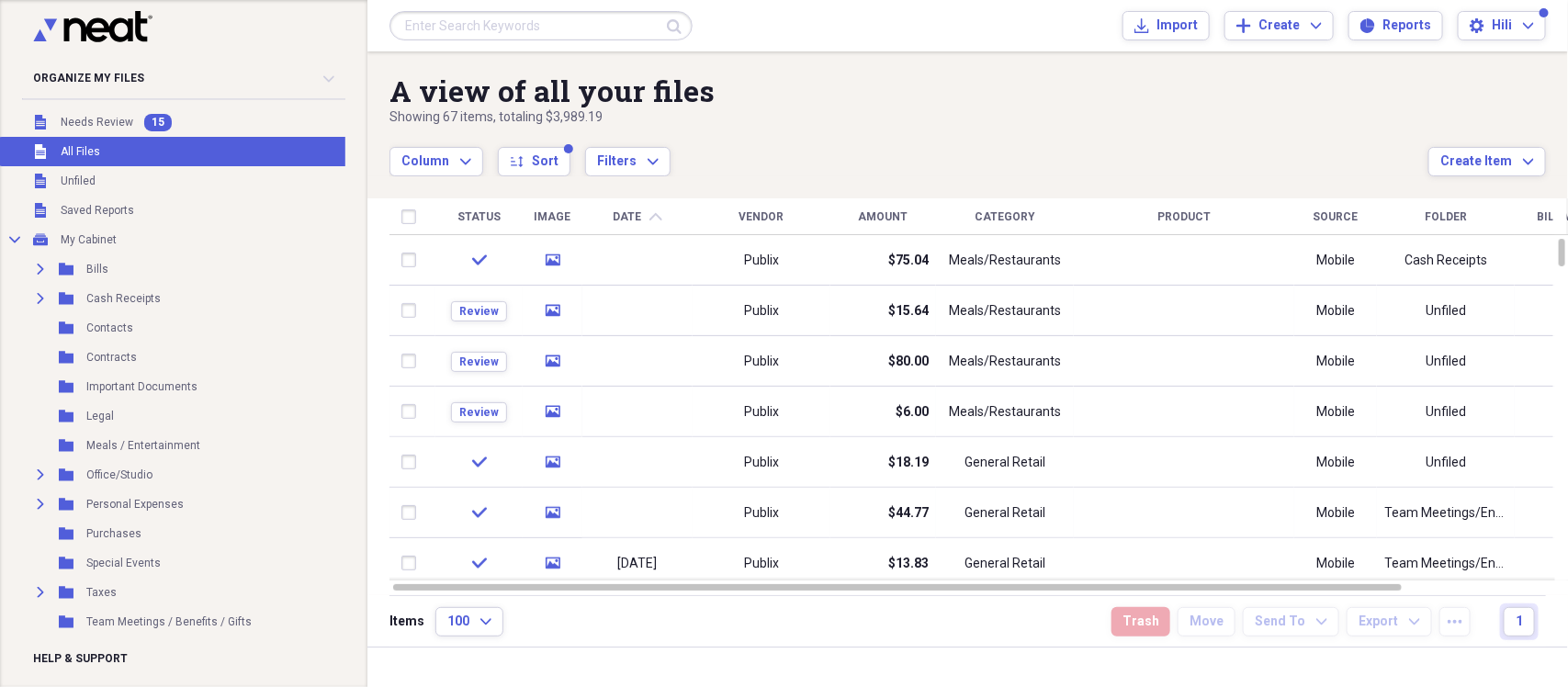 click on "Date" at bounding box center (627, 217) 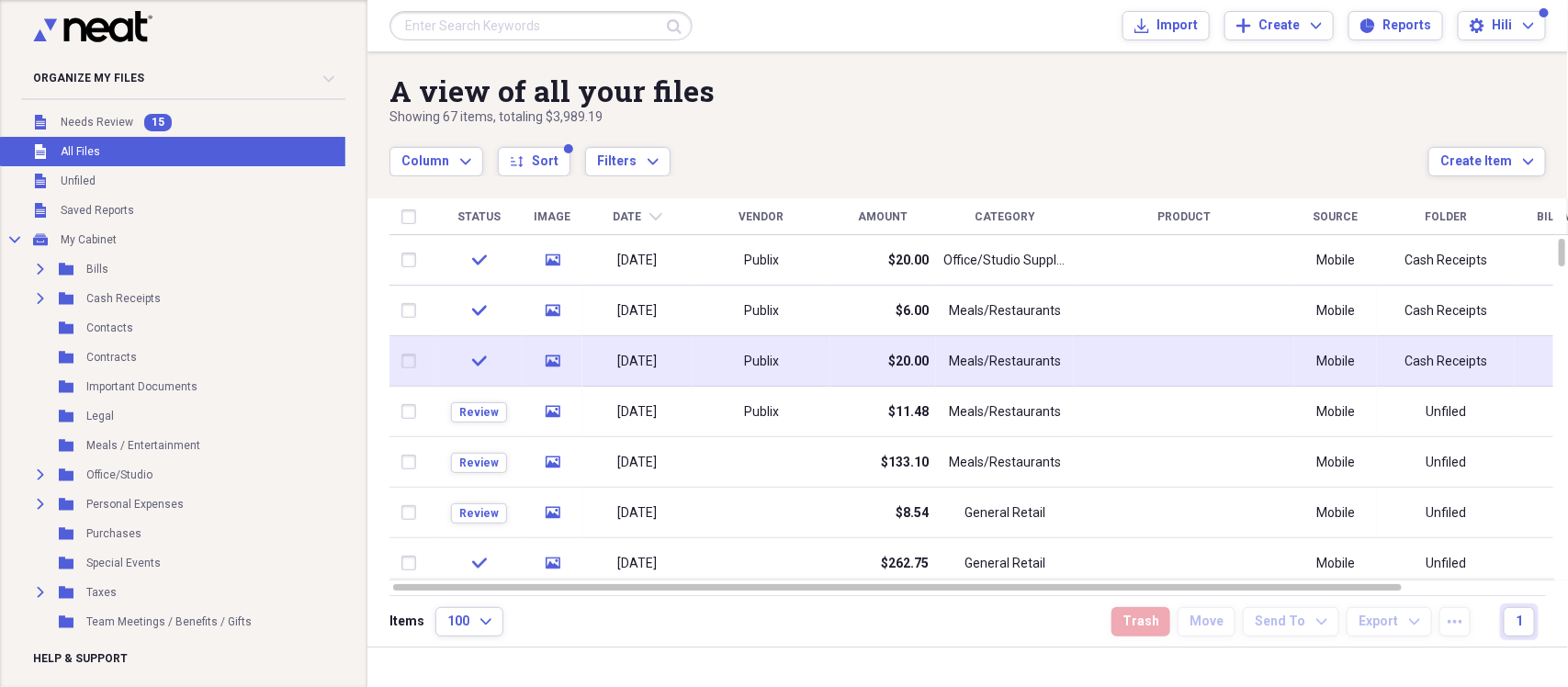 click on "$20.00" at bounding box center [883, 361] 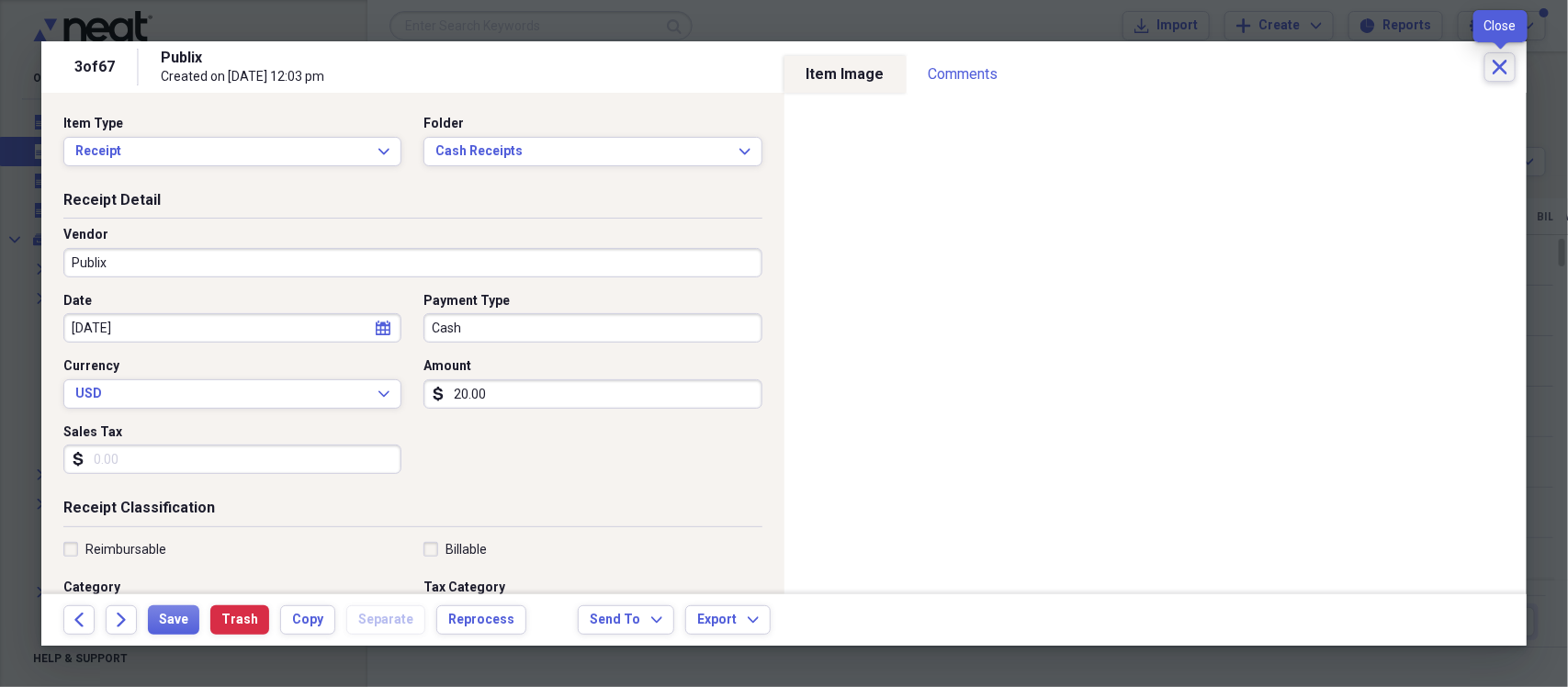 click 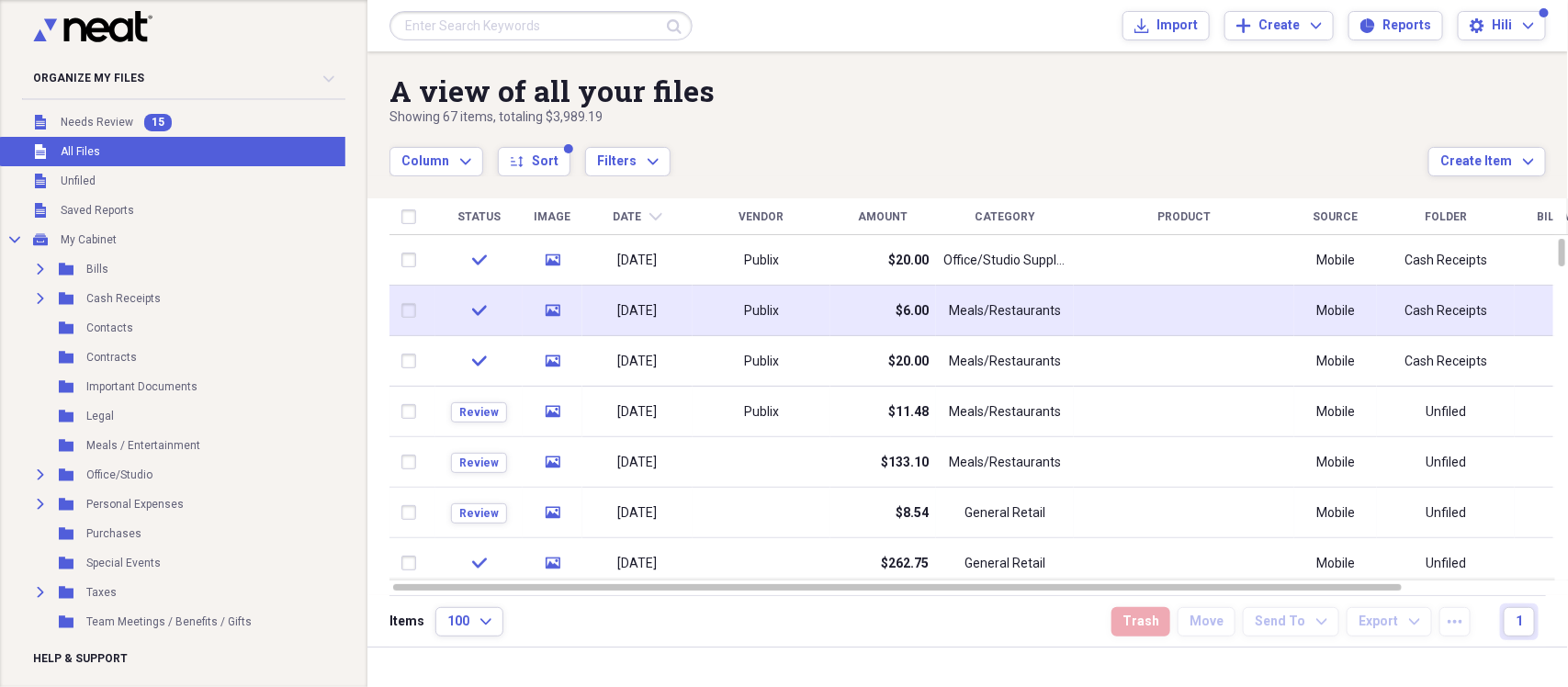 click on "Publix" at bounding box center (761, 310) 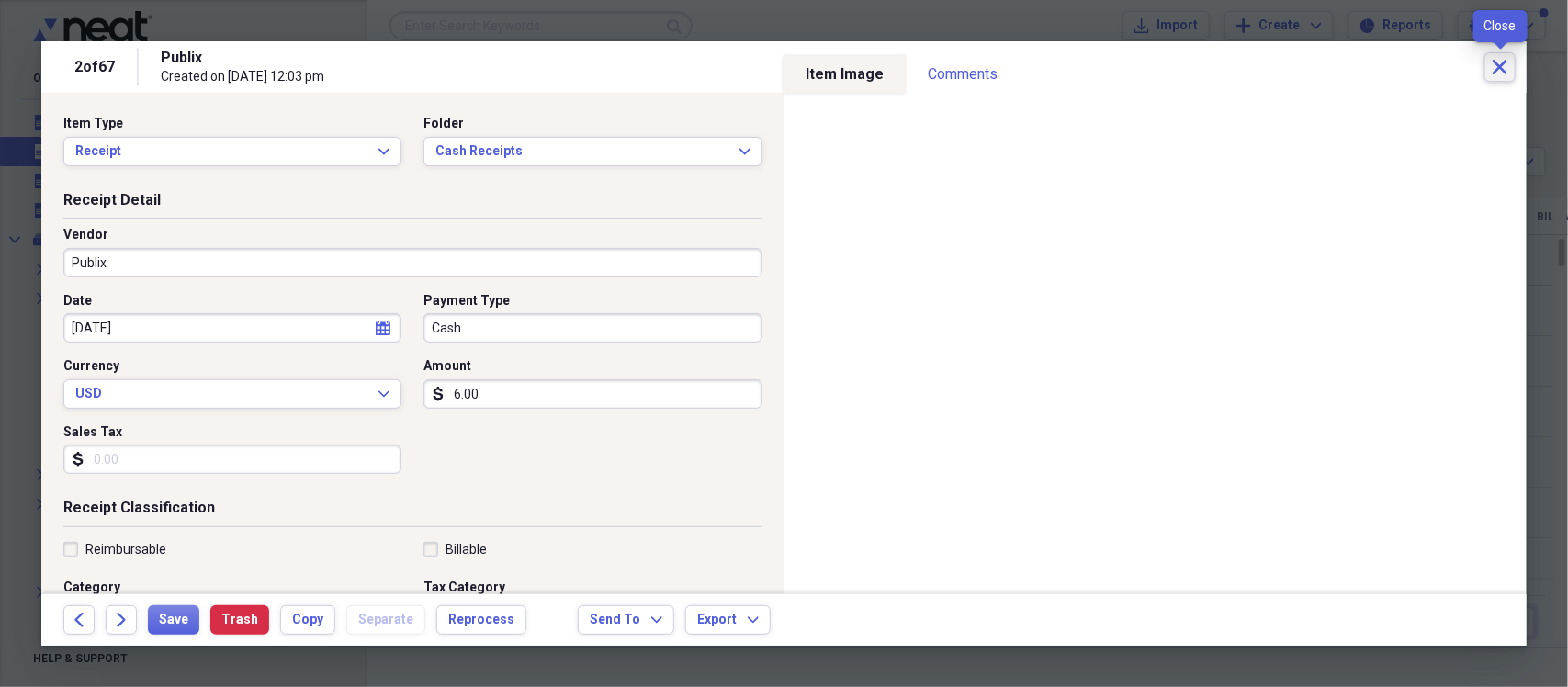 click on "Close" at bounding box center (1500, 67) 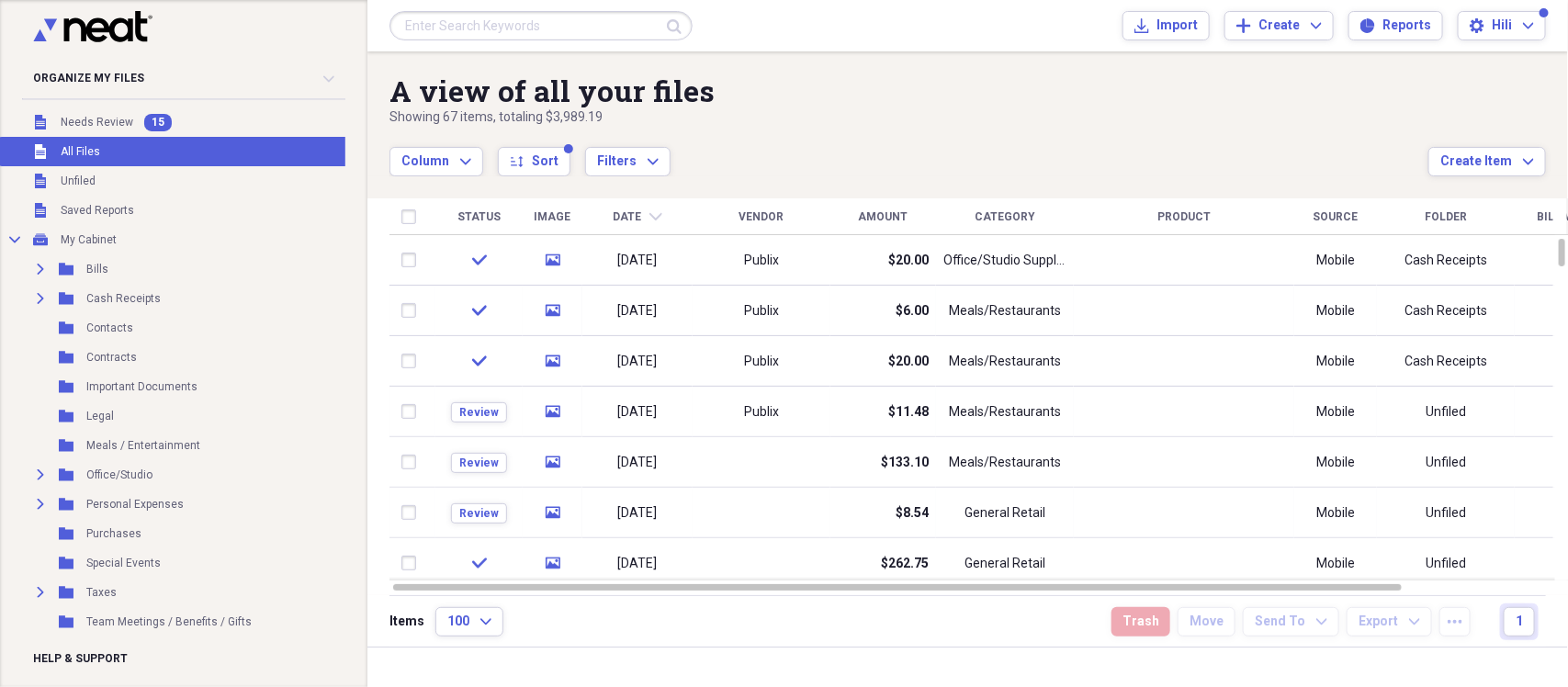click 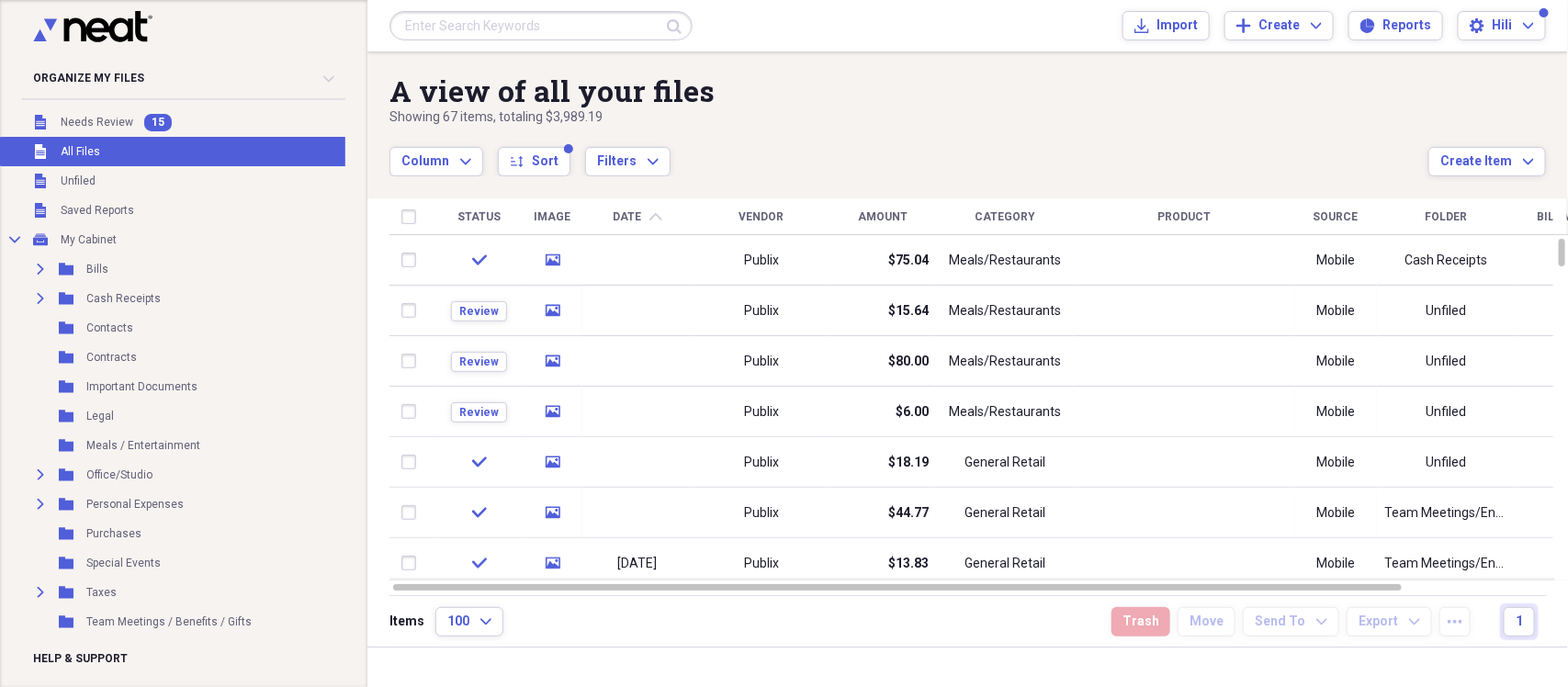 click on "chevron-up" 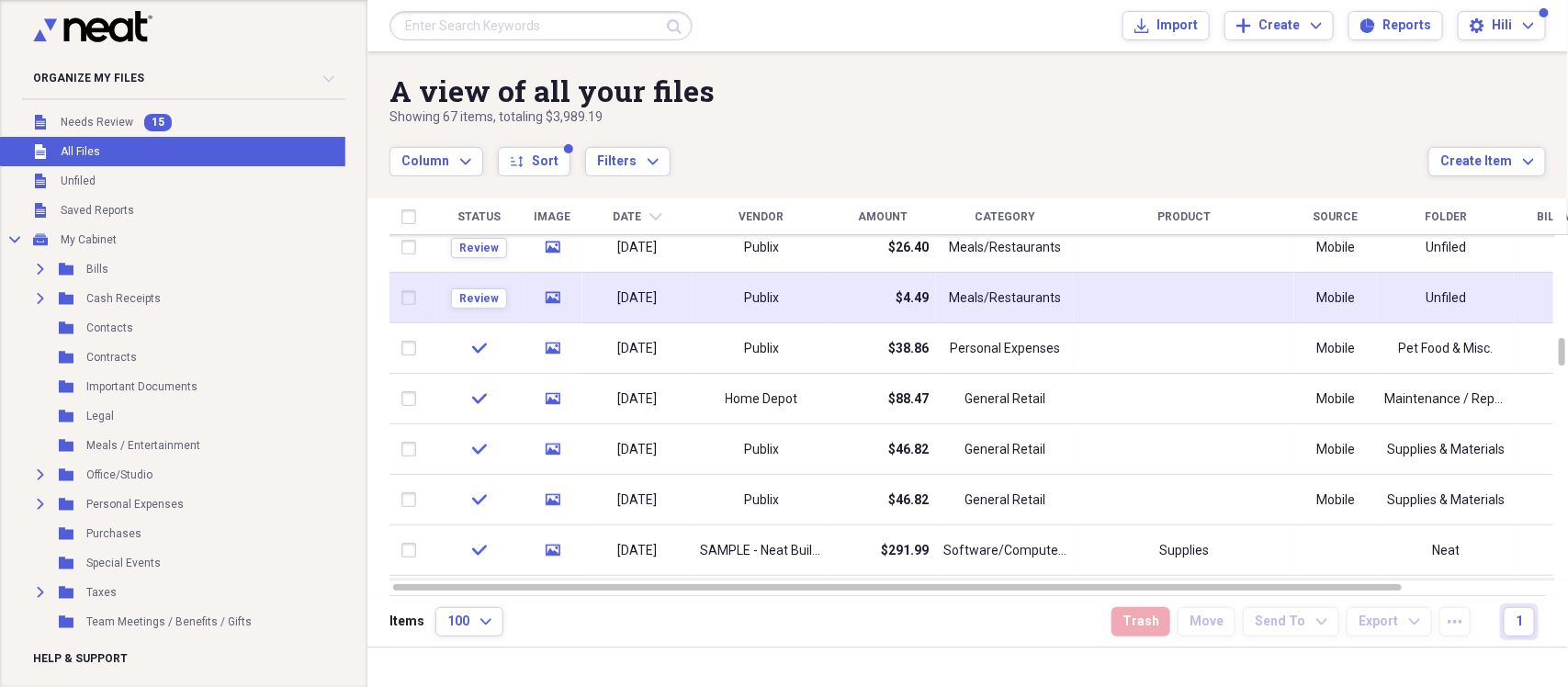 click on "Publix" at bounding box center [761, 298] 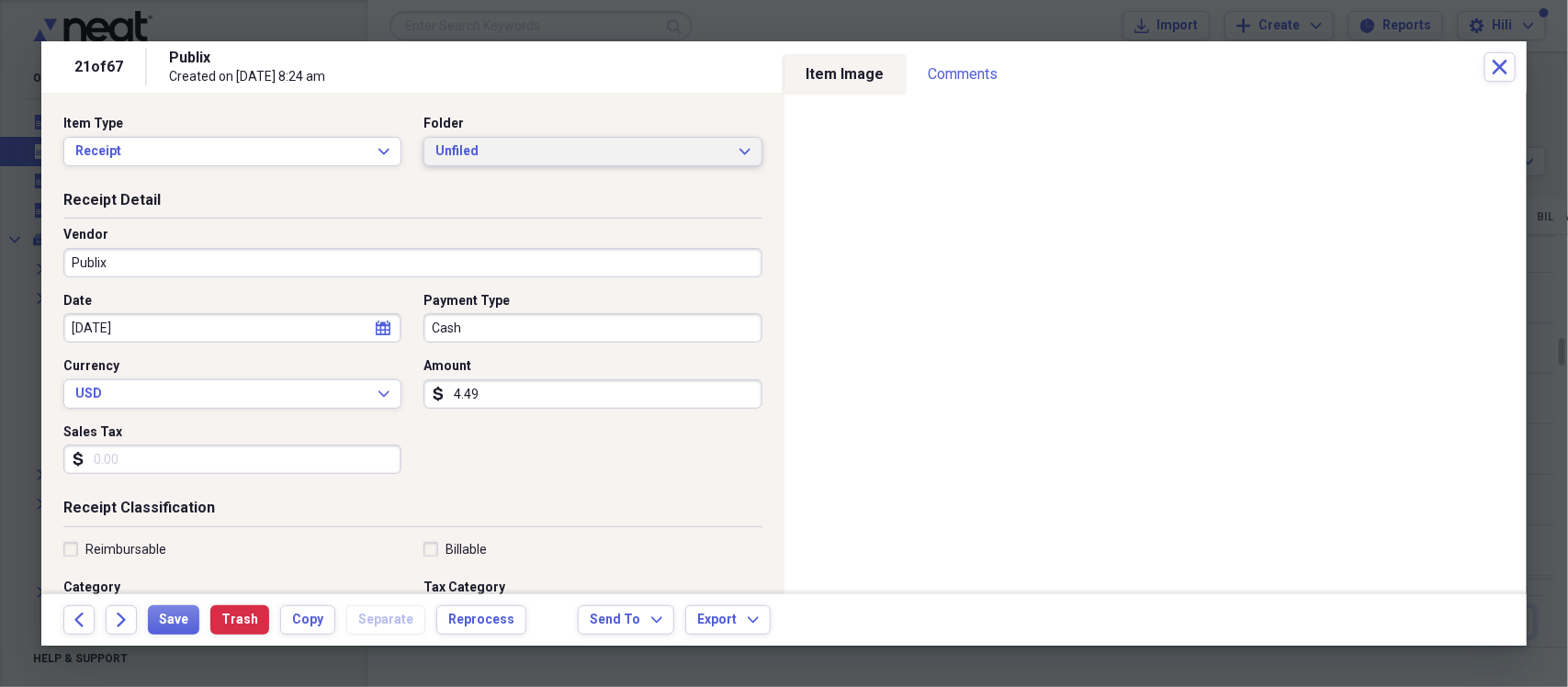 click on "Unfiled" at bounding box center [581, 152] 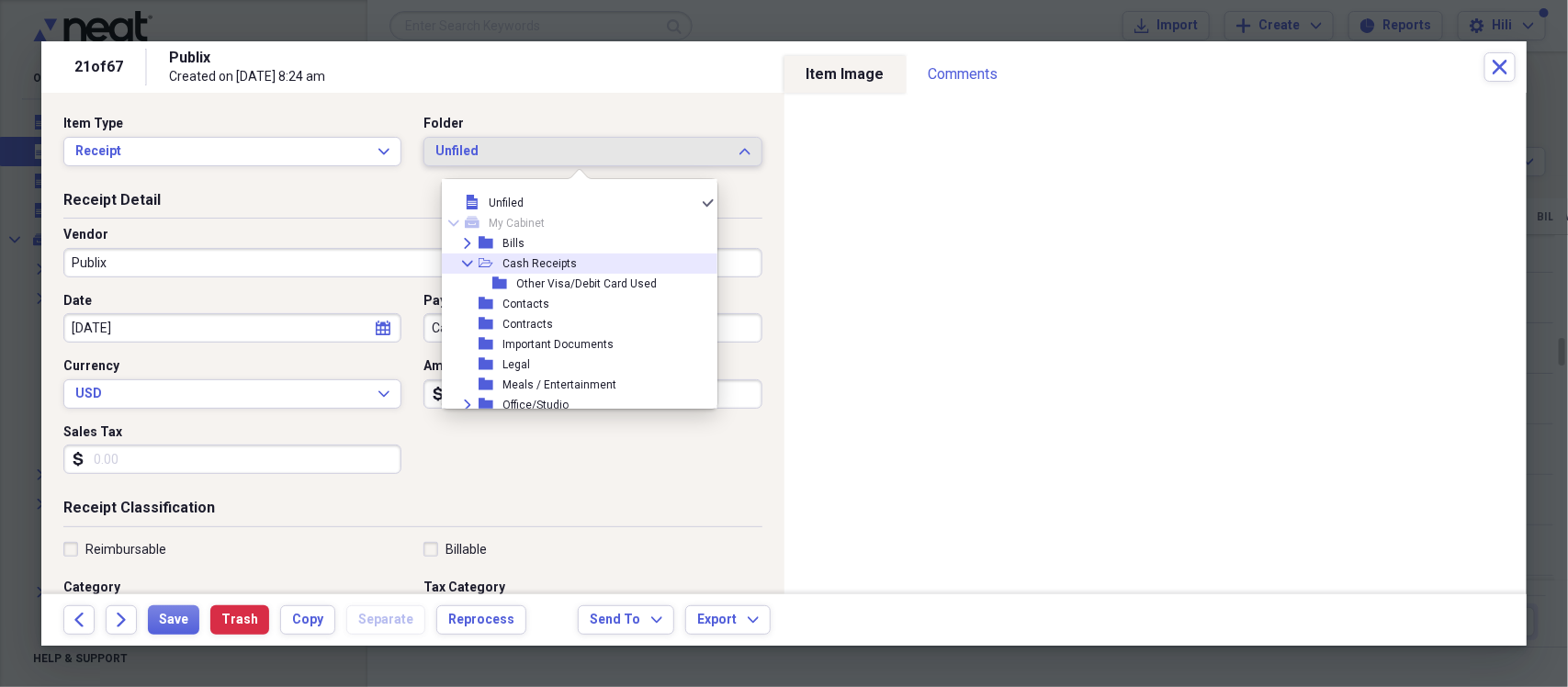 click on "Cash Receipts" at bounding box center [539, 264] 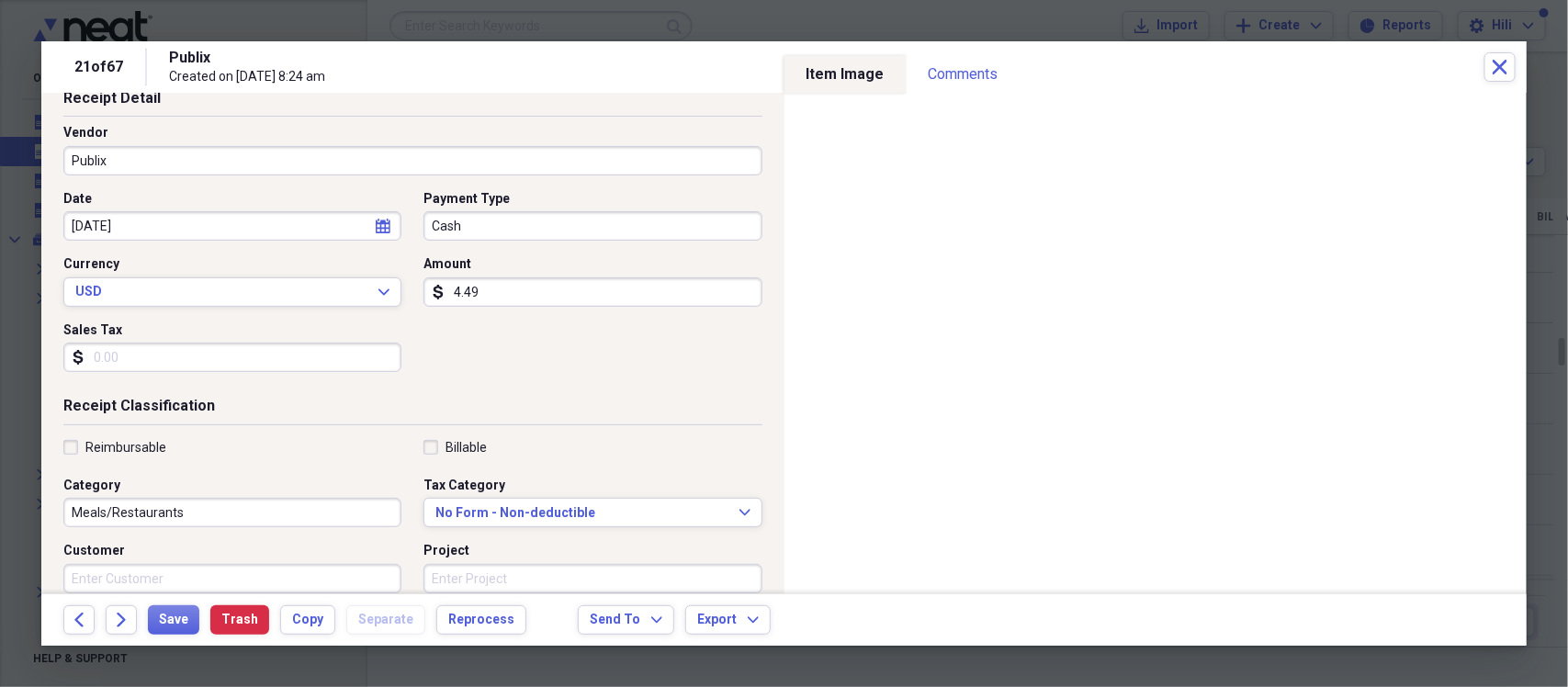scroll, scrollTop: 92, scrollLeft: 0, axis: vertical 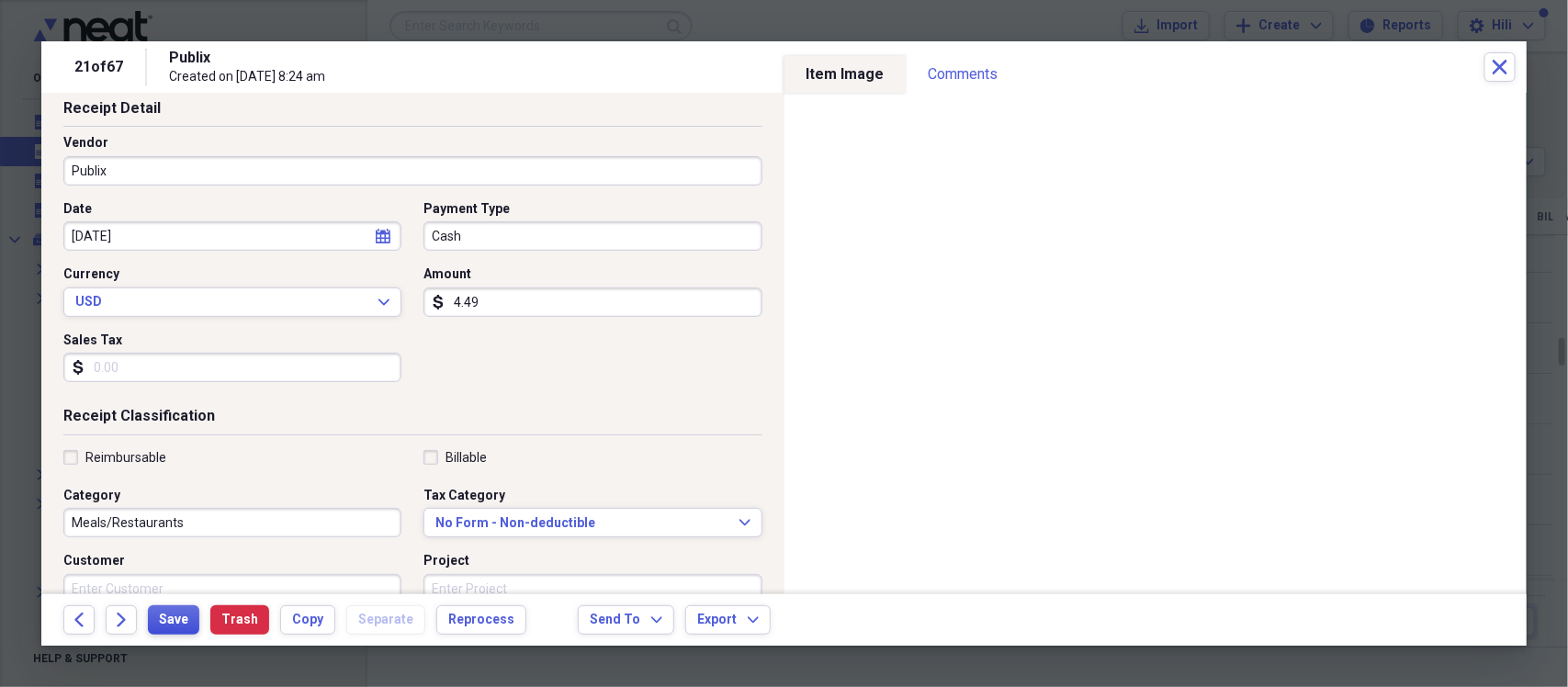 click on "Save" at bounding box center [174, 620] 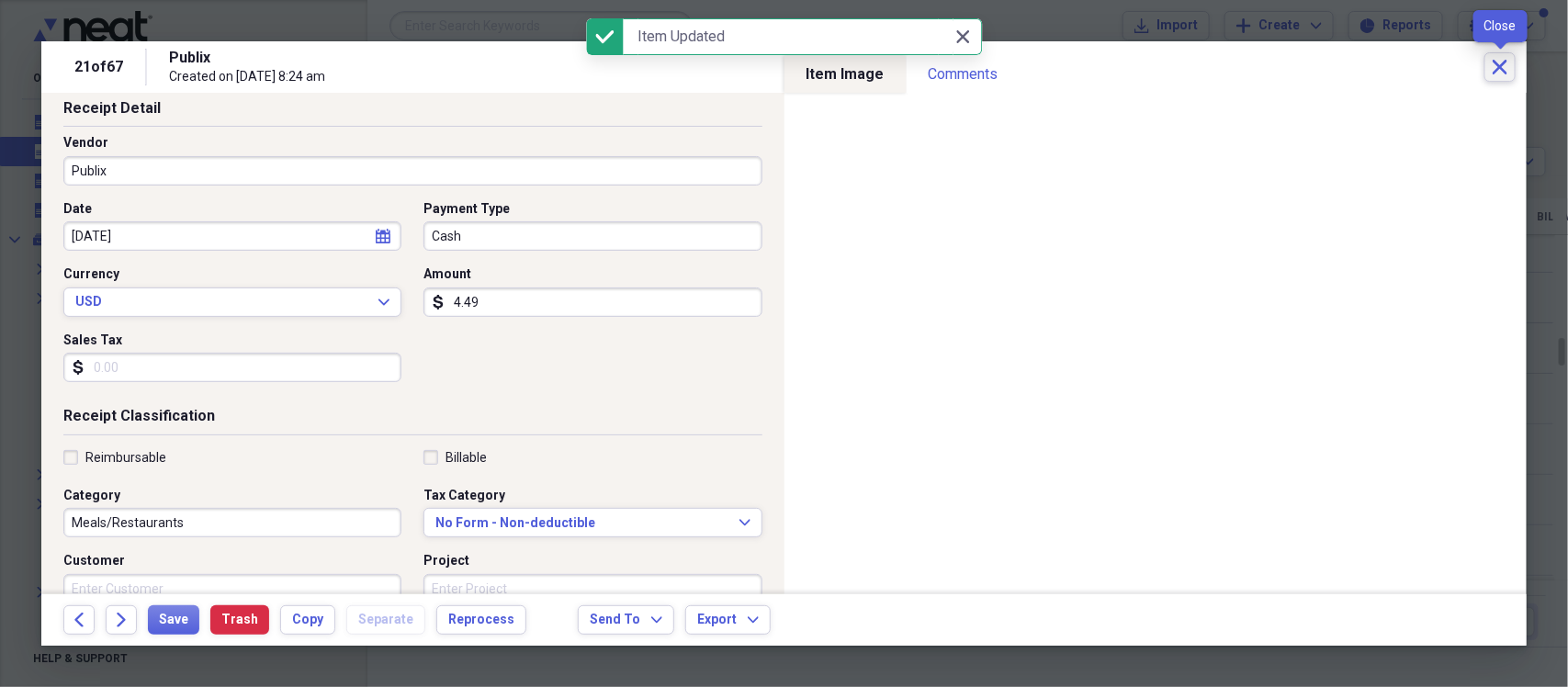 click on "Close" 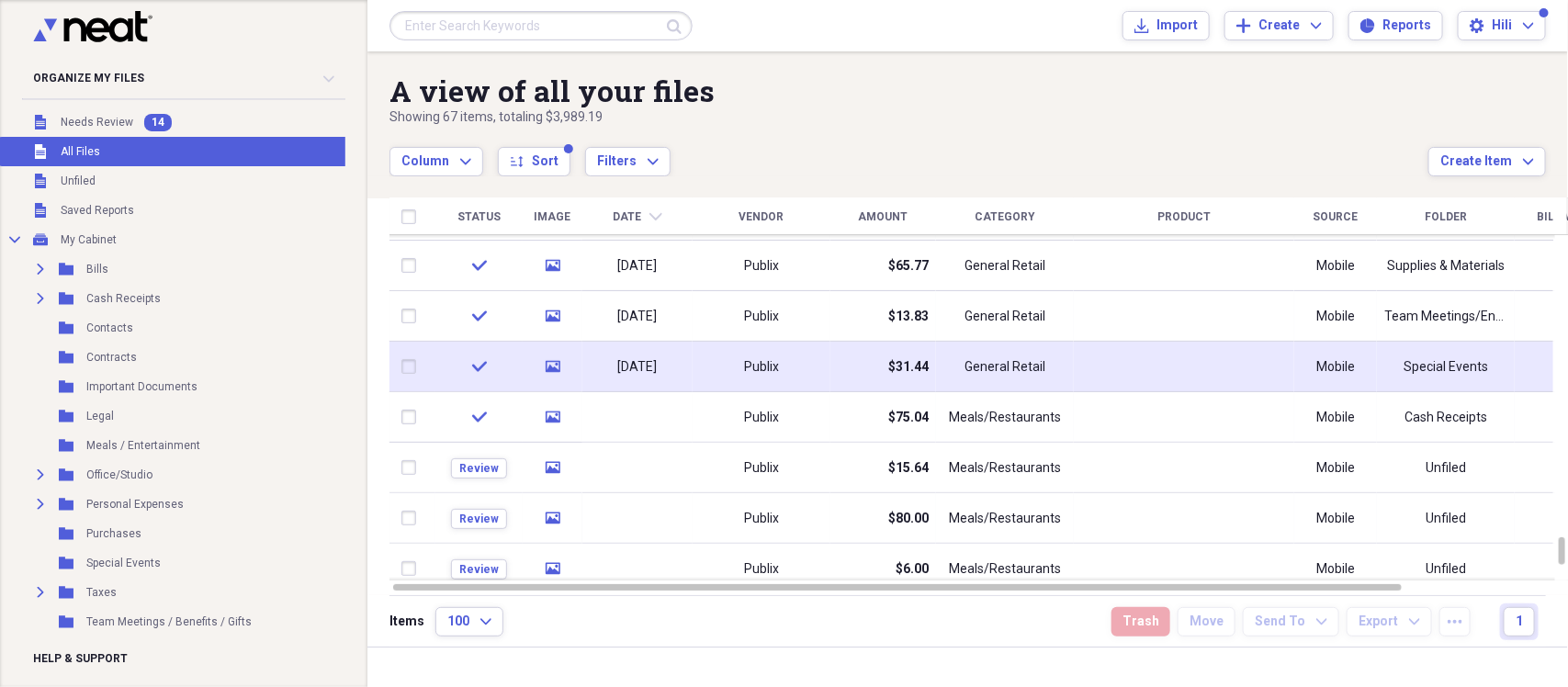 click on "[DATE]" at bounding box center (637, 367) 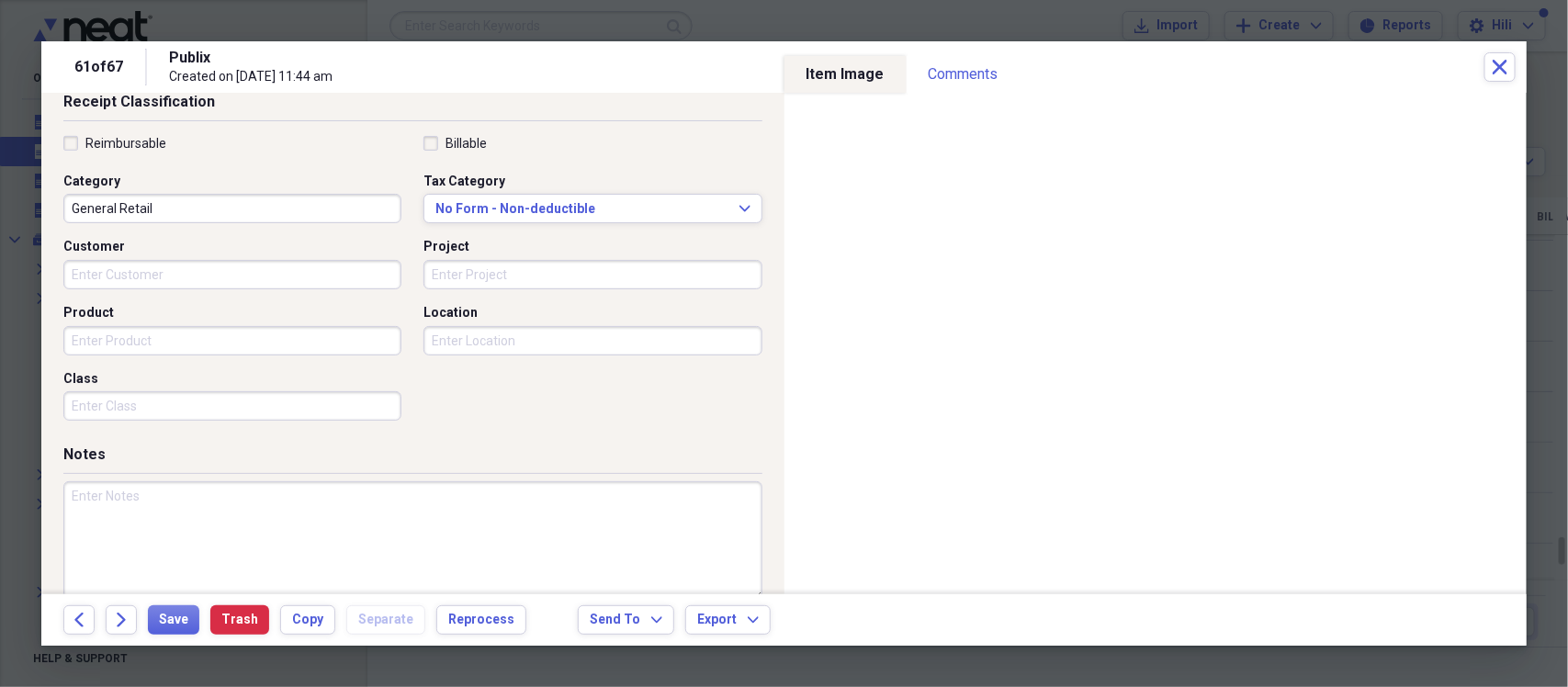 scroll, scrollTop: 436, scrollLeft: 0, axis: vertical 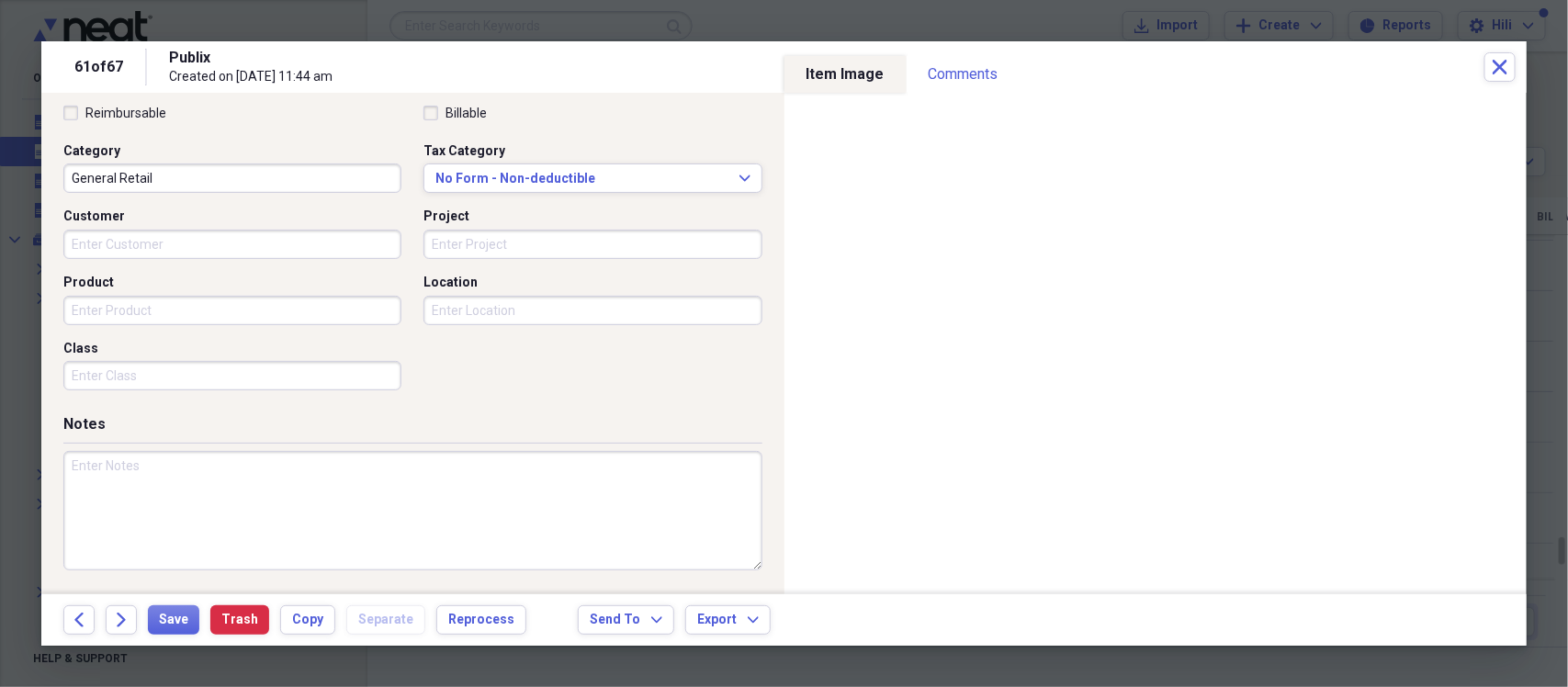 click on "Class" at bounding box center (232, 376) 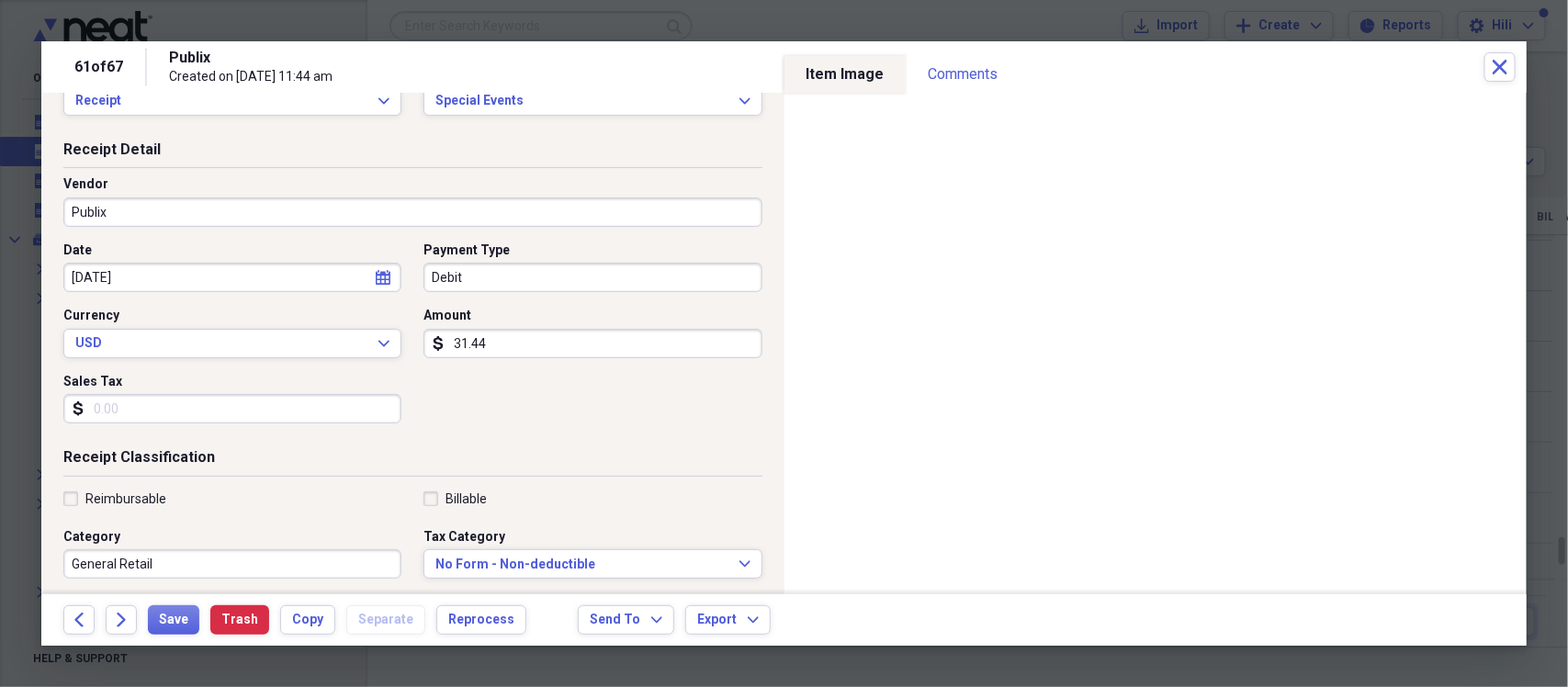 scroll, scrollTop: 0, scrollLeft: 0, axis: both 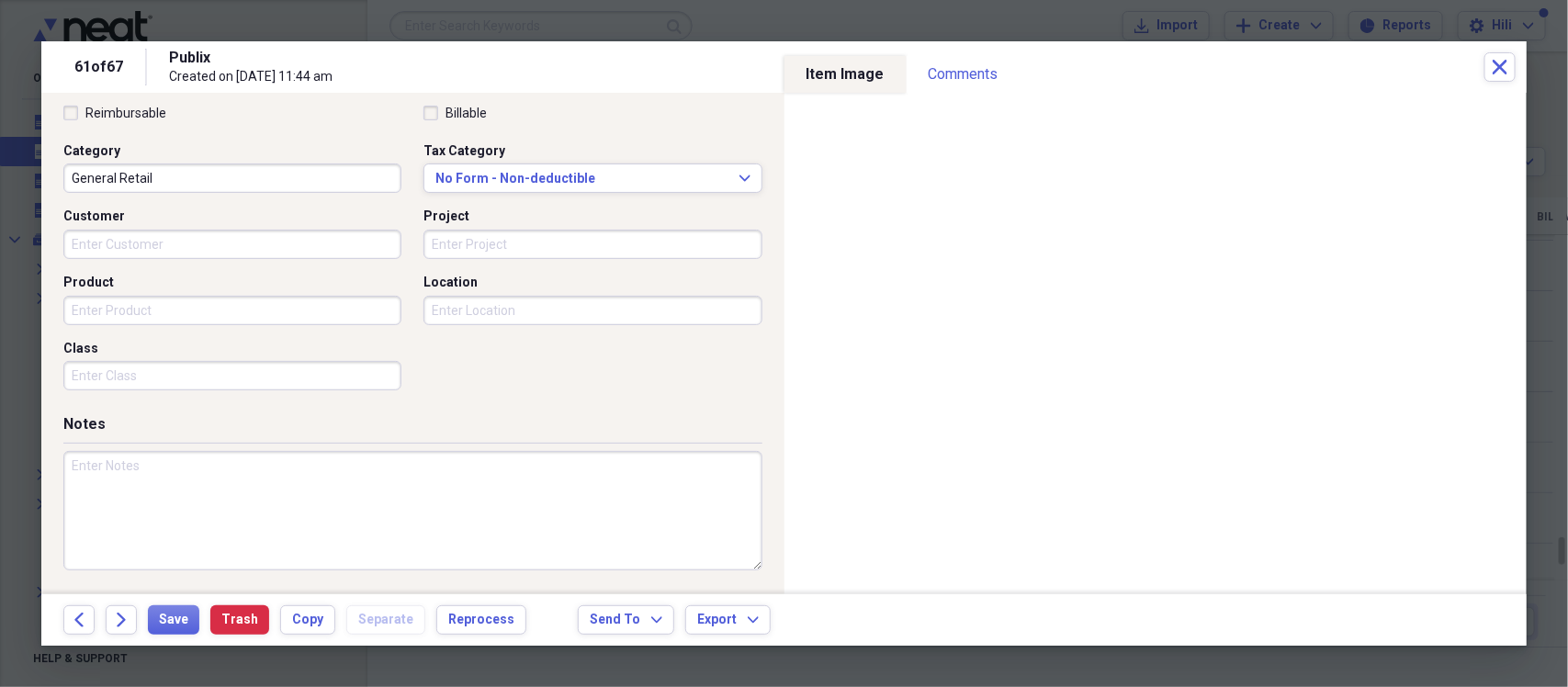 click on "Class" at bounding box center [232, 376] 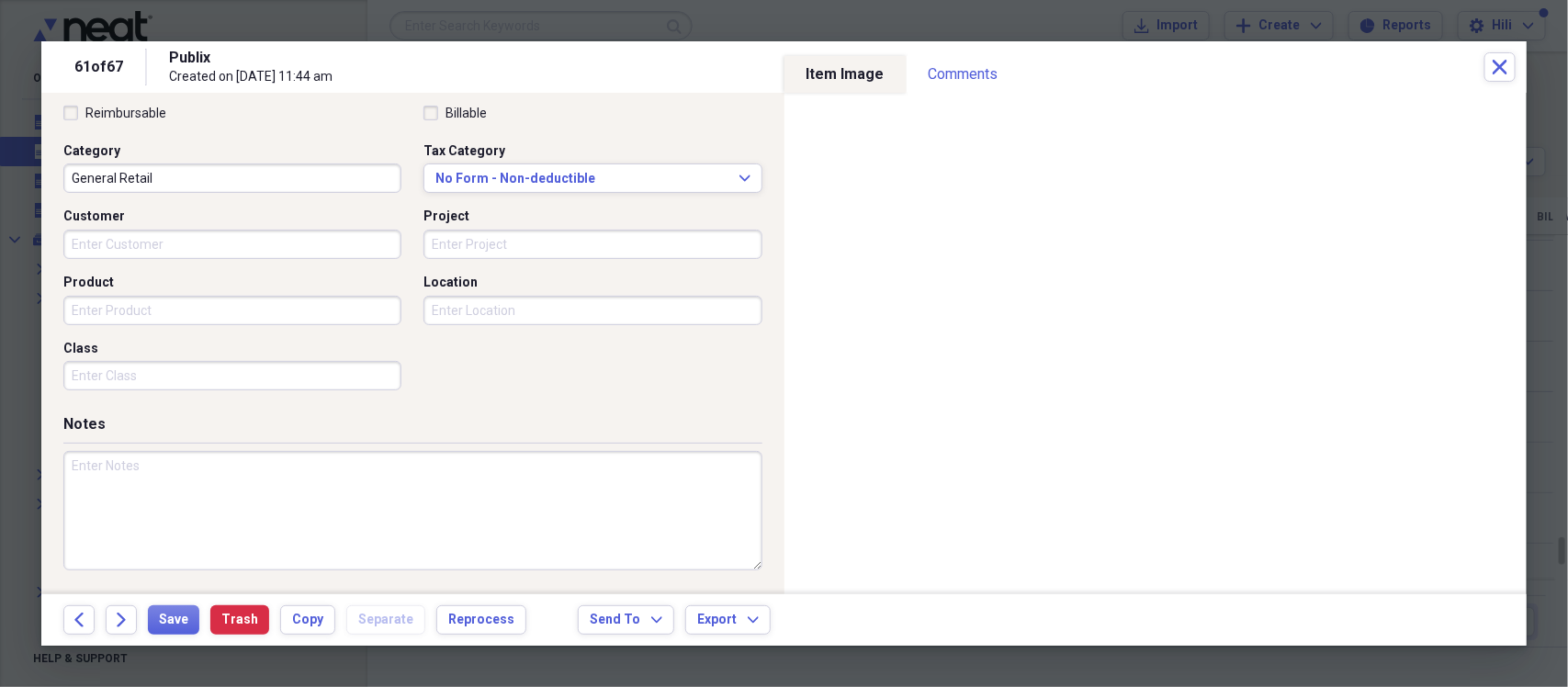 click on "Location" at bounding box center [592, 310] 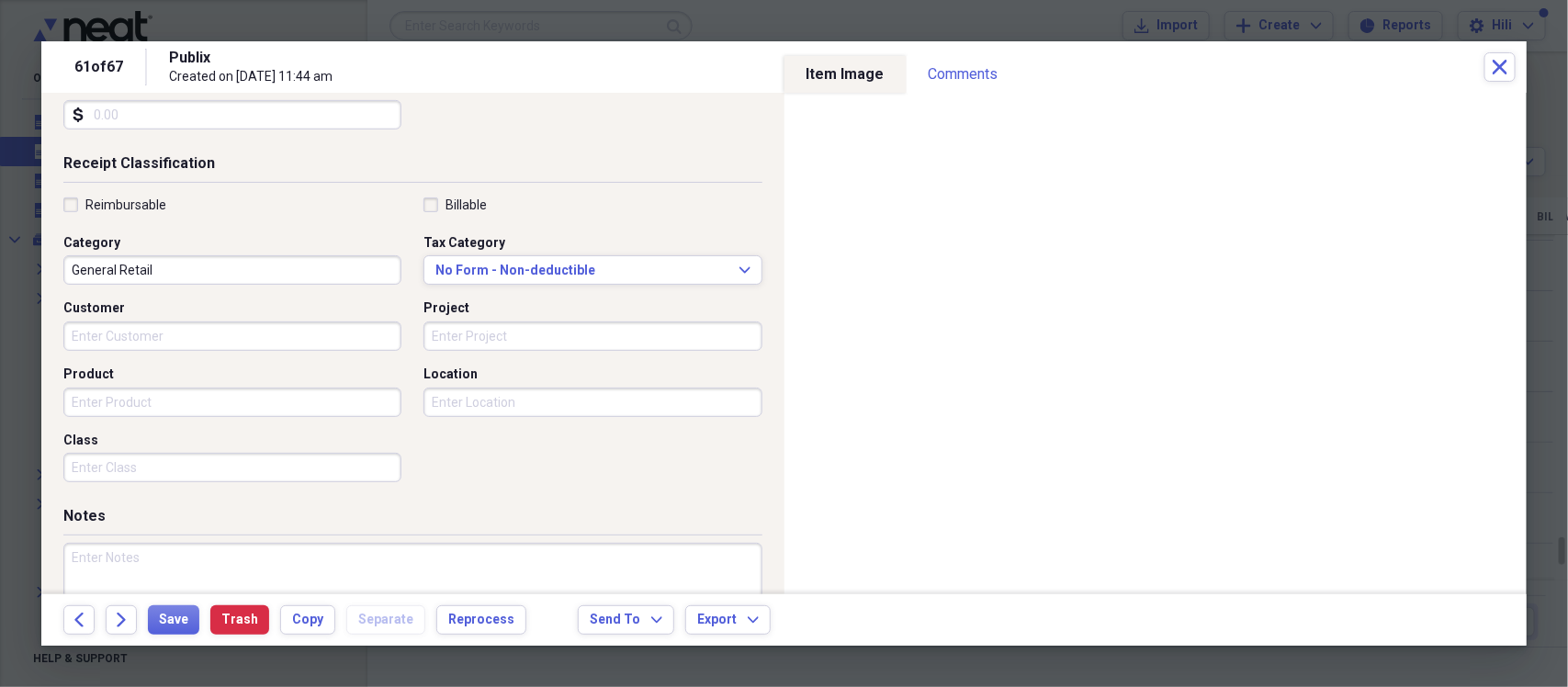 scroll, scrollTop: 436, scrollLeft: 0, axis: vertical 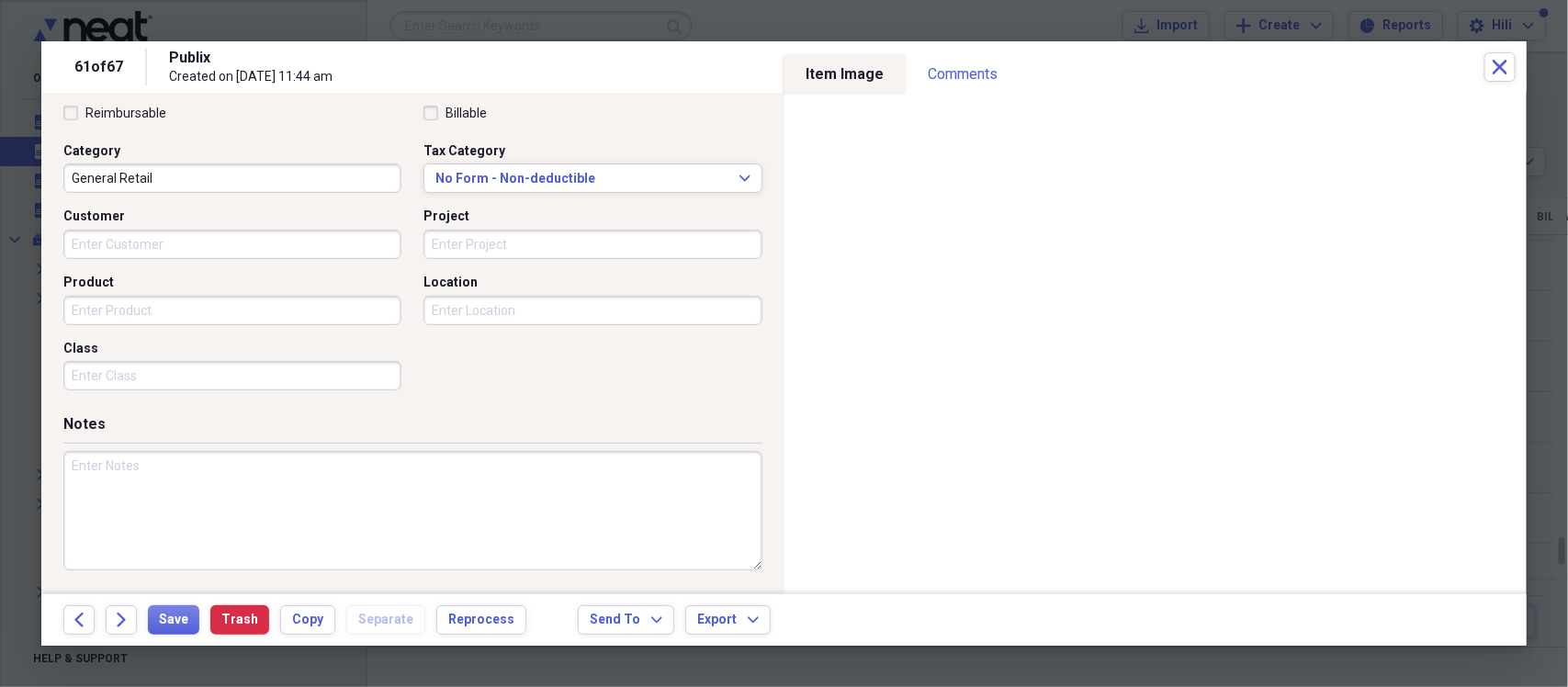 click on "Class" at bounding box center (232, 376) 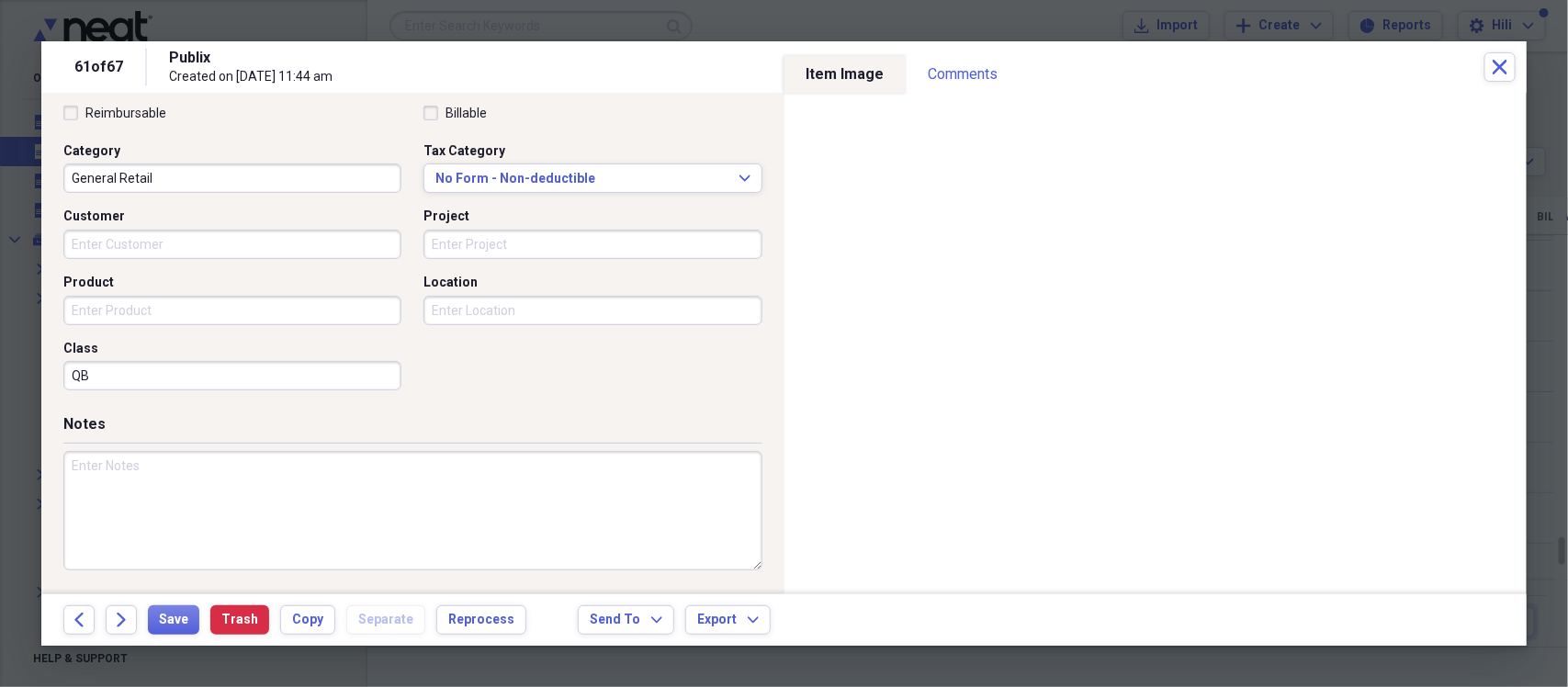 type on "QB" 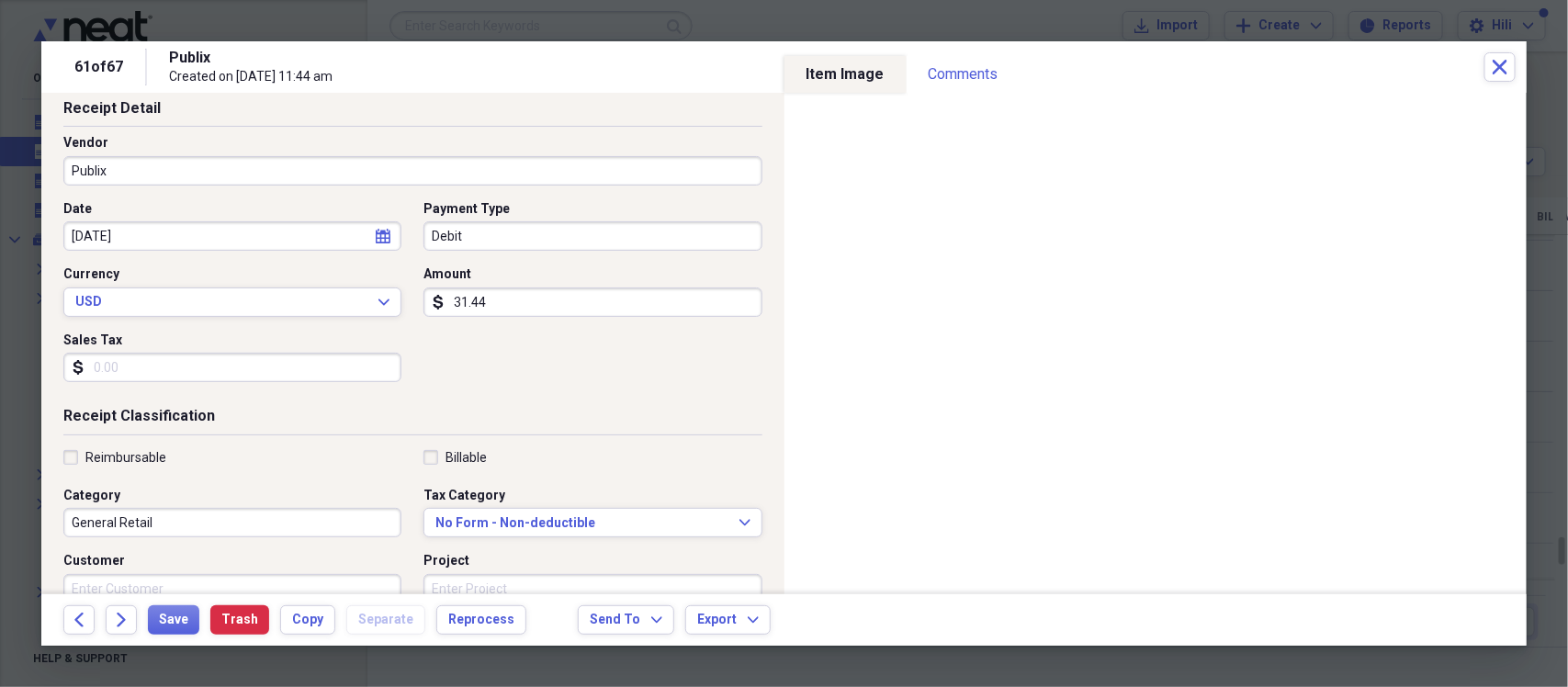 scroll, scrollTop: 0, scrollLeft: 0, axis: both 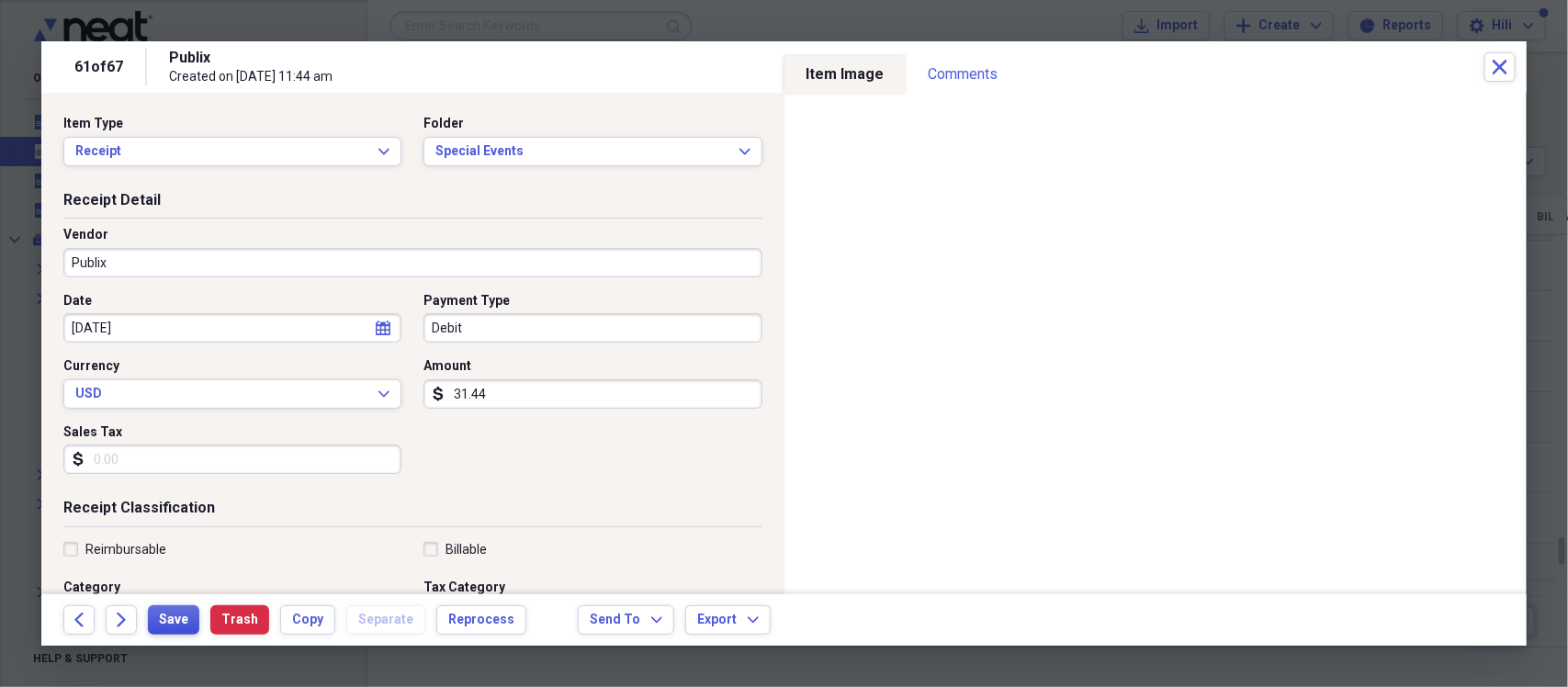 click on "Save" at bounding box center [174, 620] 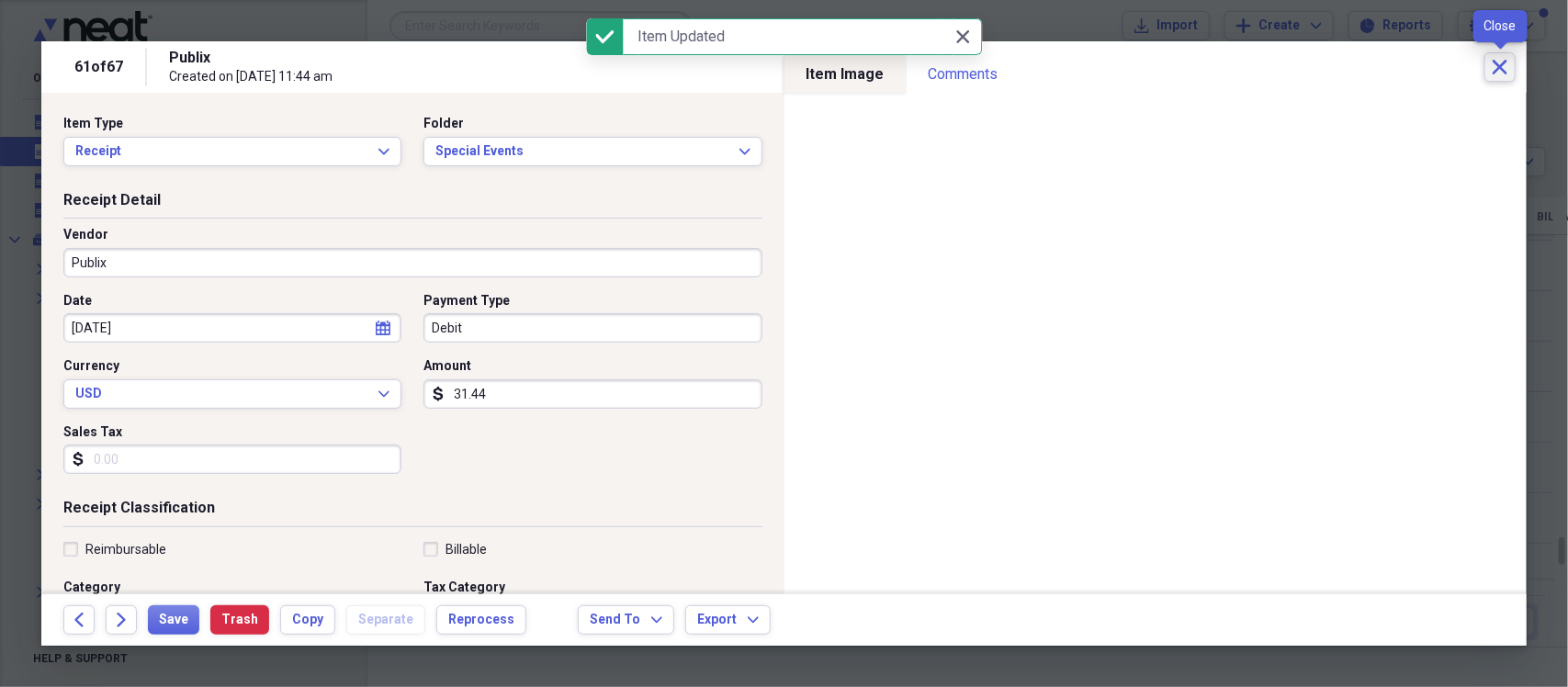 click on "Close" at bounding box center (1500, 67) 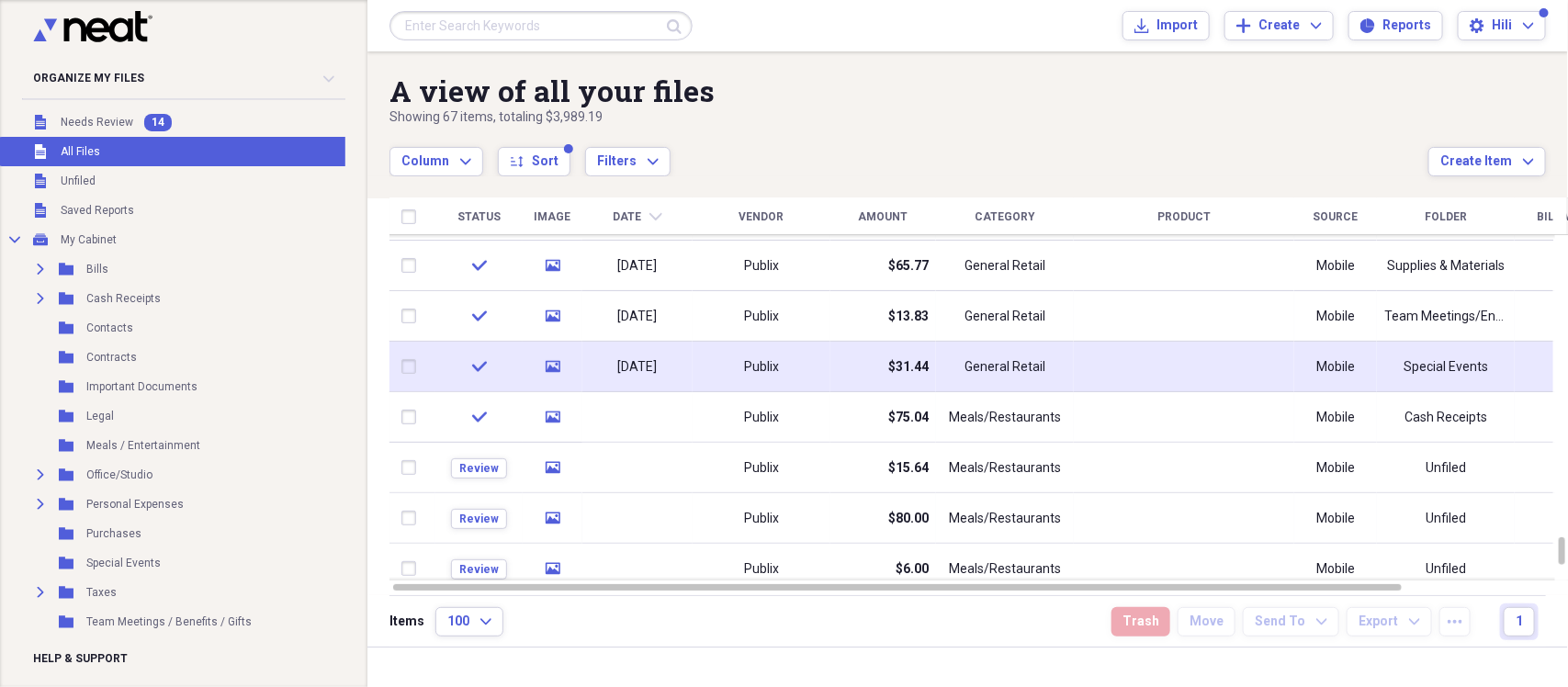 click on "Publix" at bounding box center [761, 367] 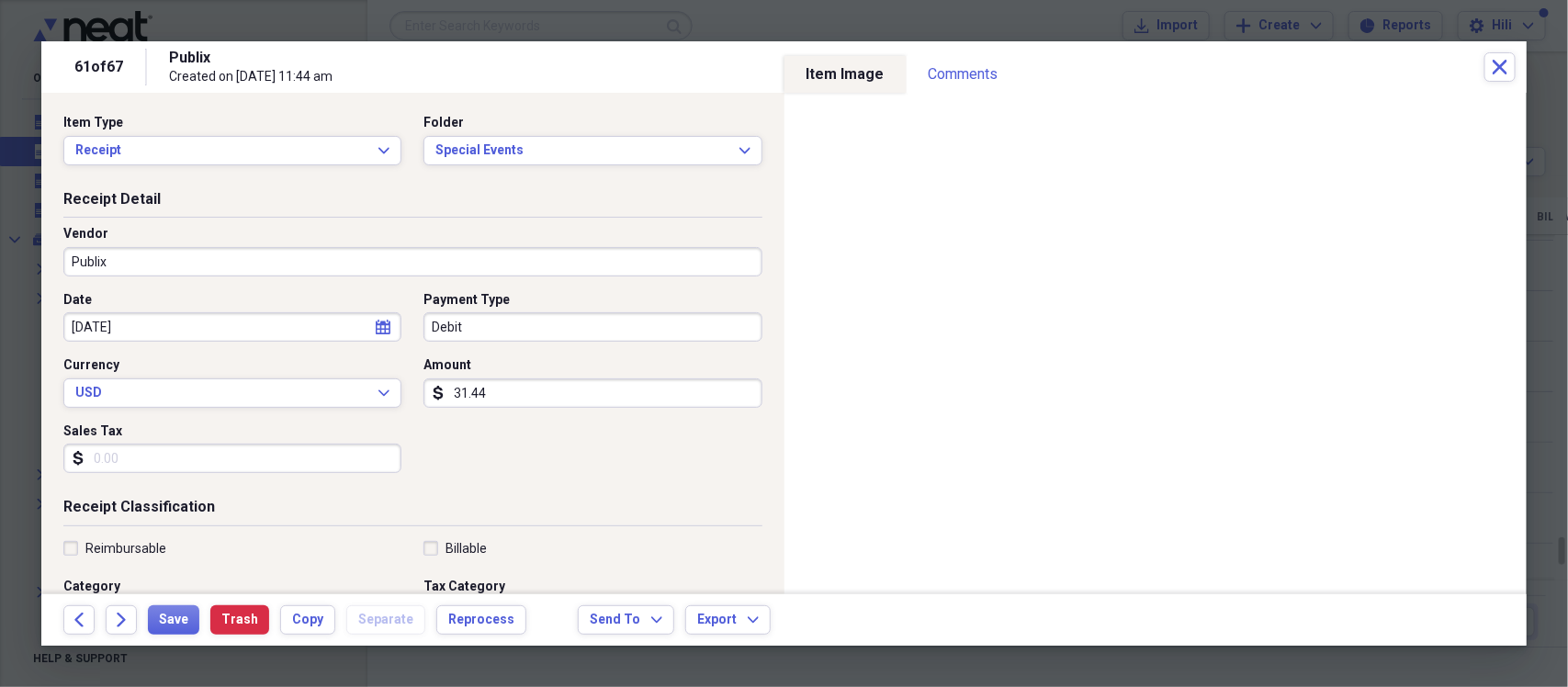 scroll, scrollTop: 0, scrollLeft: 0, axis: both 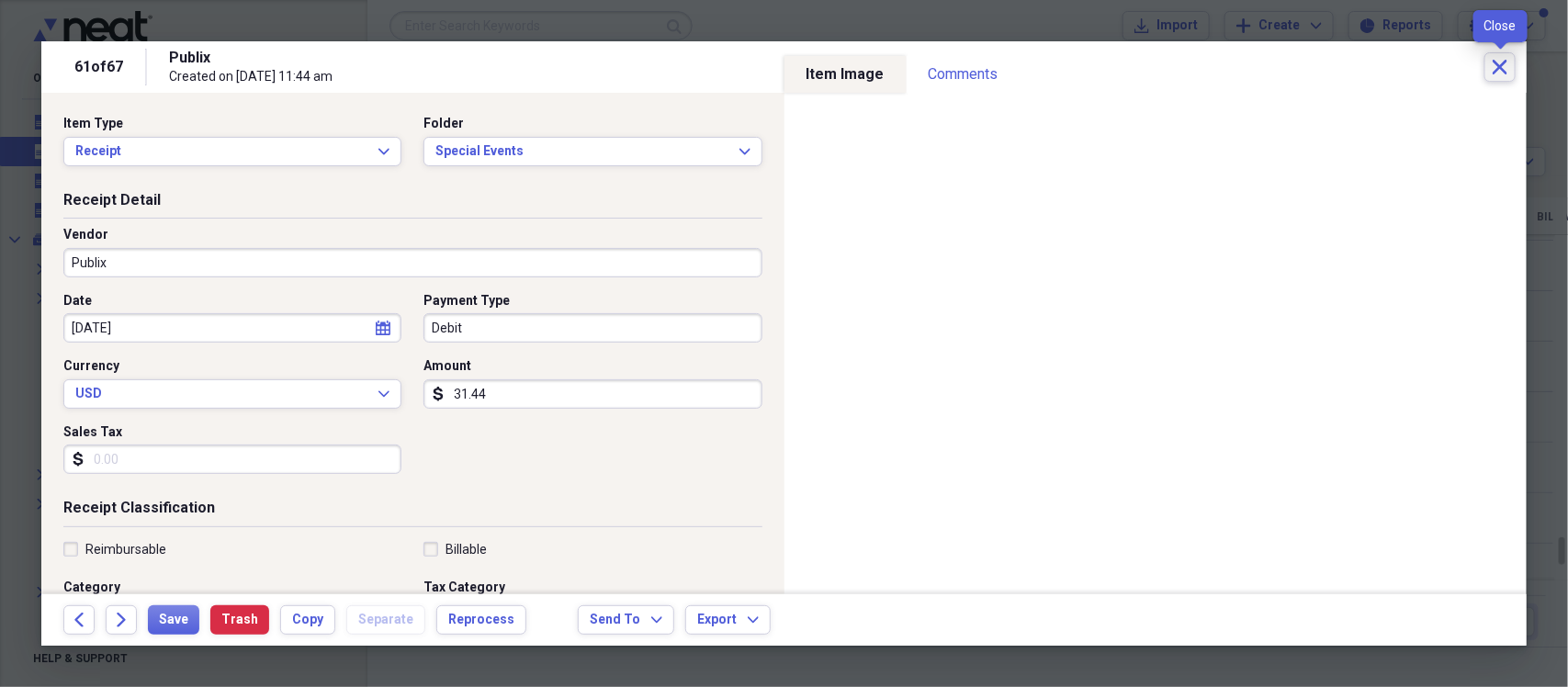 click on "Close" 